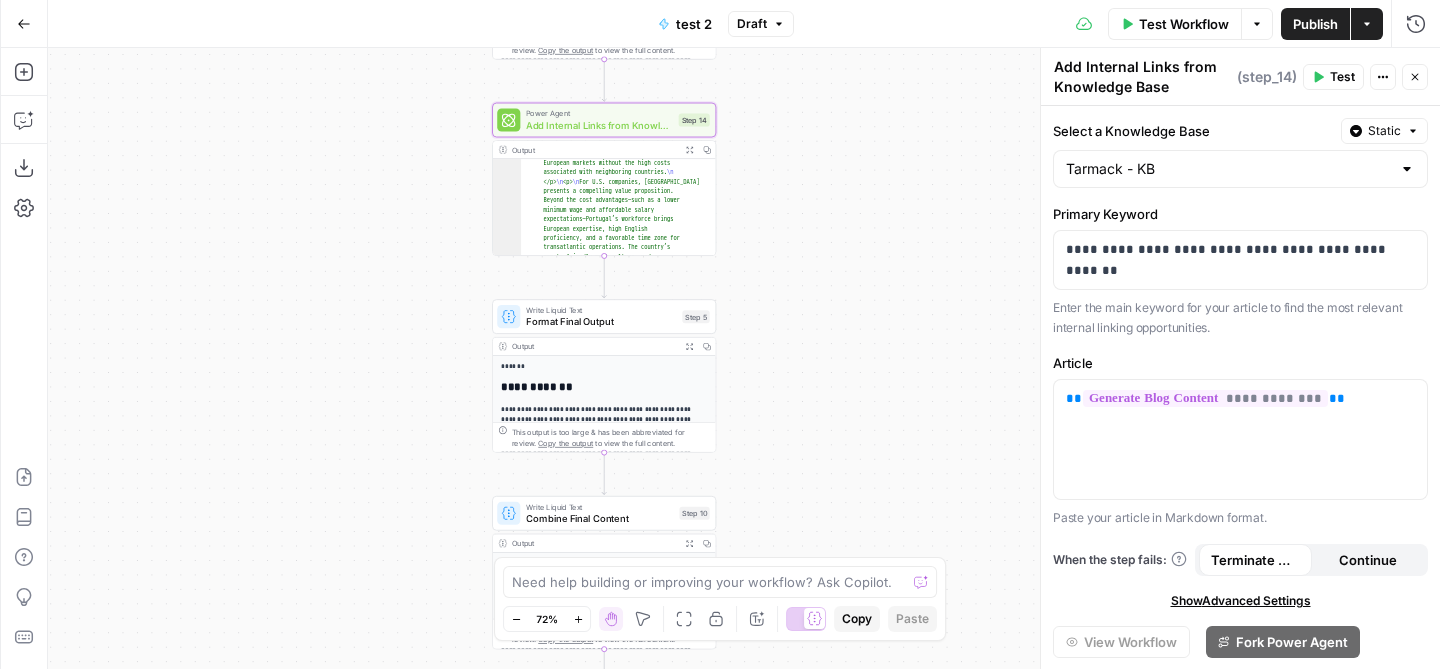 scroll, scrollTop: 0, scrollLeft: 0, axis: both 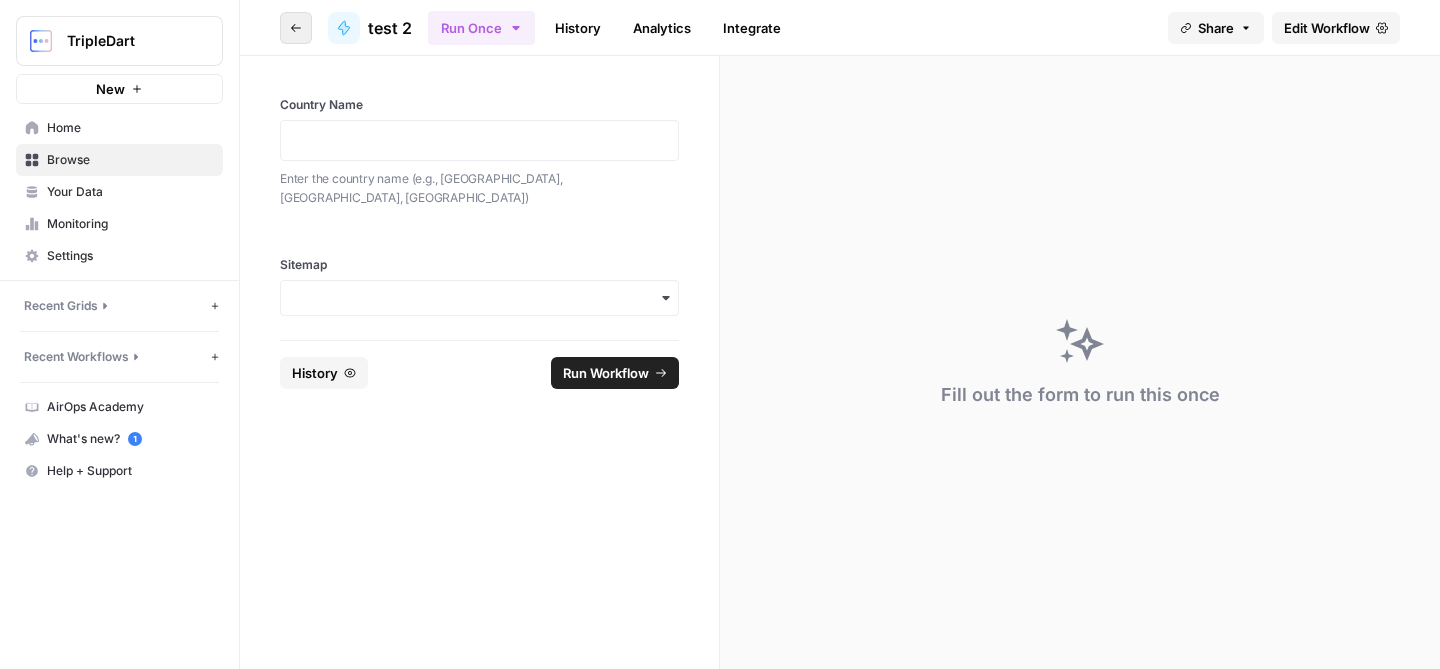 click 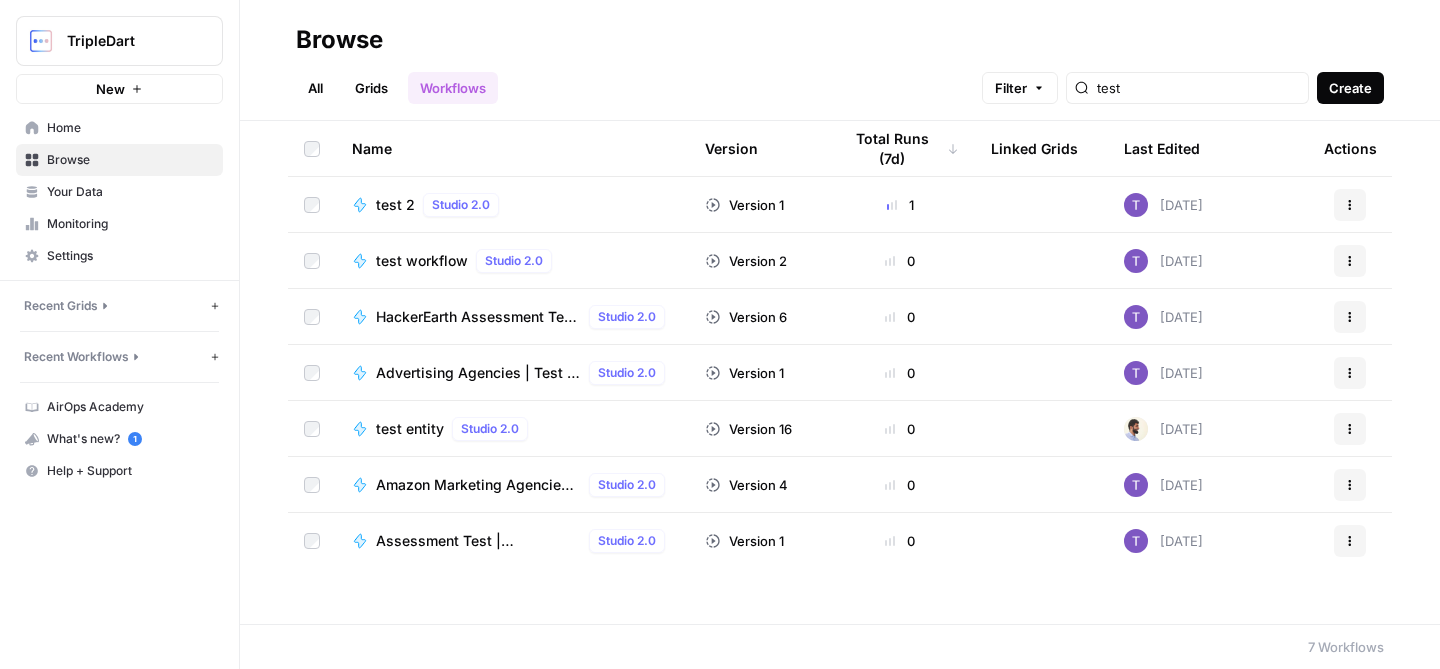 click on "Create" at bounding box center (1350, 88) 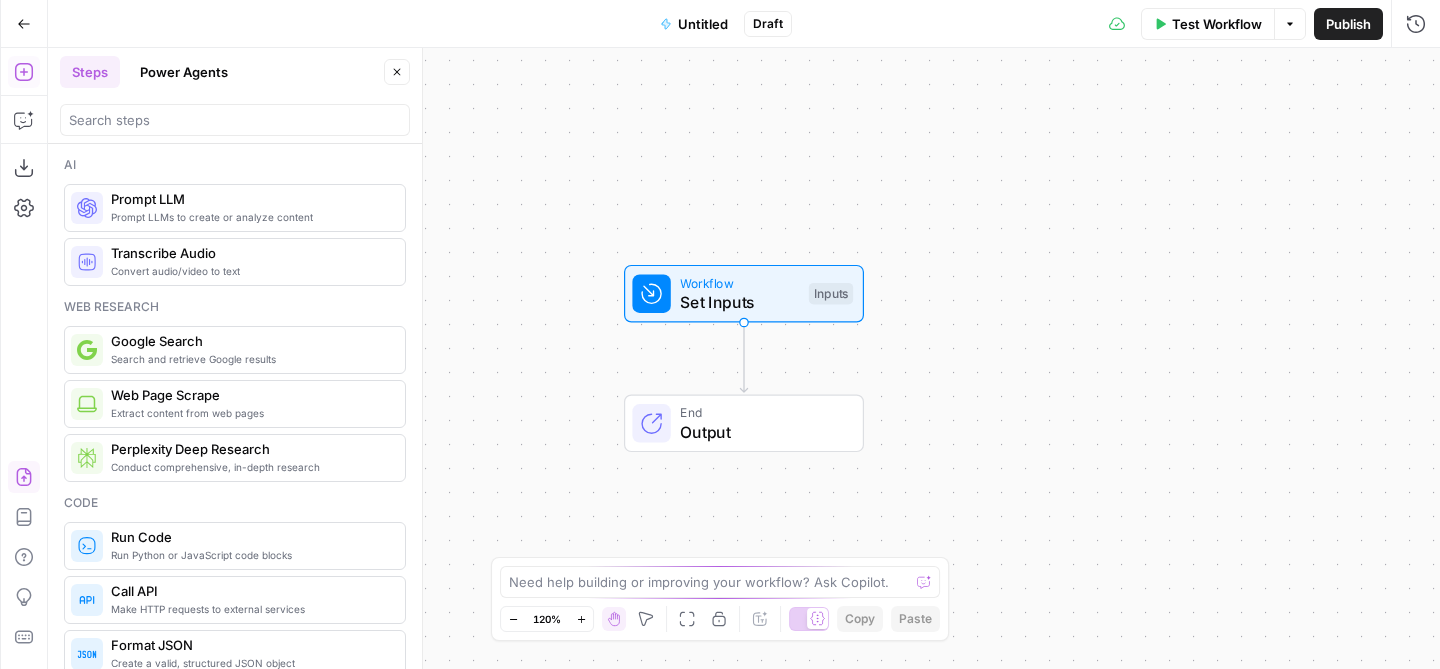 click 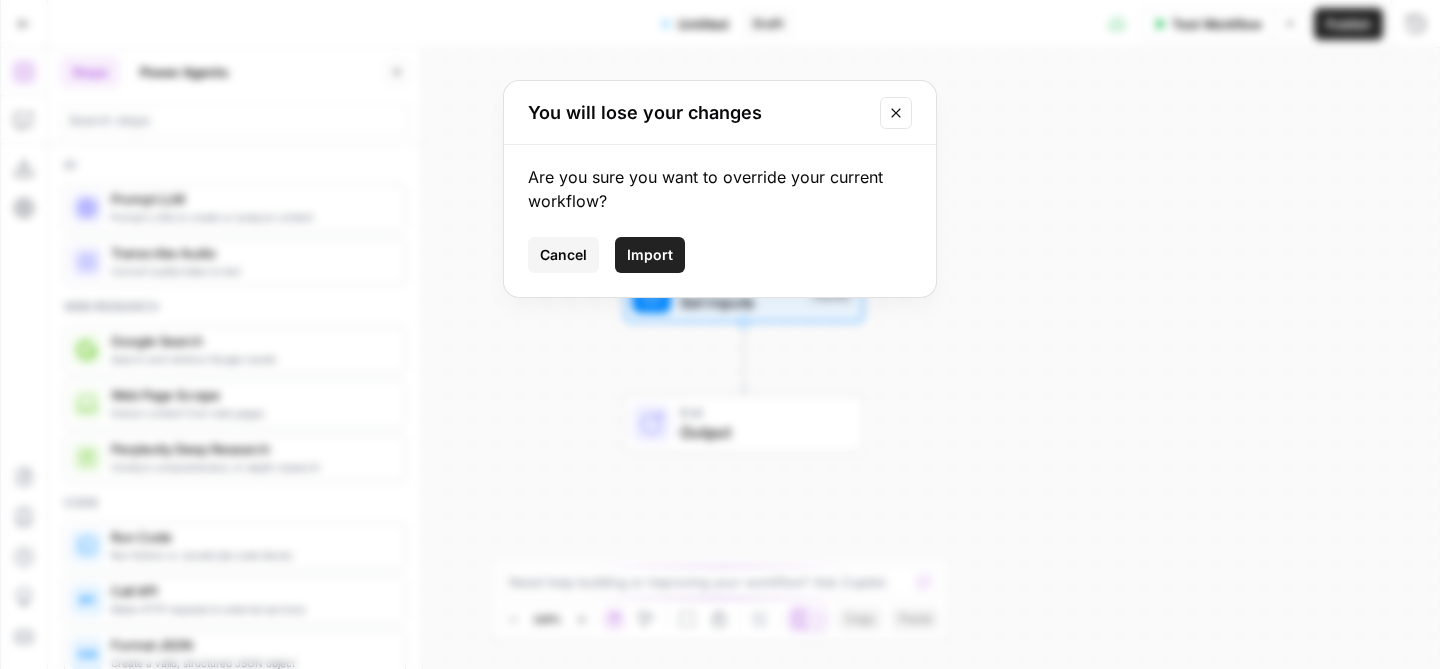 click on "Import" at bounding box center [650, 255] 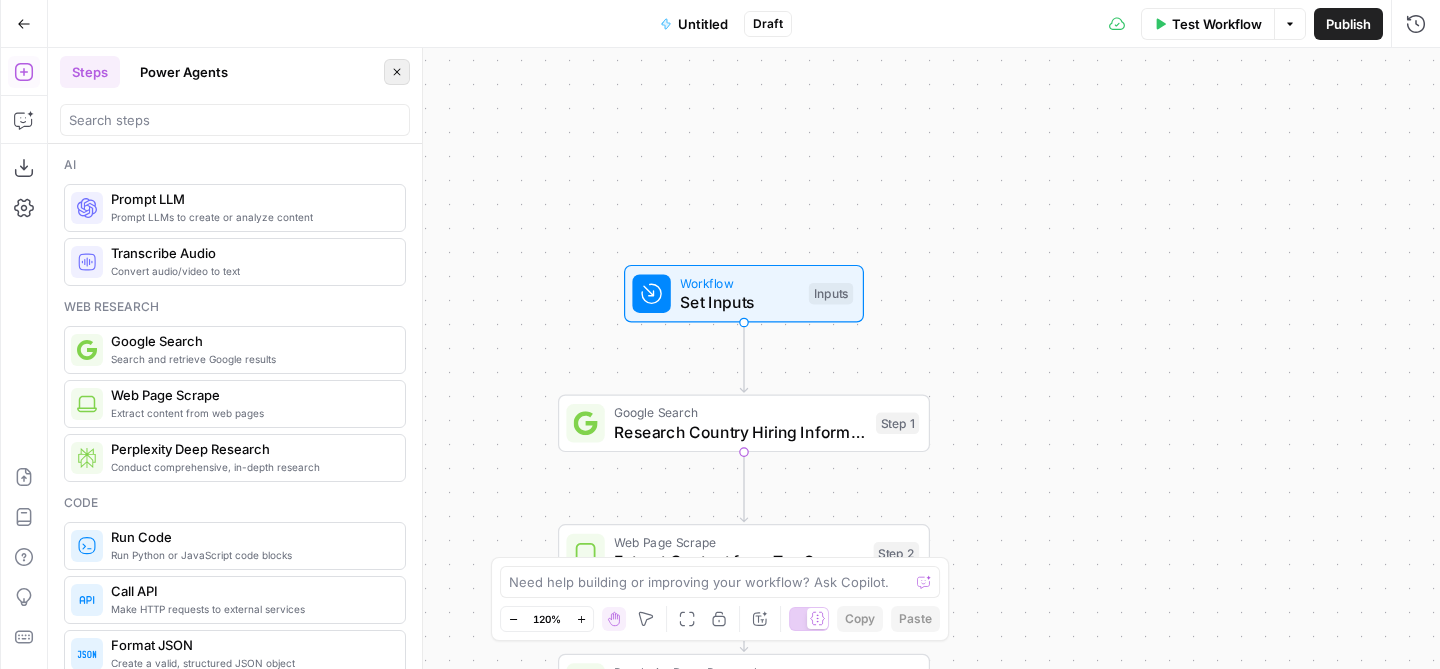 click 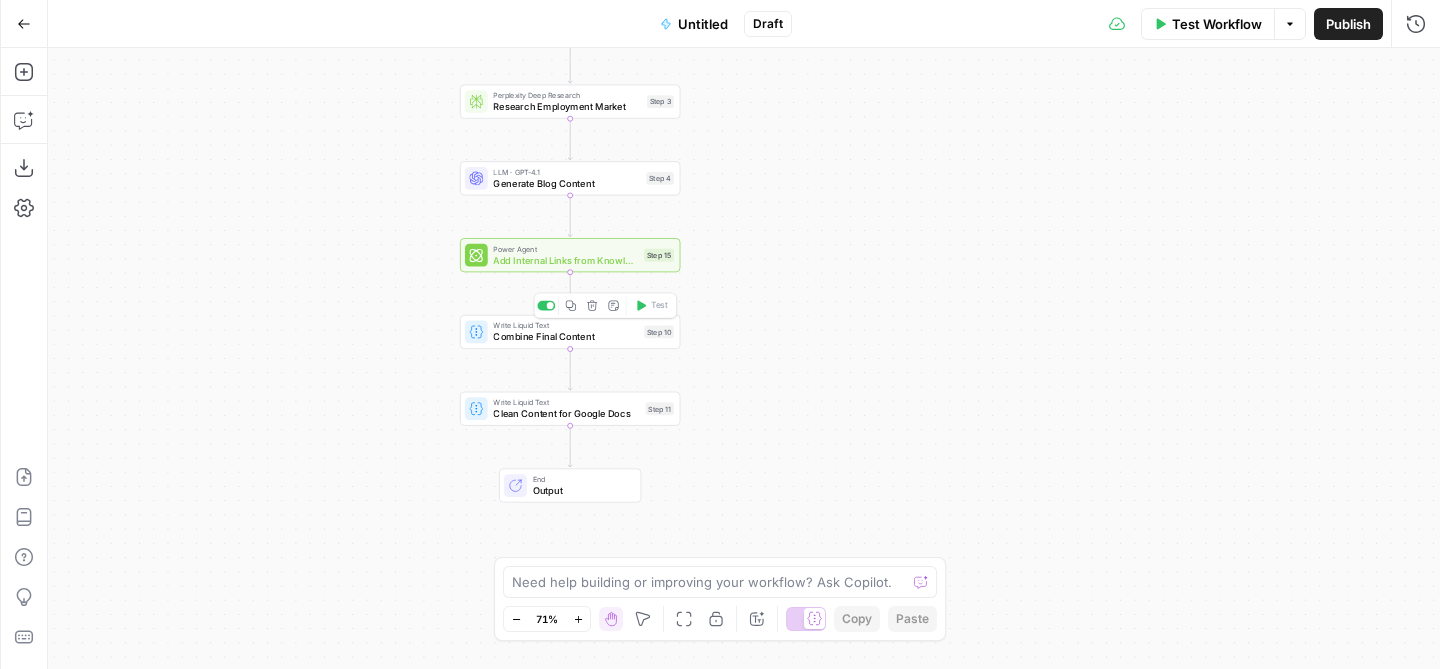 click on "Combine Final Content" at bounding box center [565, 337] 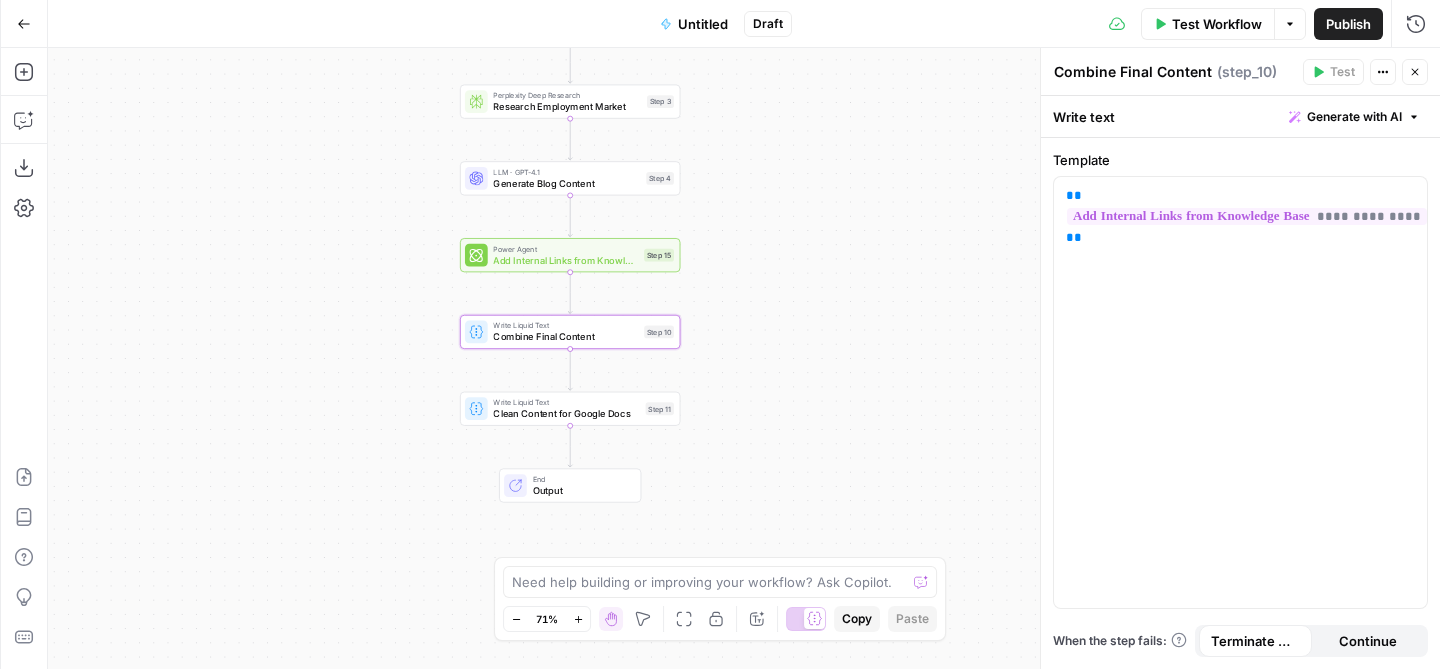 click on "Clean Content for Google Docs" at bounding box center [566, 414] 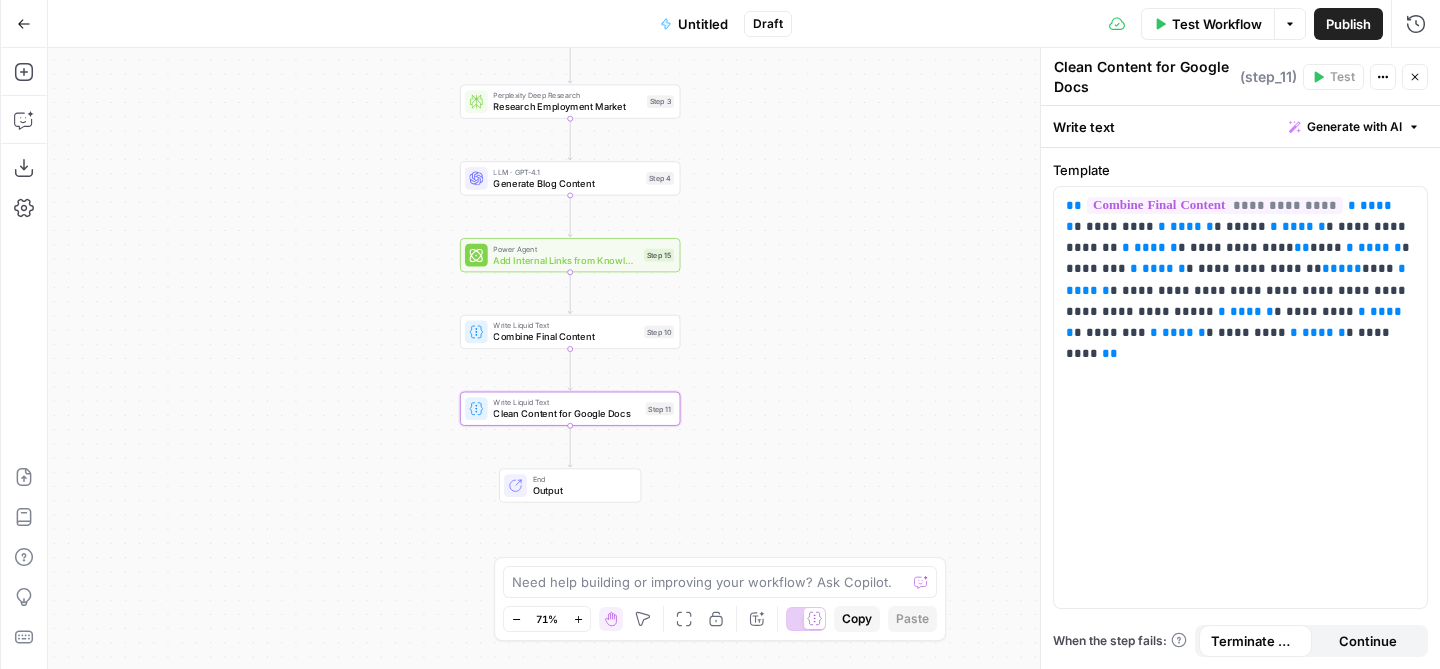 click on "Workflow Set Inputs Inputs Google Search Research Country Hiring Information Step 1 Web Page Scrape Extract Content from Top Sources Step 2 Perplexity Deep Research Research Employment Market Step 3 LLM · GPT-4.1 Generate Blog Content Step 4 Power Agent Add Internal Links from Knowledge Base Step 15 Write Liquid Text Combine Final Content Step 10 Write Liquid Text Clean Content for Google Docs Step 11 End Output" at bounding box center [744, 358] 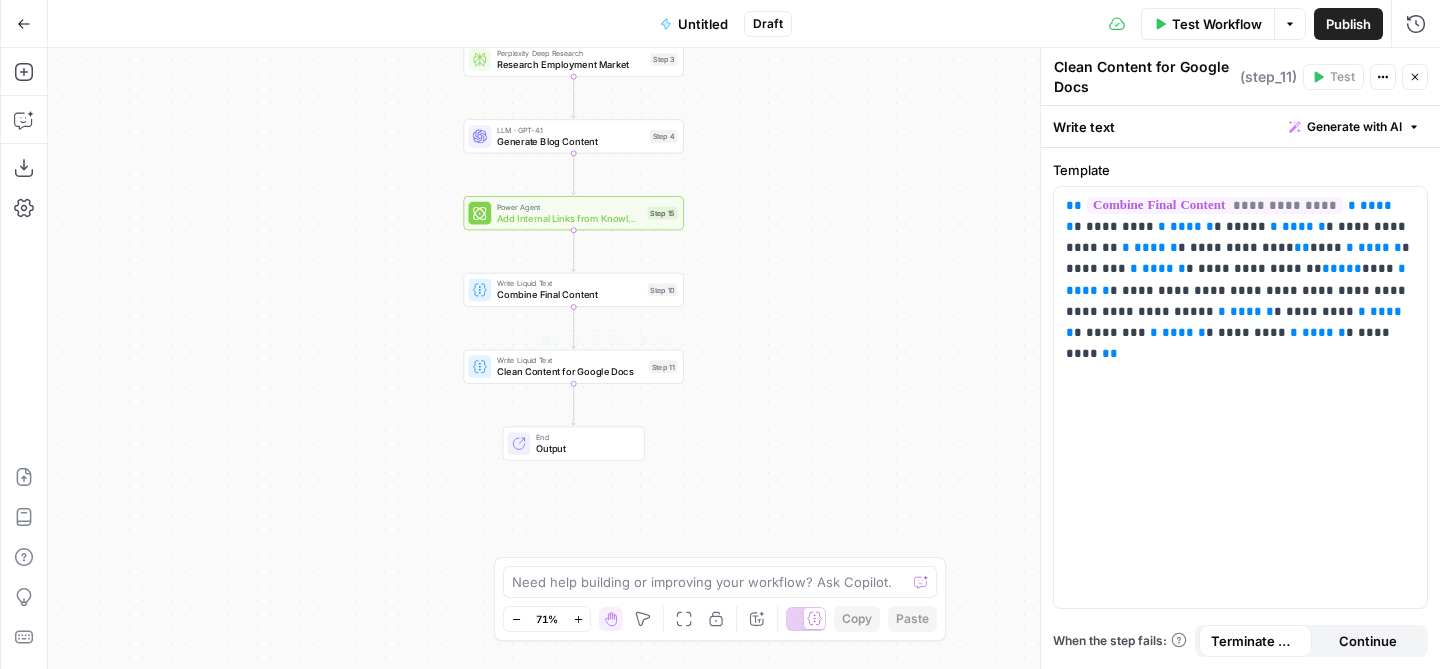 click on "Clean Content for Google Docs" at bounding box center [570, 372] 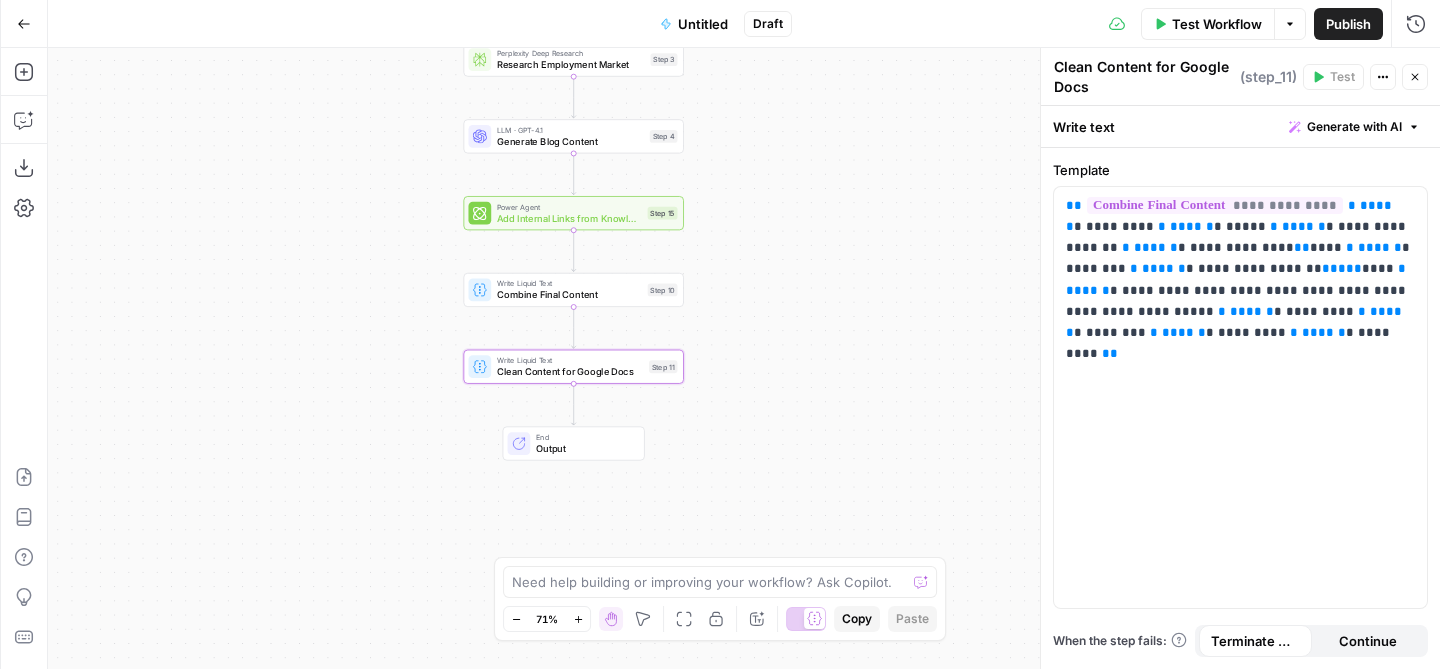 click 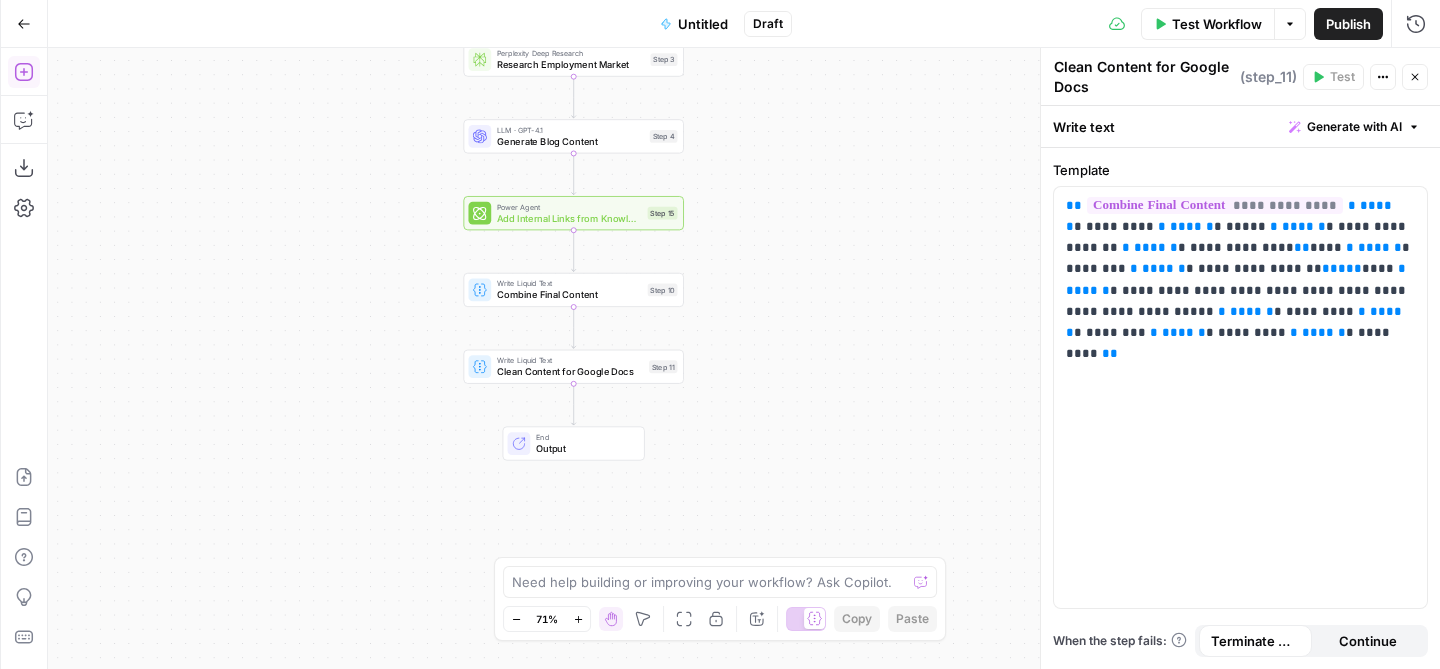 click 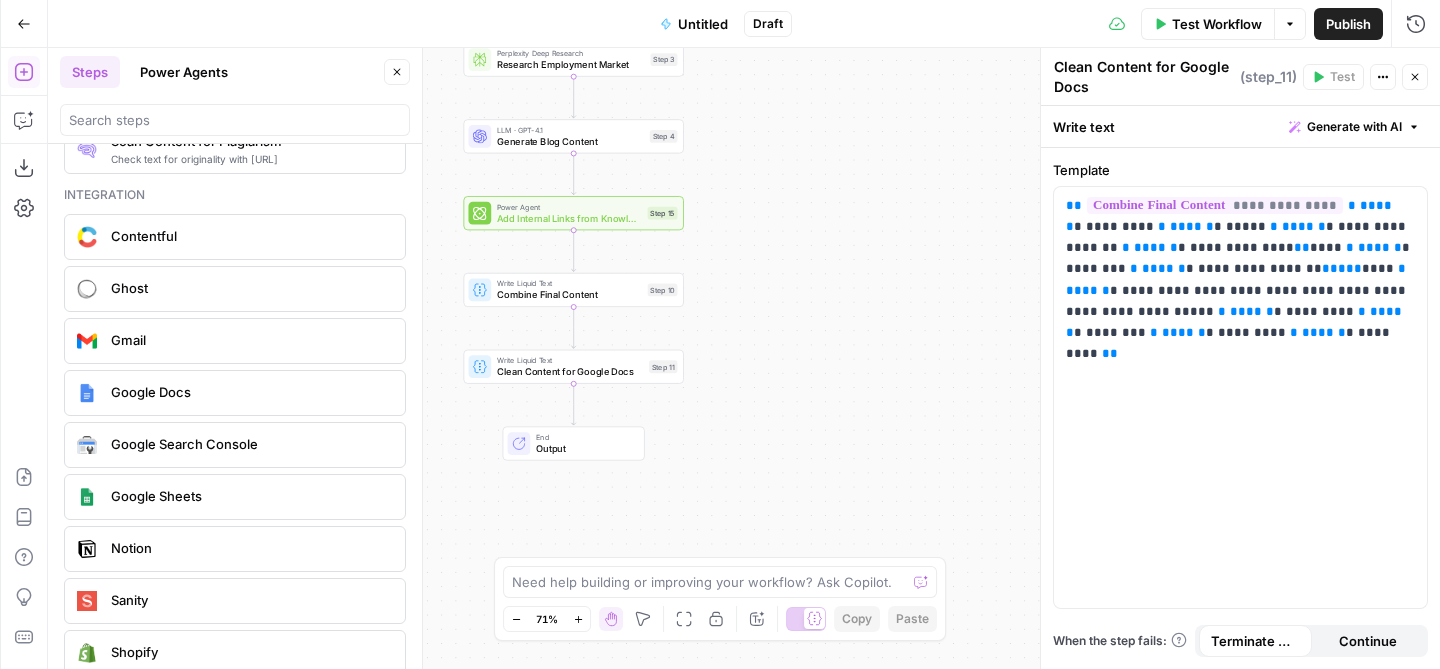scroll, scrollTop: 3499, scrollLeft: 0, axis: vertical 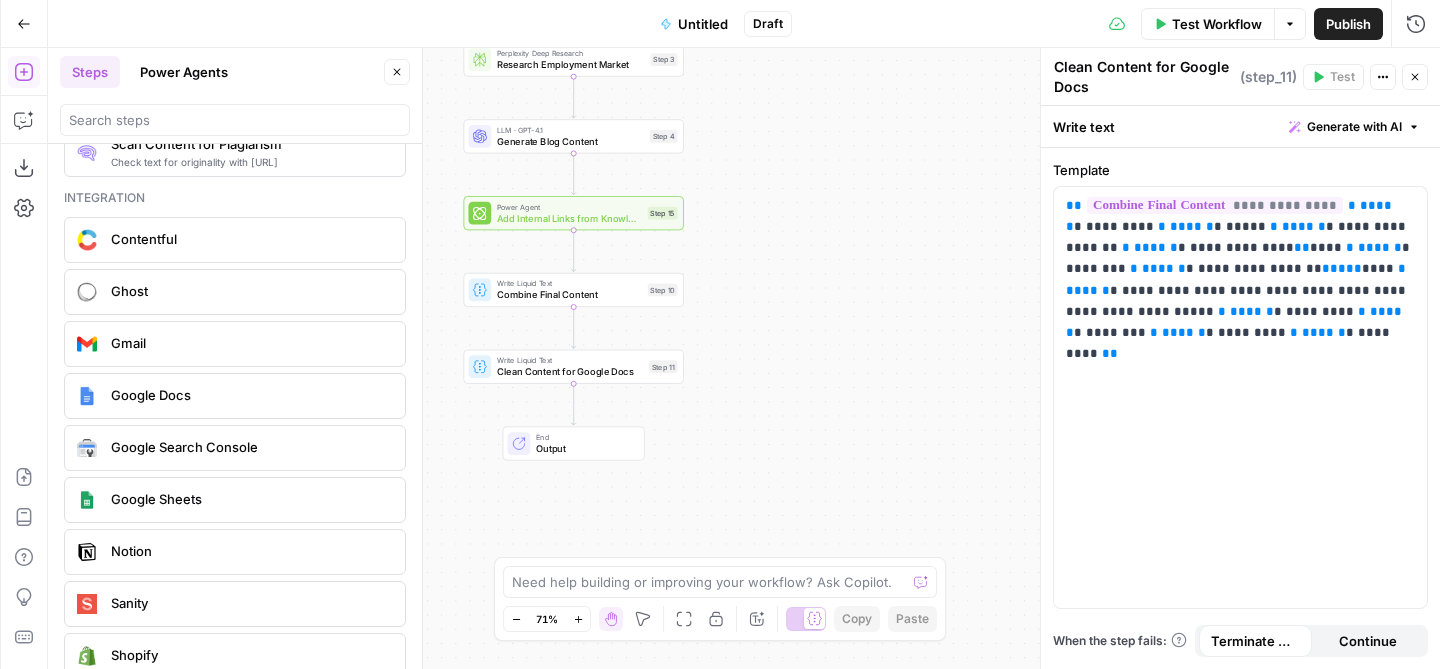click on "Google Docs" at bounding box center (250, 395) 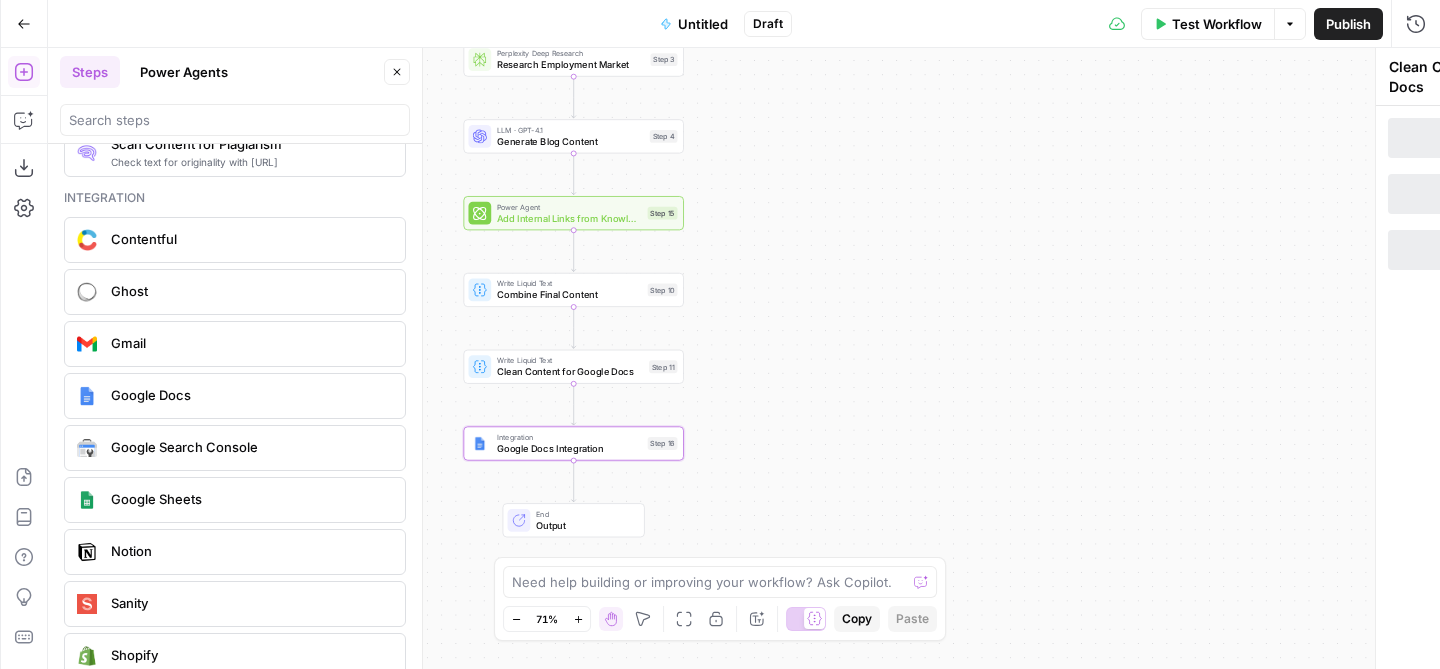 type on "Google Docs Integration" 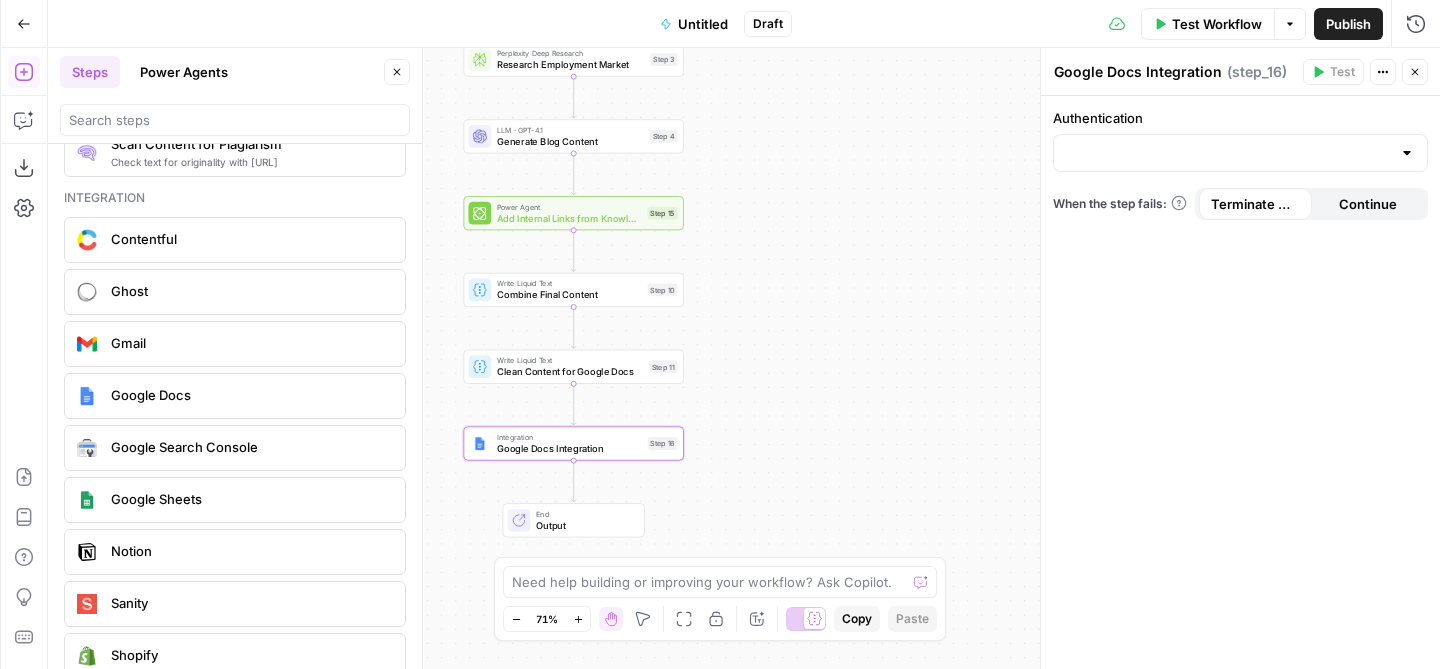 click on "Workflow Set Inputs Inputs Google Search Research Country Hiring Information Step 1 Web Page Scrape Extract Content from Top Sources Step 2 Perplexity Deep Research Research Employment Market Step 3 LLM · GPT-4.1 Generate Blog Content Step 4 Power Agent Add Internal Links from Knowledge Base Step 15 Write Liquid Text Combine Final Content Step 10 Write Liquid Text Clean Content for Google Docs Step 11 Integration Google Docs Integration Step 16 End Output" at bounding box center [744, 358] 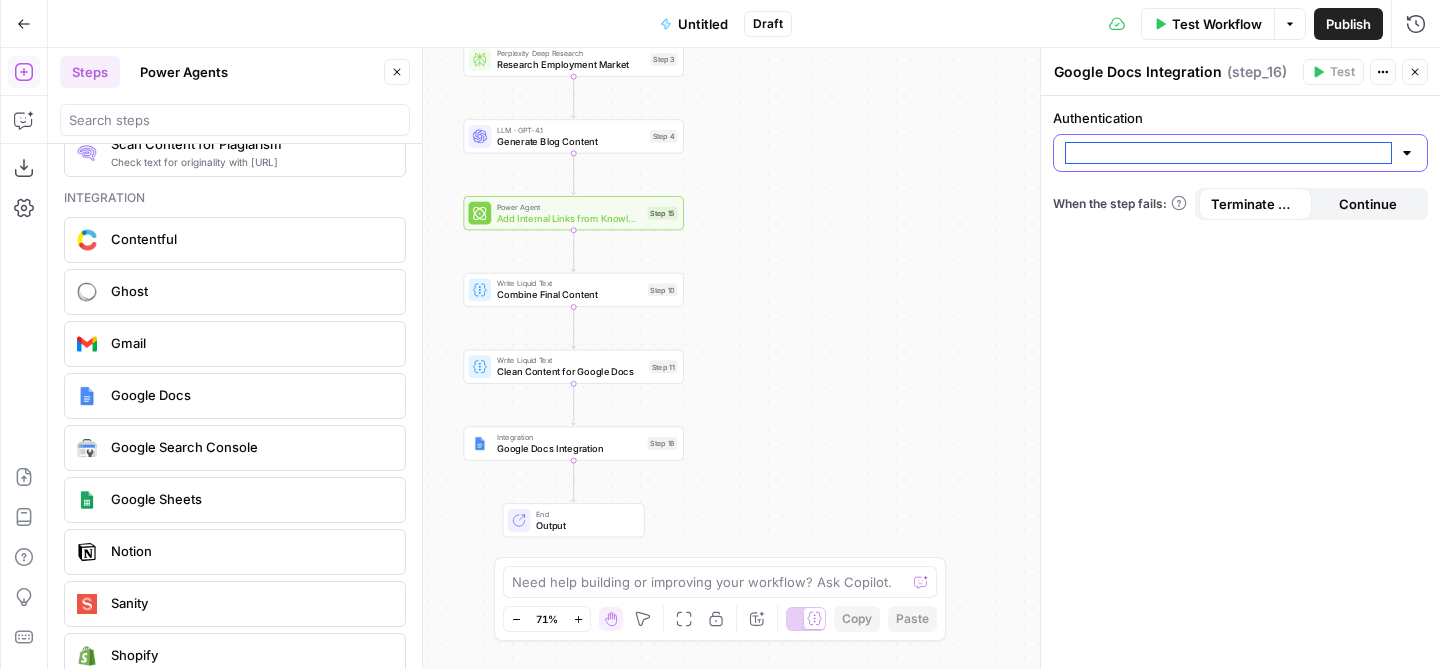click on "Authentication" at bounding box center [1228, 153] 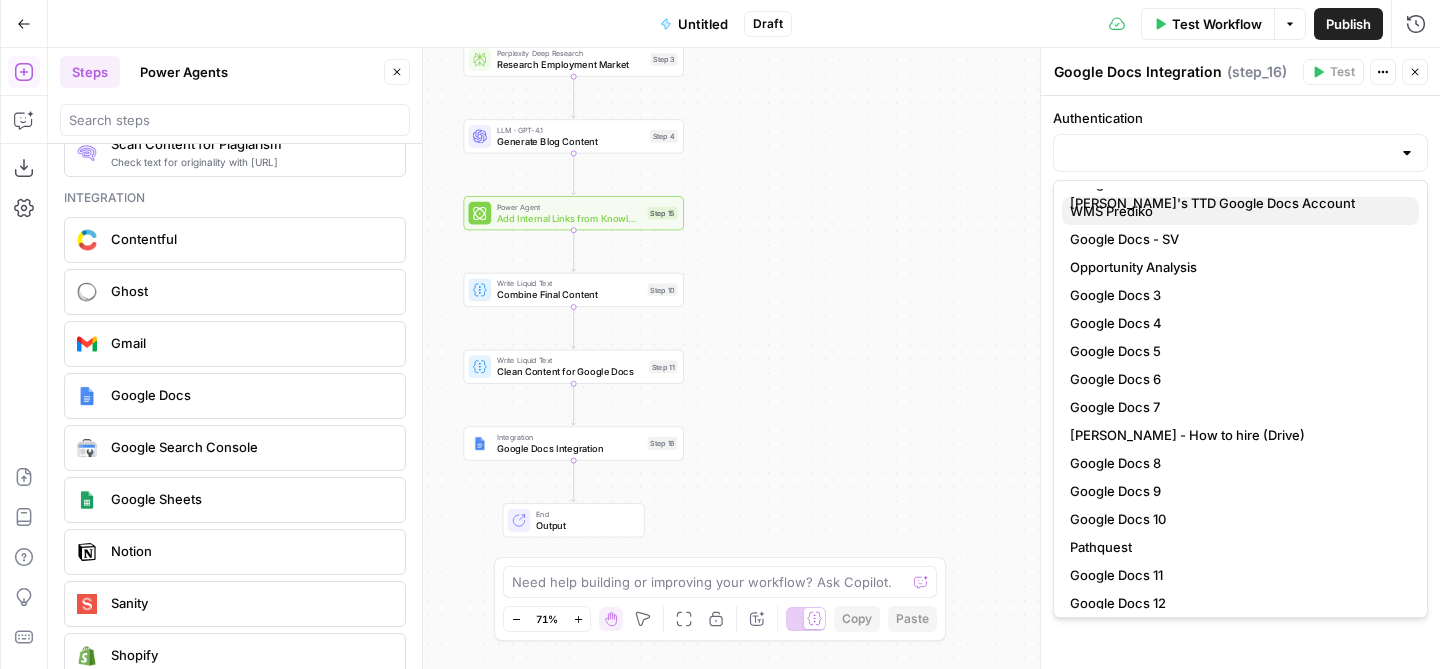 scroll, scrollTop: 222, scrollLeft: 0, axis: vertical 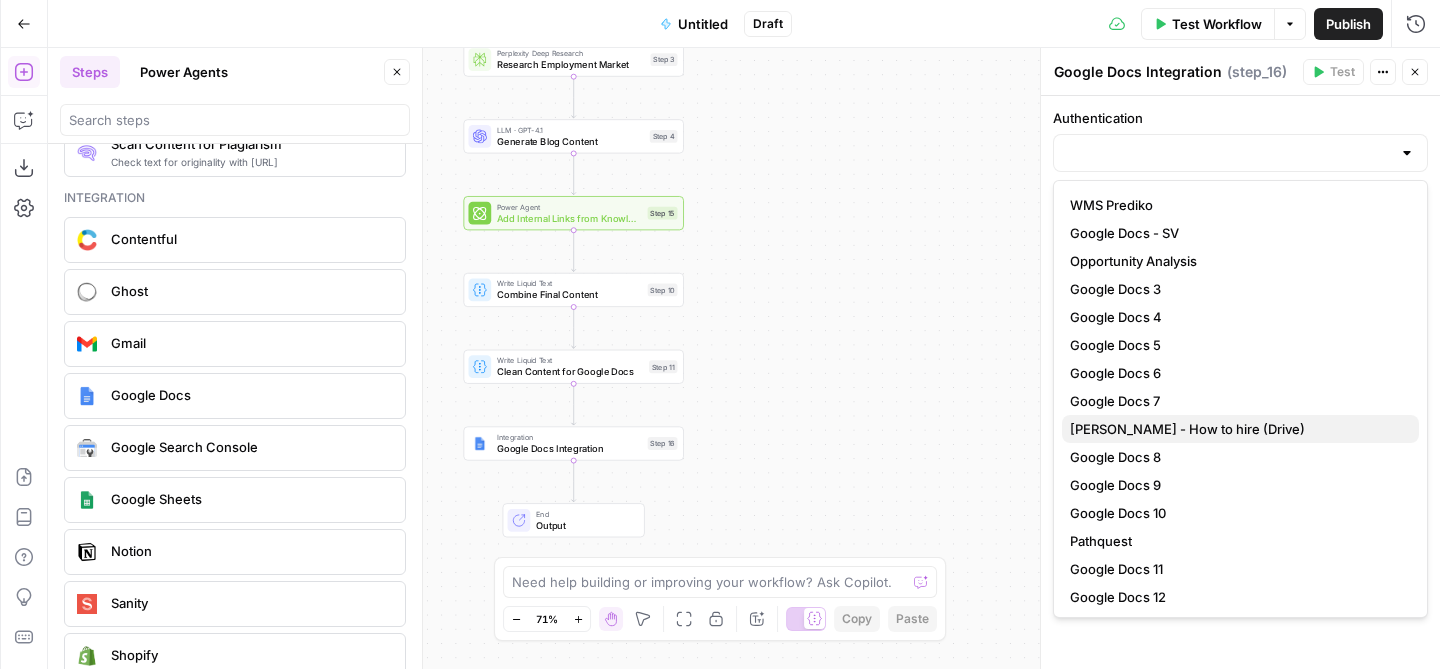click on "[PERSON_NAME] - How to hire (Drive)" at bounding box center [1187, 429] 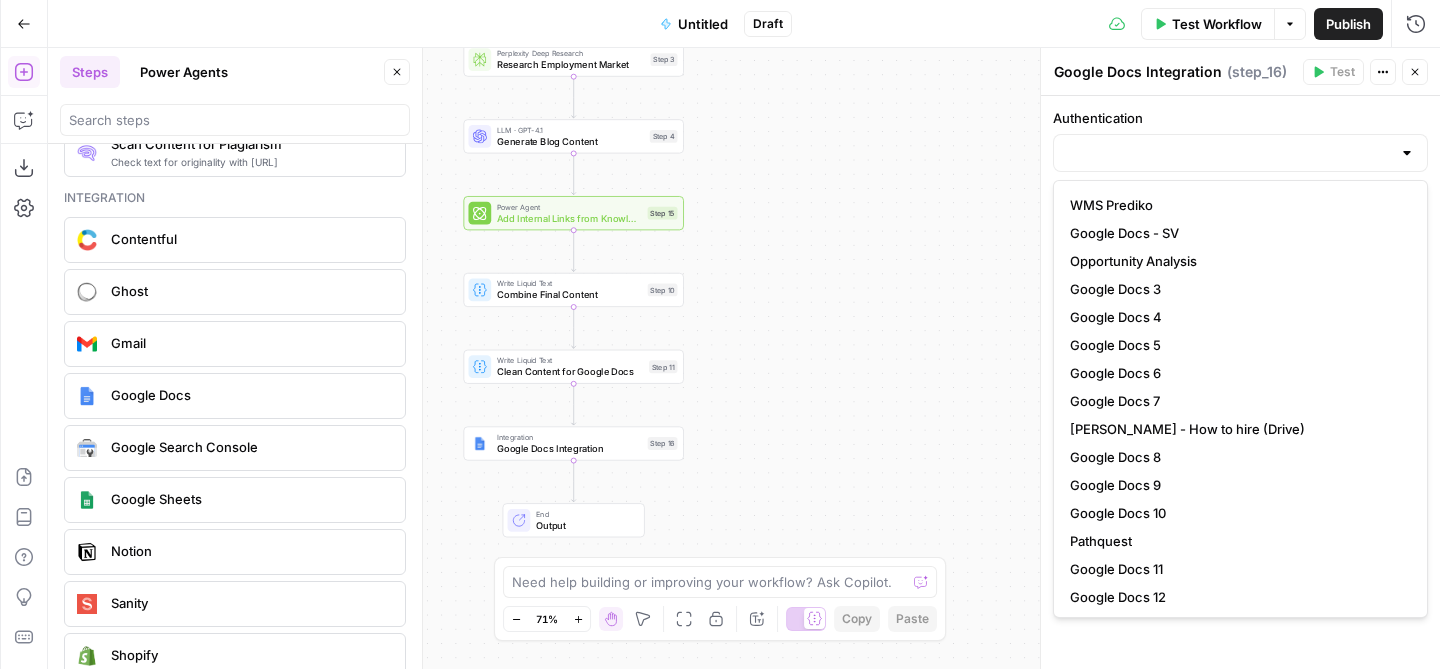 type on "[PERSON_NAME] - How to hire (Drive)" 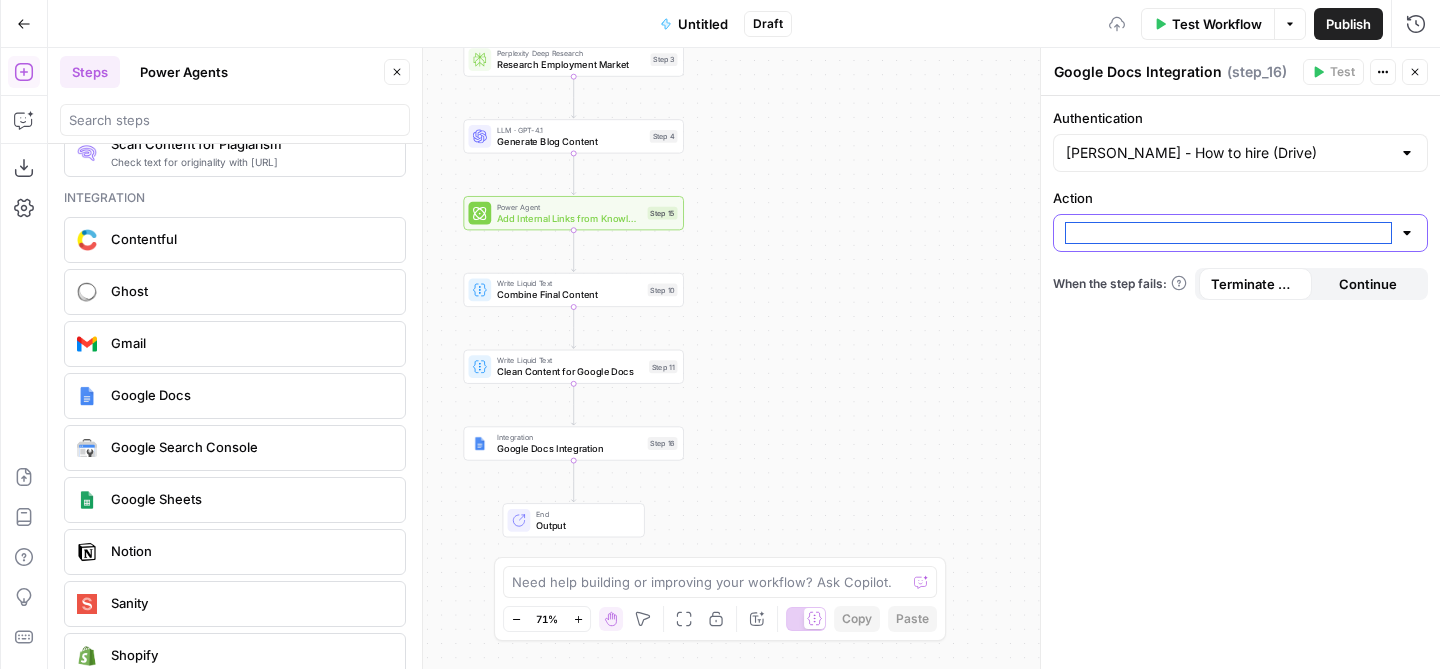 click on "Action" at bounding box center [1228, 233] 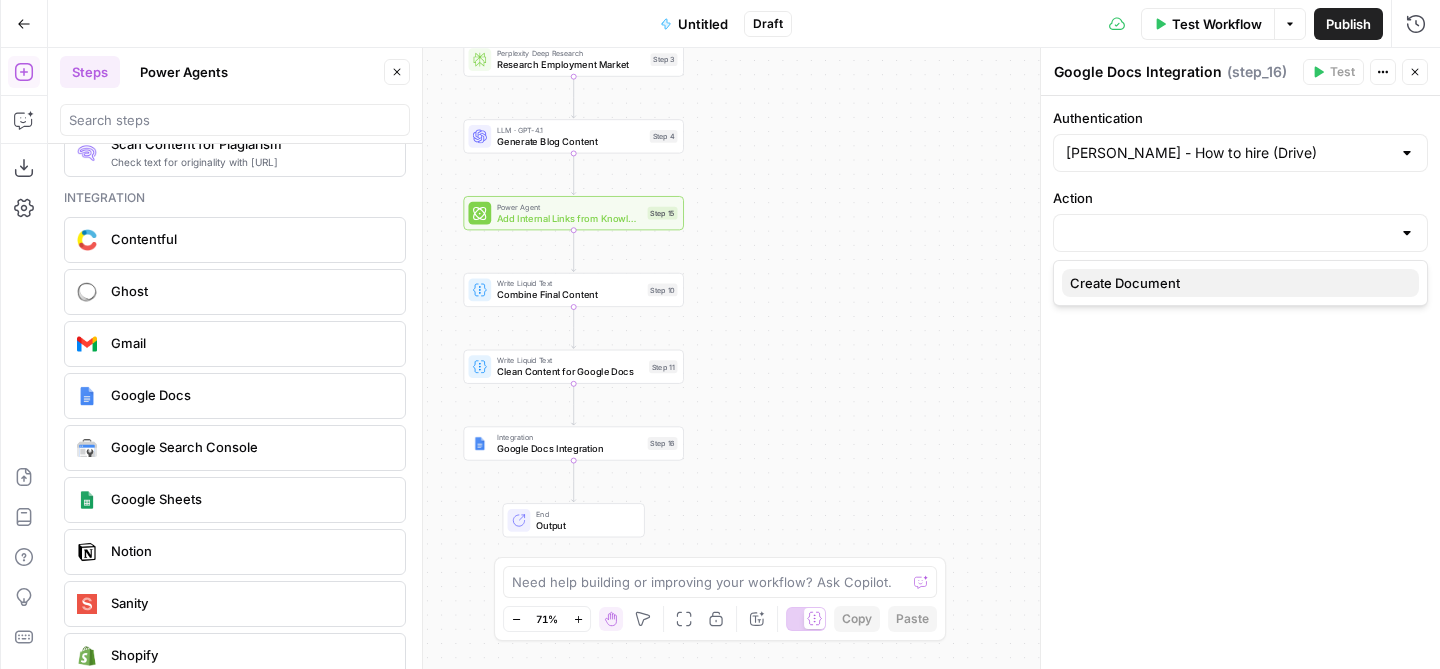 click on "Create Document" at bounding box center (1240, 283) 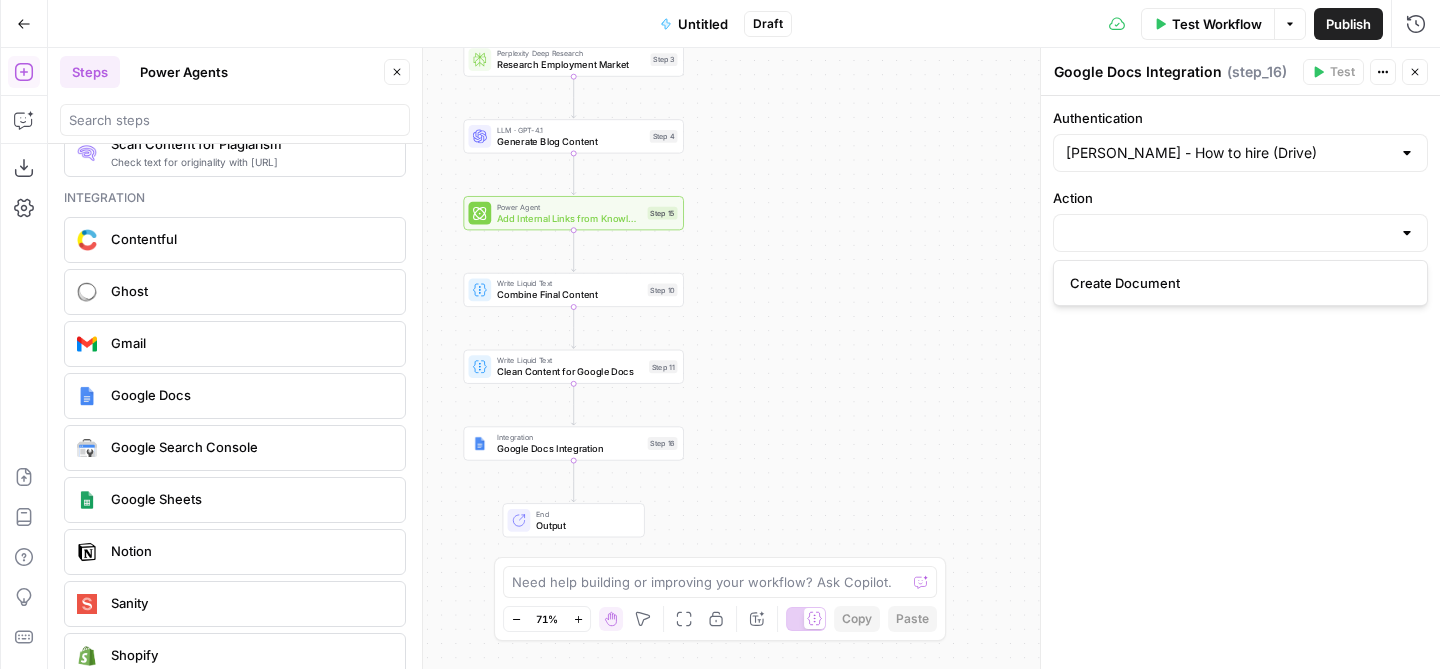 type on "Create Document" 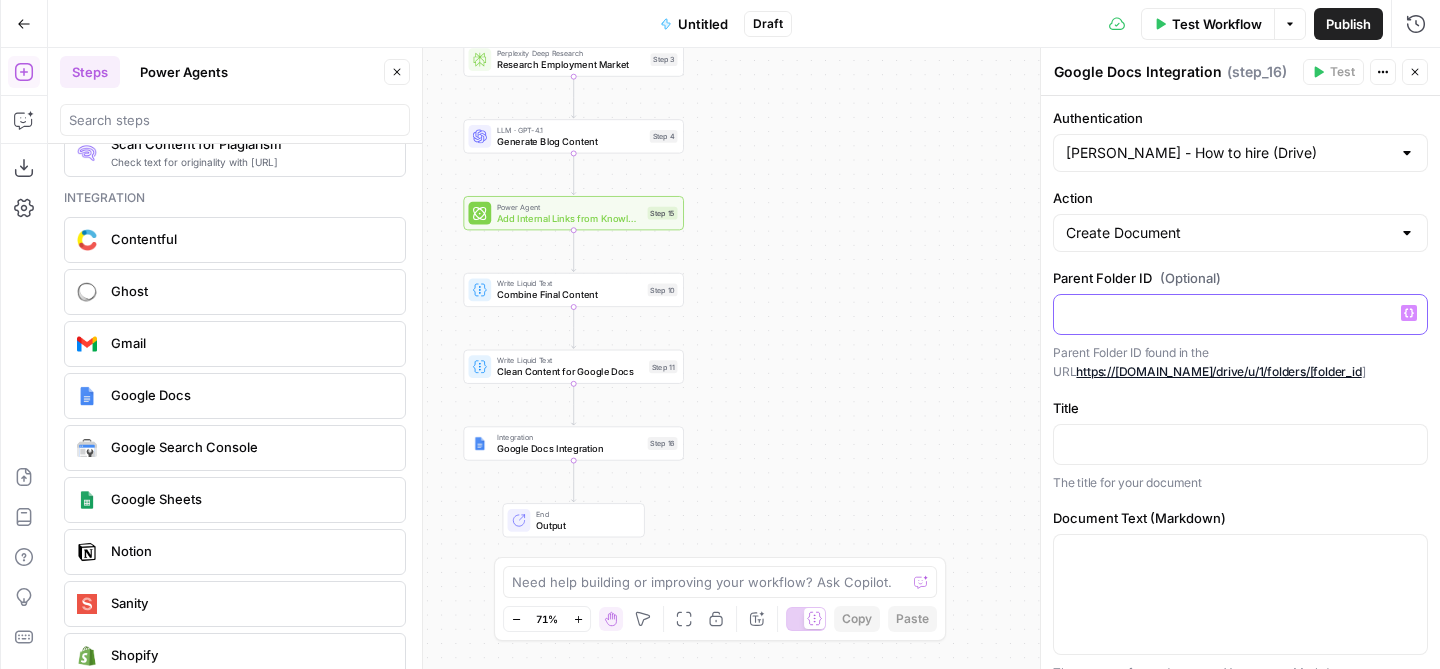 click at bounding box center (1240, 313) 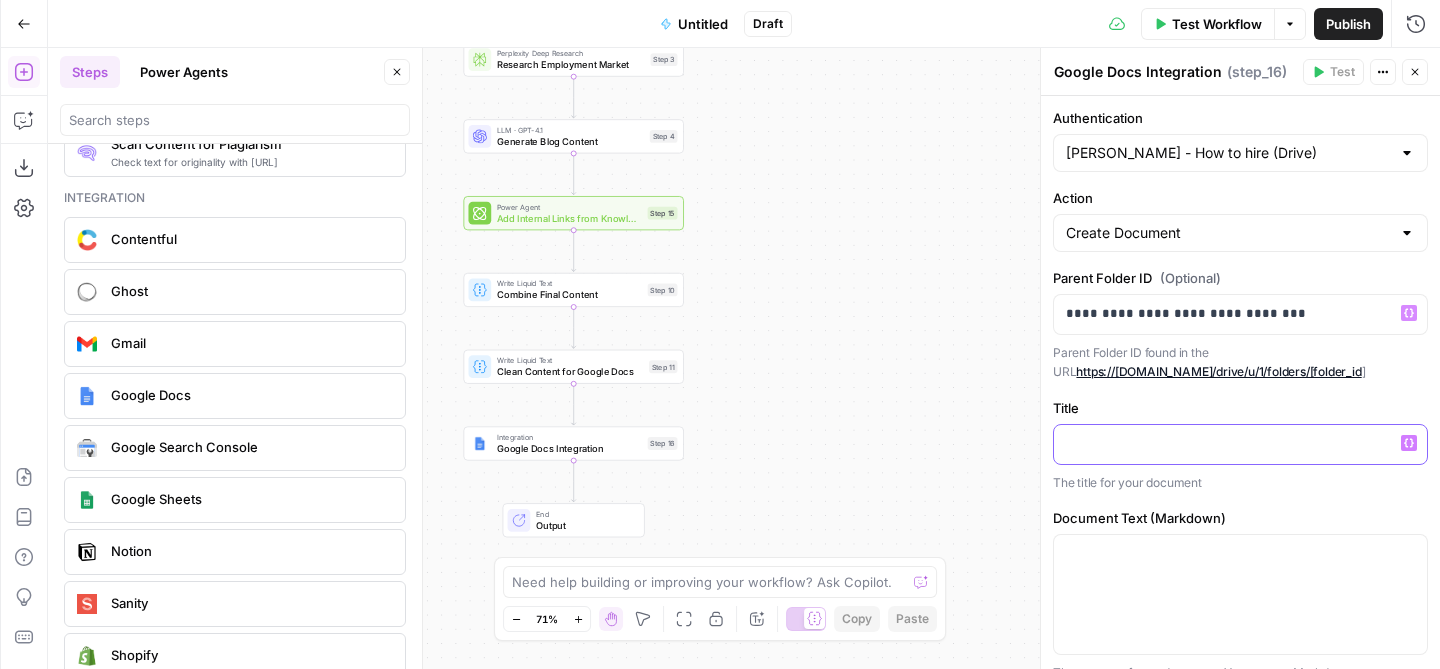click 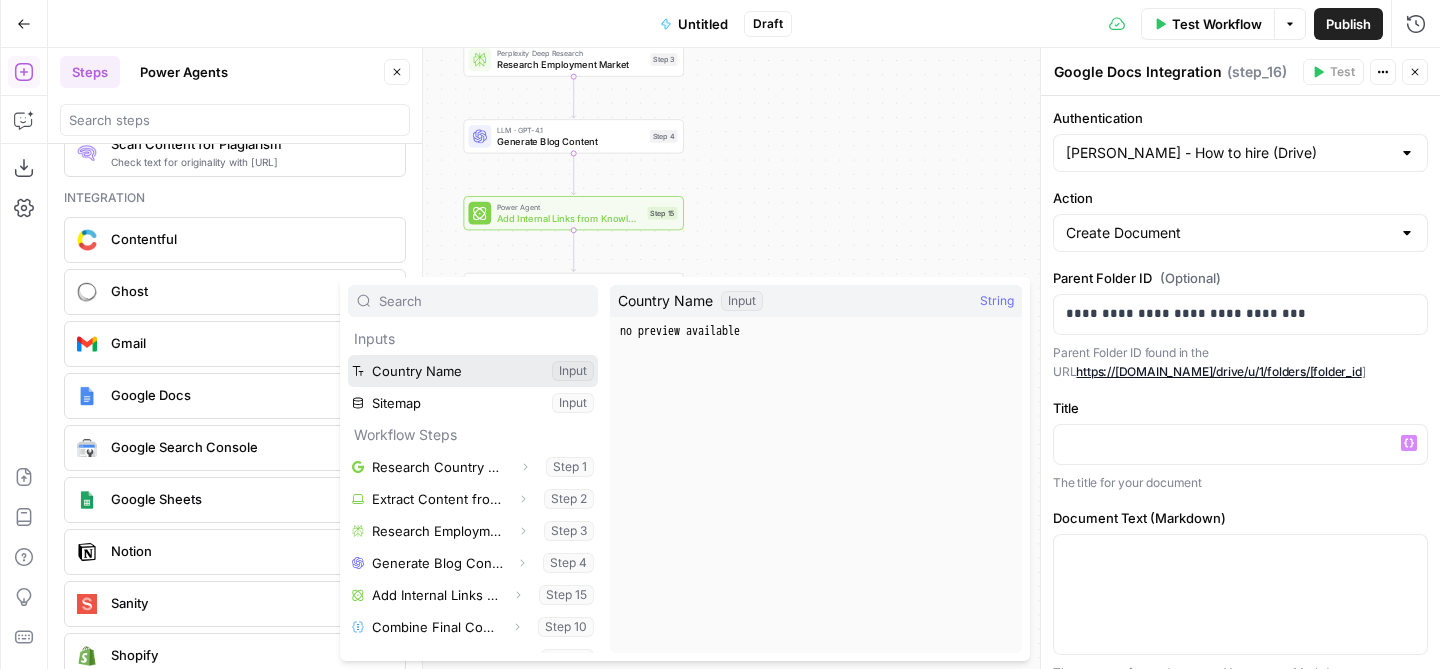 click at bounding box center (473, 371) 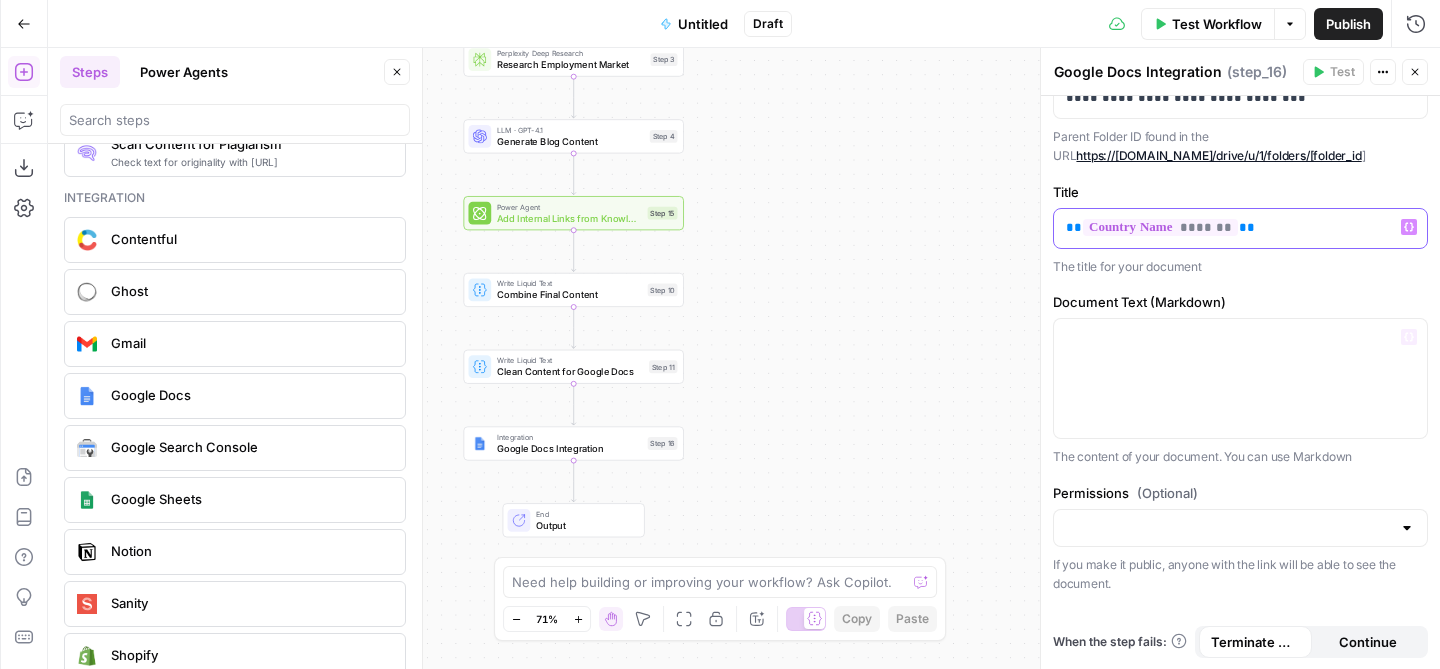 scroll, scrollTop: 200, scrollLeft: 0, axis: vertical 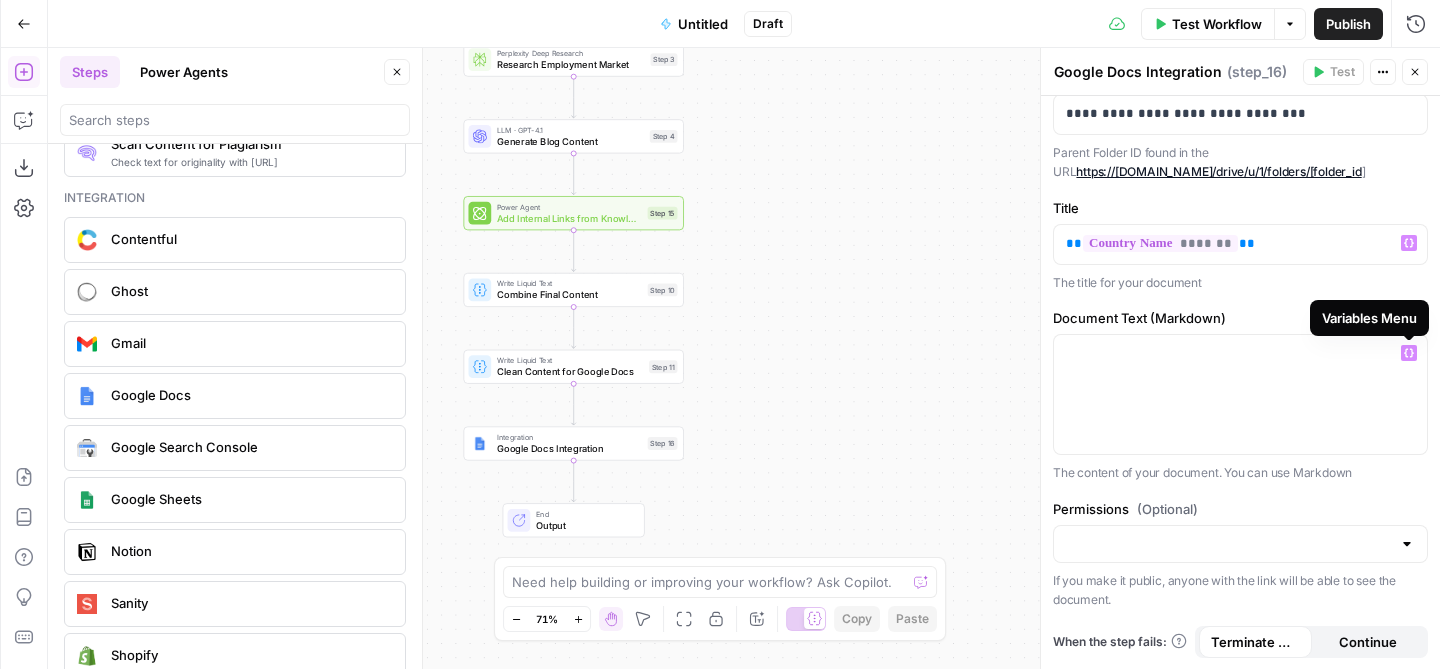 click on "Variables Menu" at bounding box center (1369, 318) 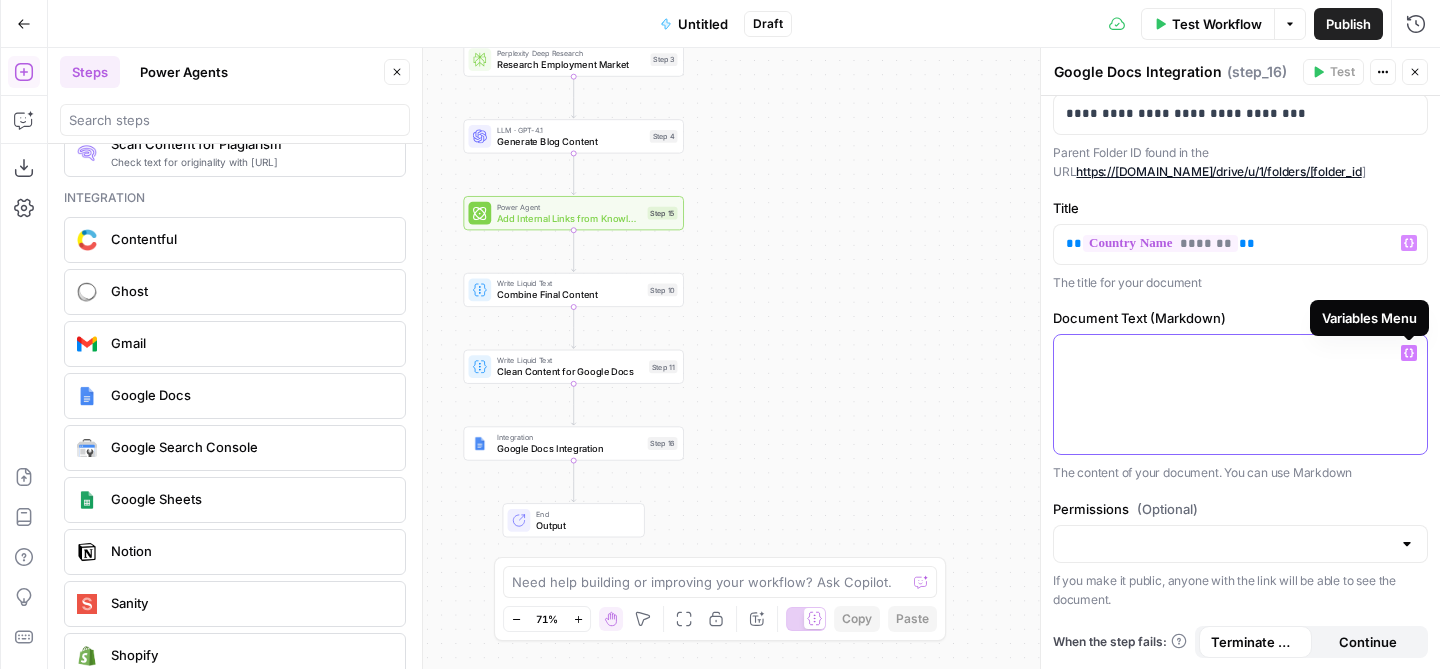 click 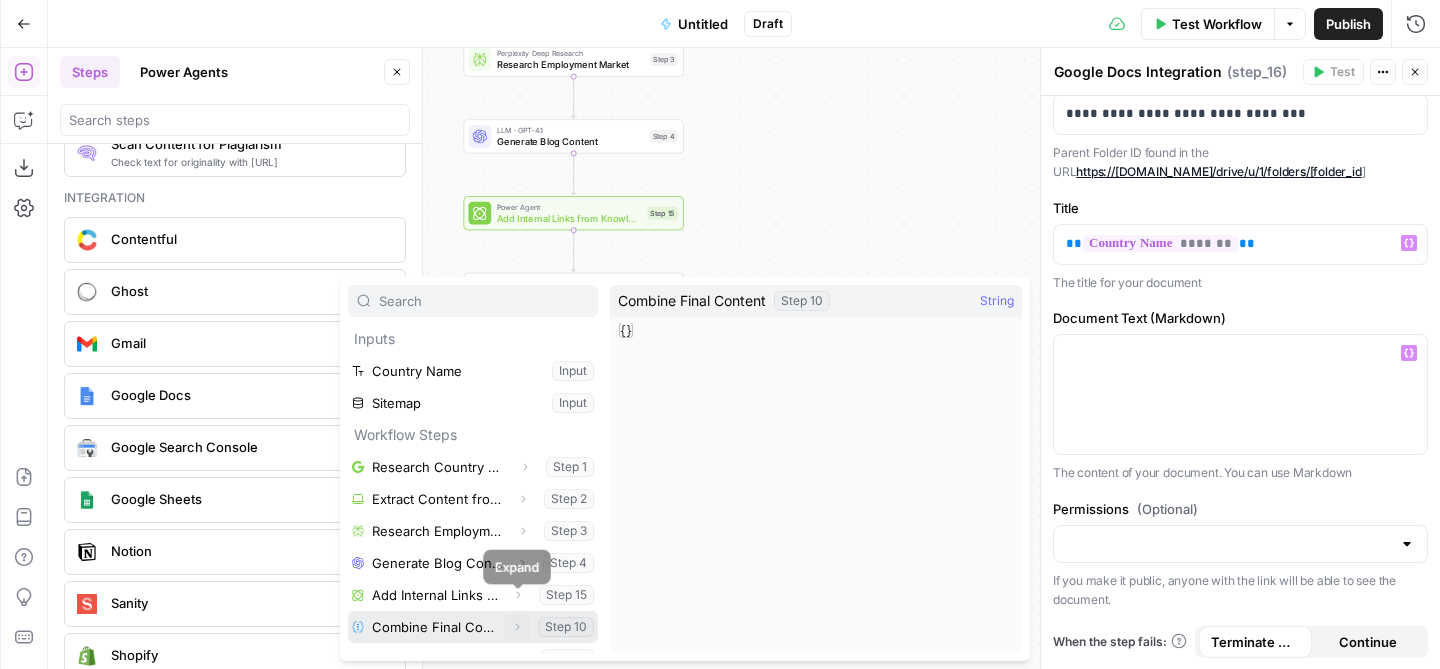 scroll, scrollTop: 22, scrollLeft: 0, axis: vertical 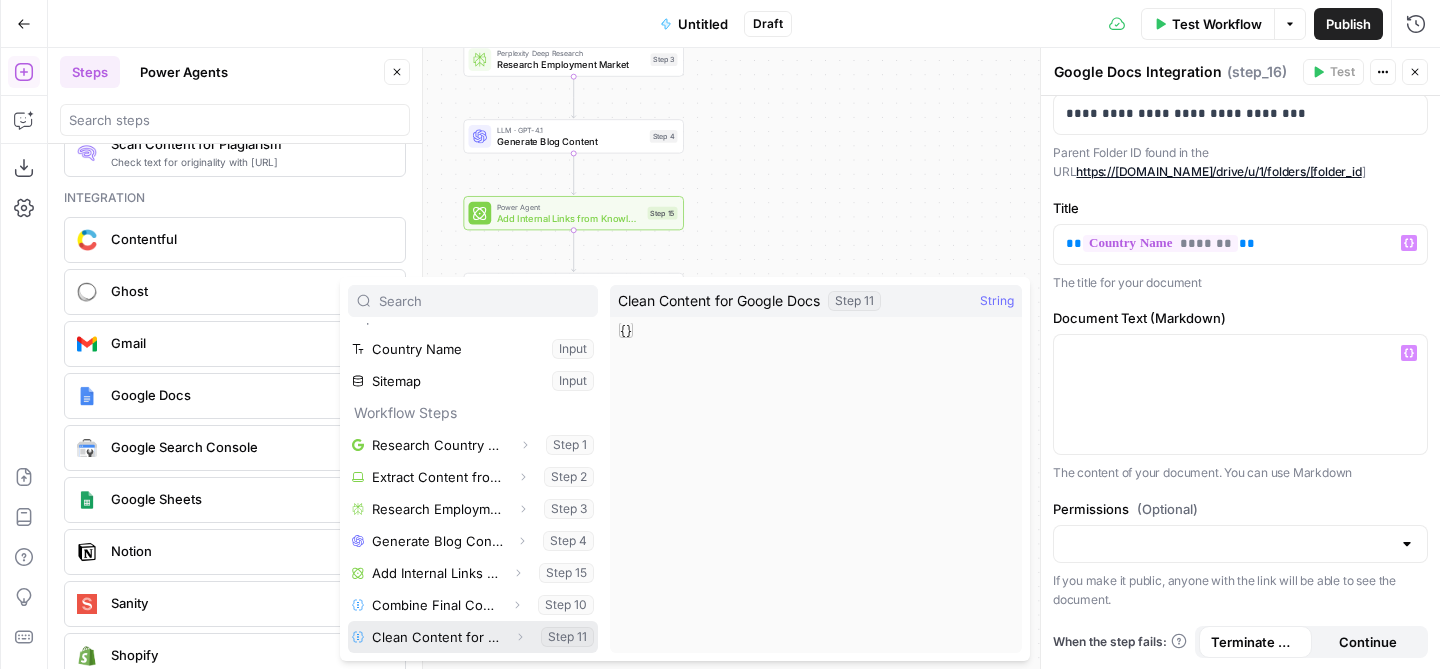 click at bounding box center [473, 637] 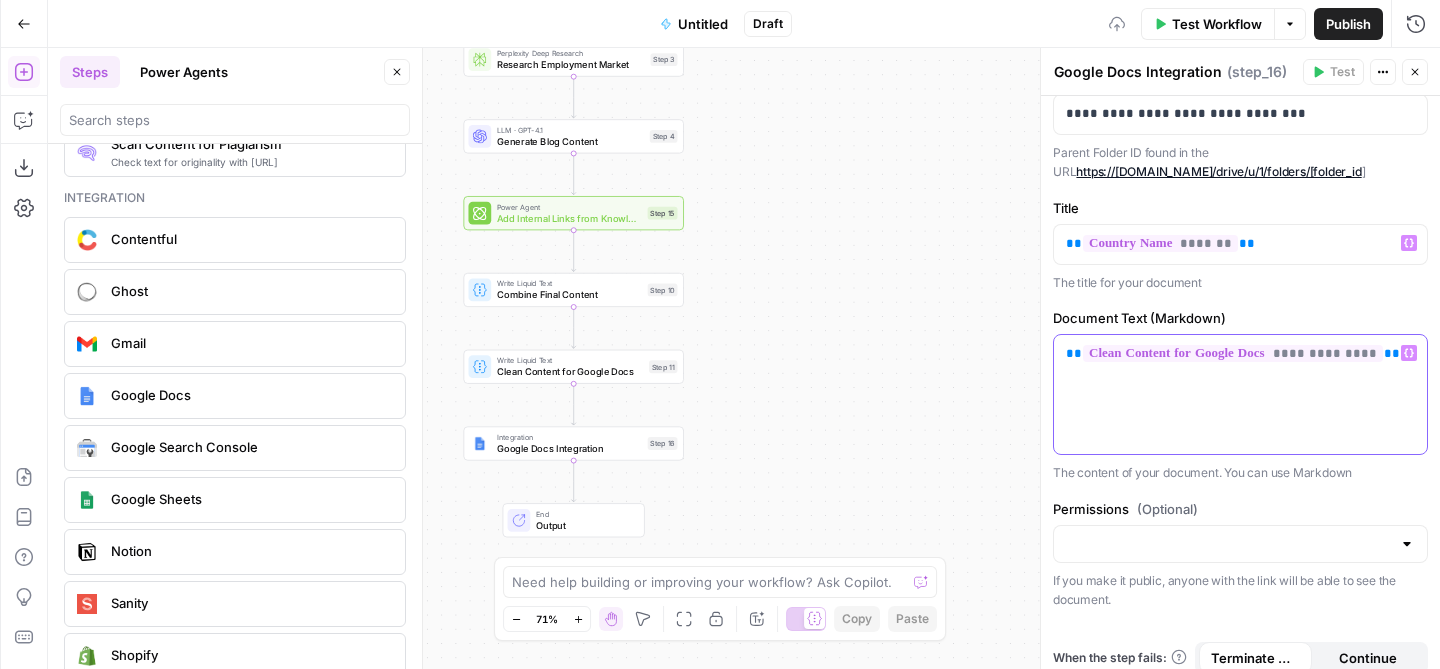scroll, scrollTop: 216, scrollLeft: 0, axis: vertical 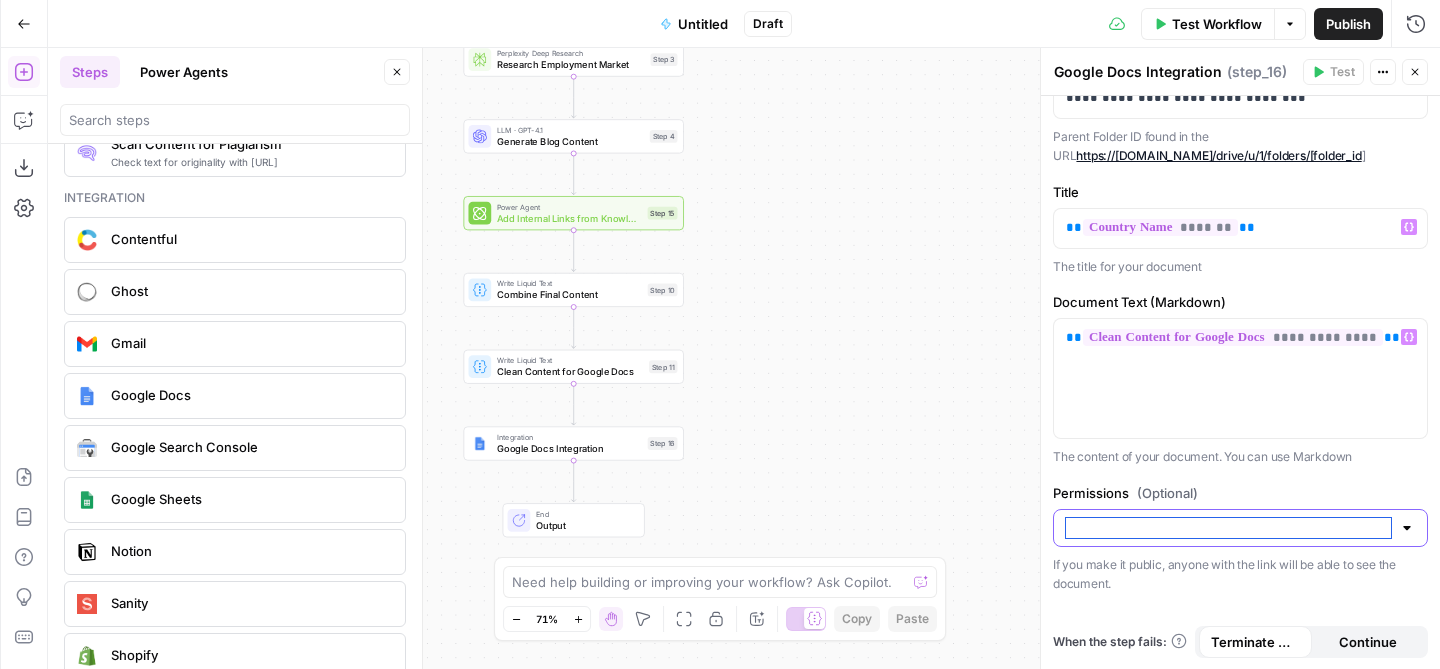click on "Permissions   (Optional)" at bounding box center [1228, 528] 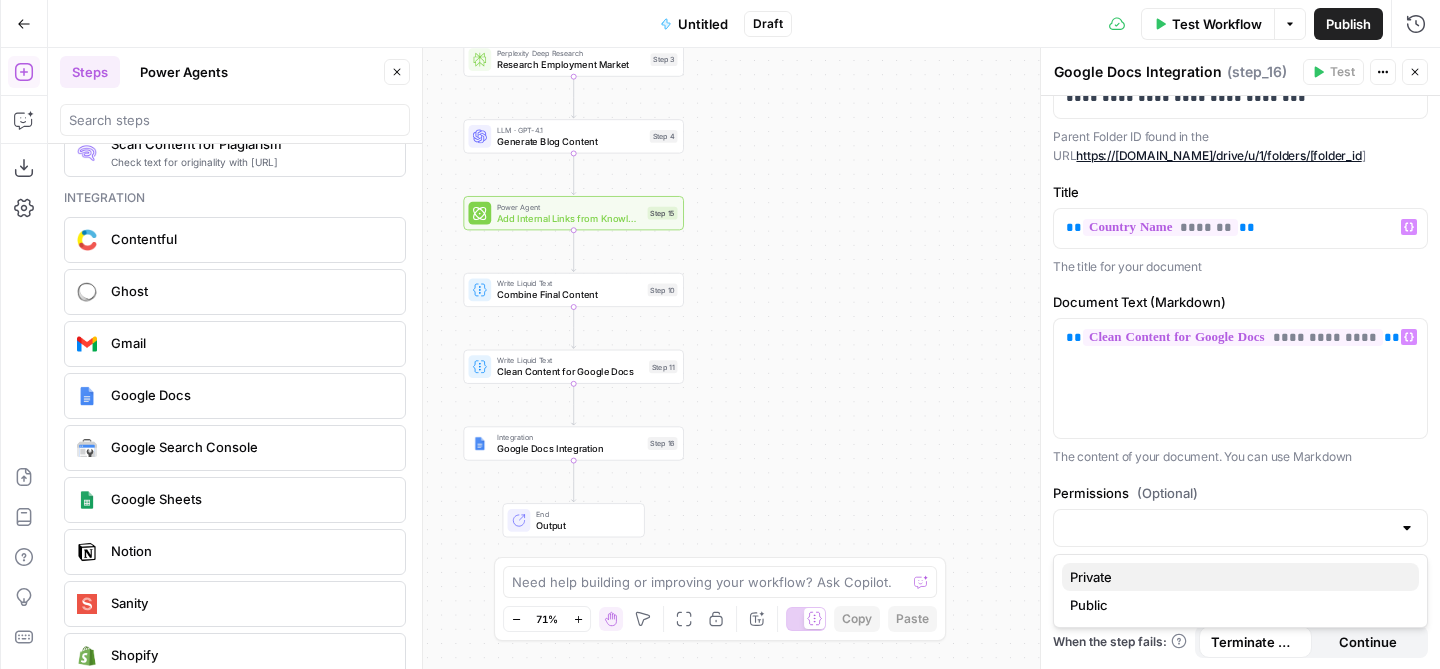 scroll, scrollTop: 200, scrollLeft: 0, axis: vertical 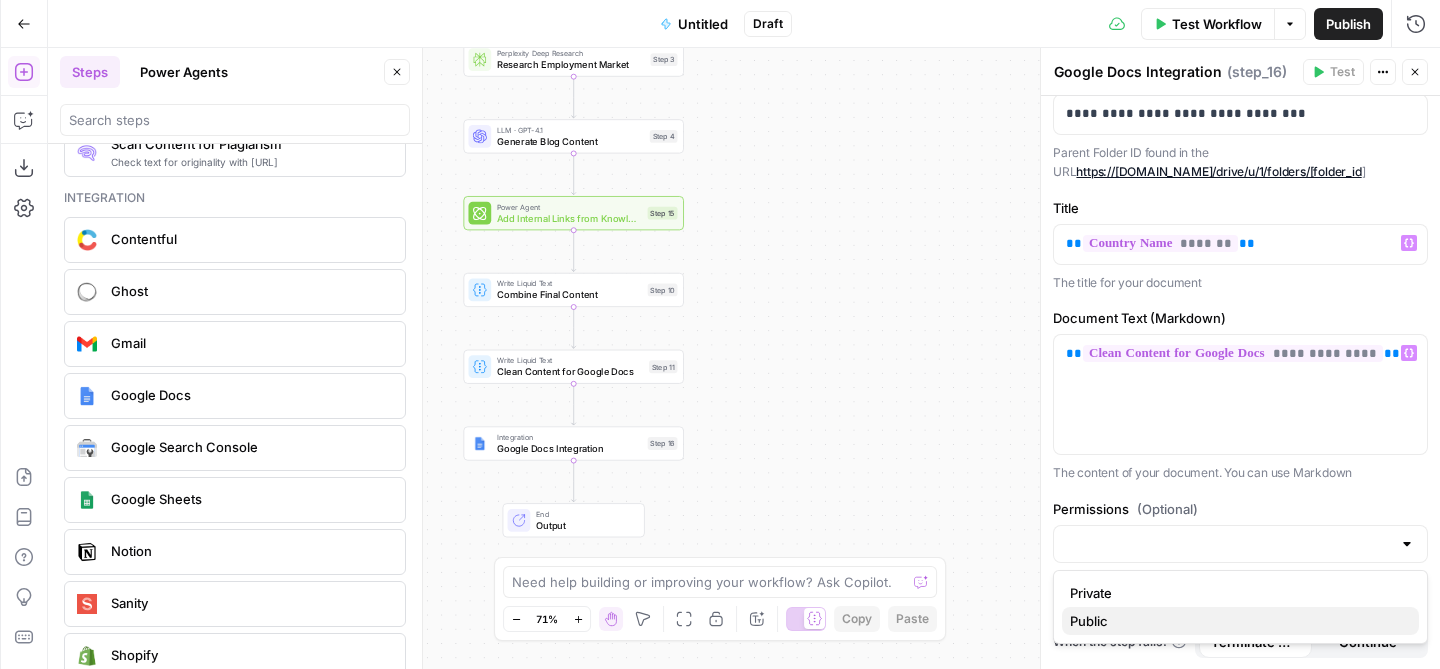 click on "Public" at bounding box center (1240, 621) 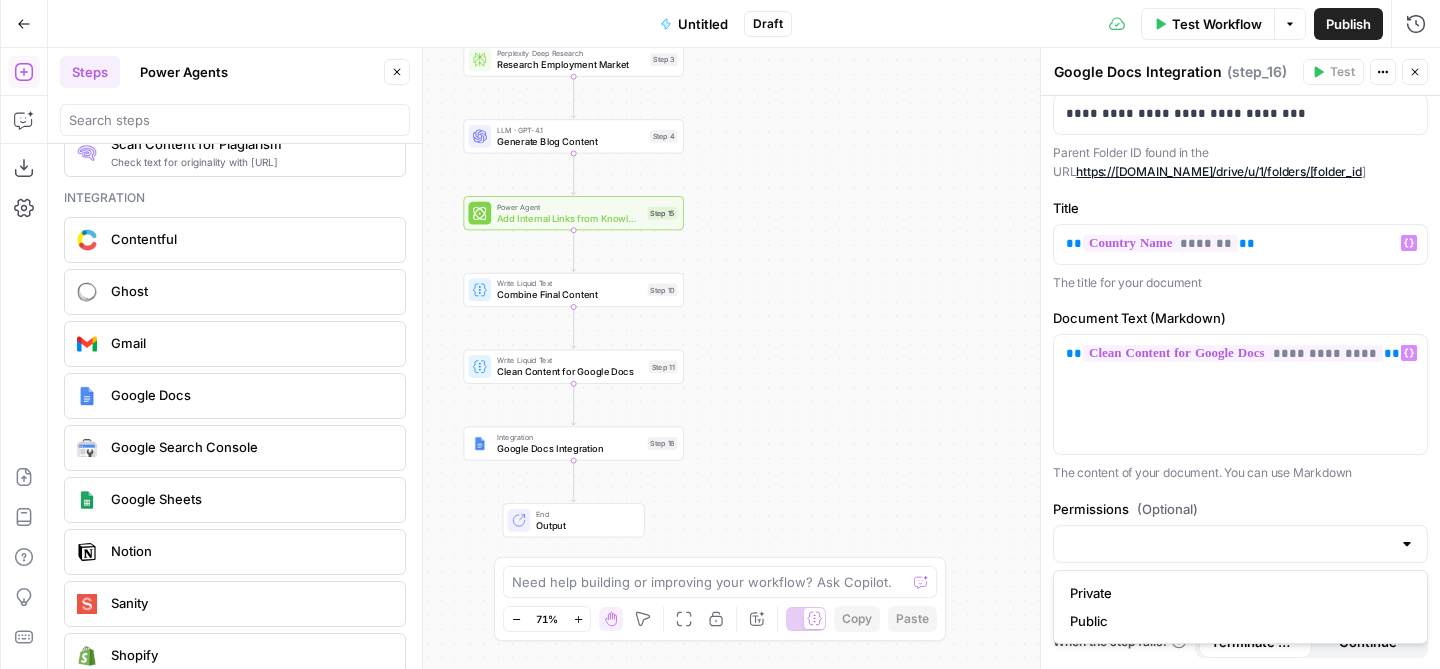 type on "Public" 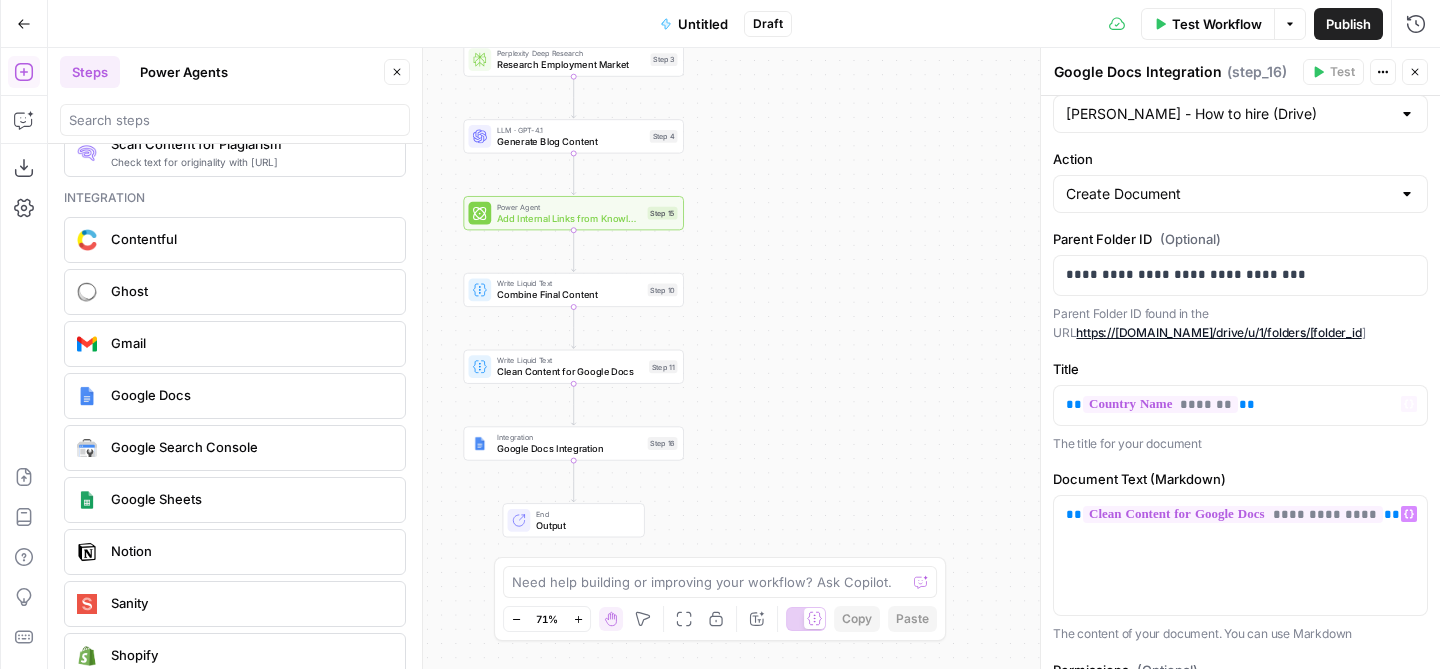 scroll, scrollTop: 0, scrollLeft: 0, axis: both 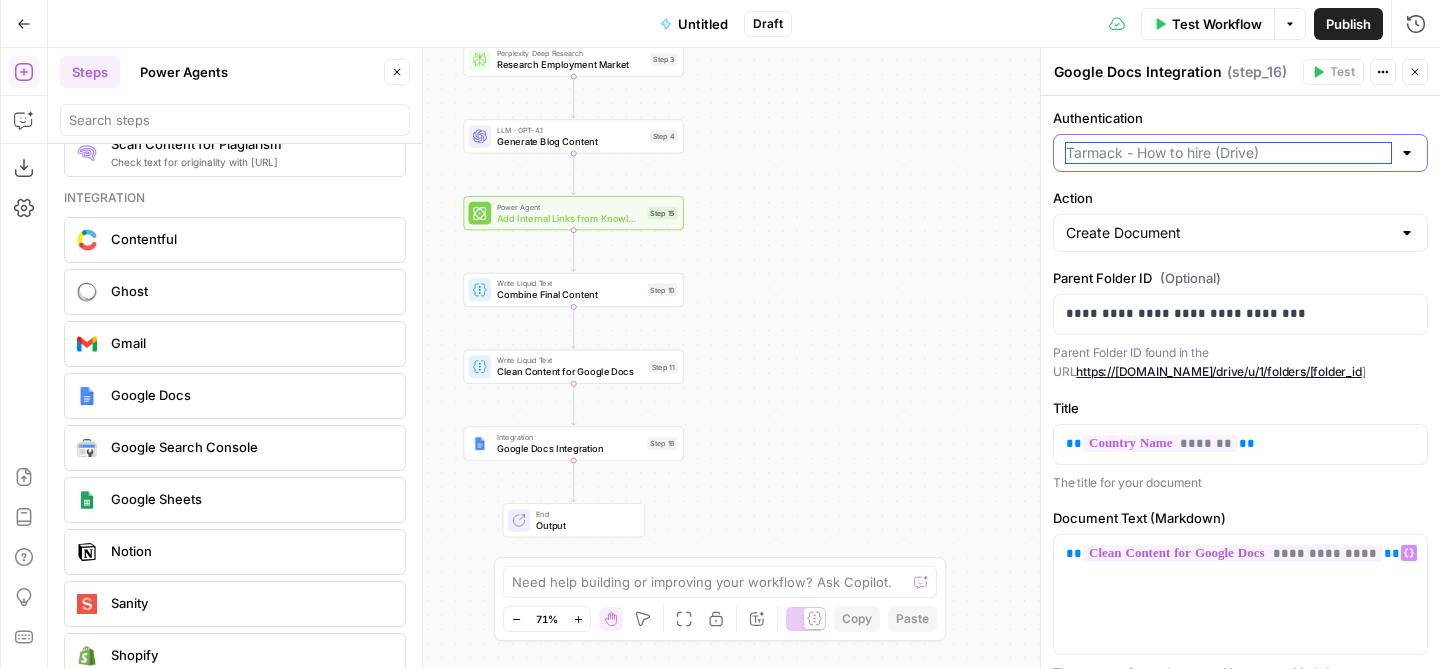 click on "Authentication" at bounding box center (1228, 153) 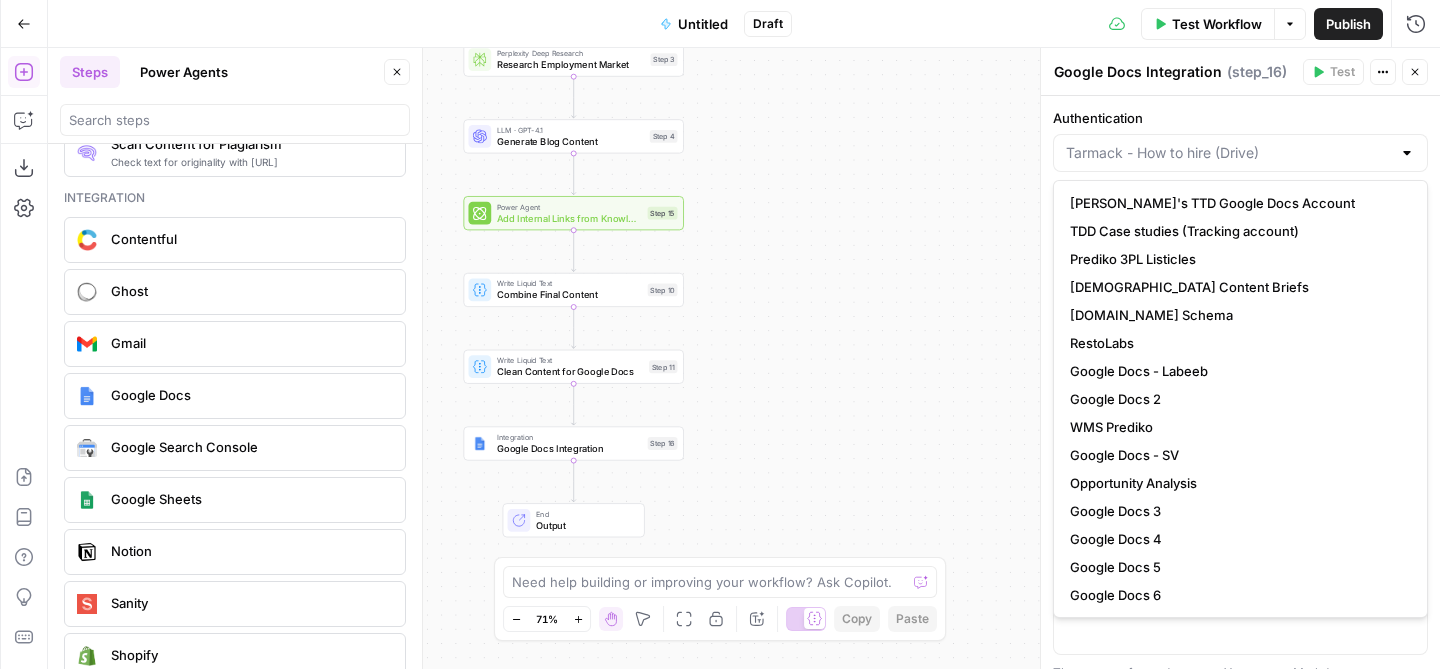 type on "[PERSON_NAME] - How to hire (Drive)" 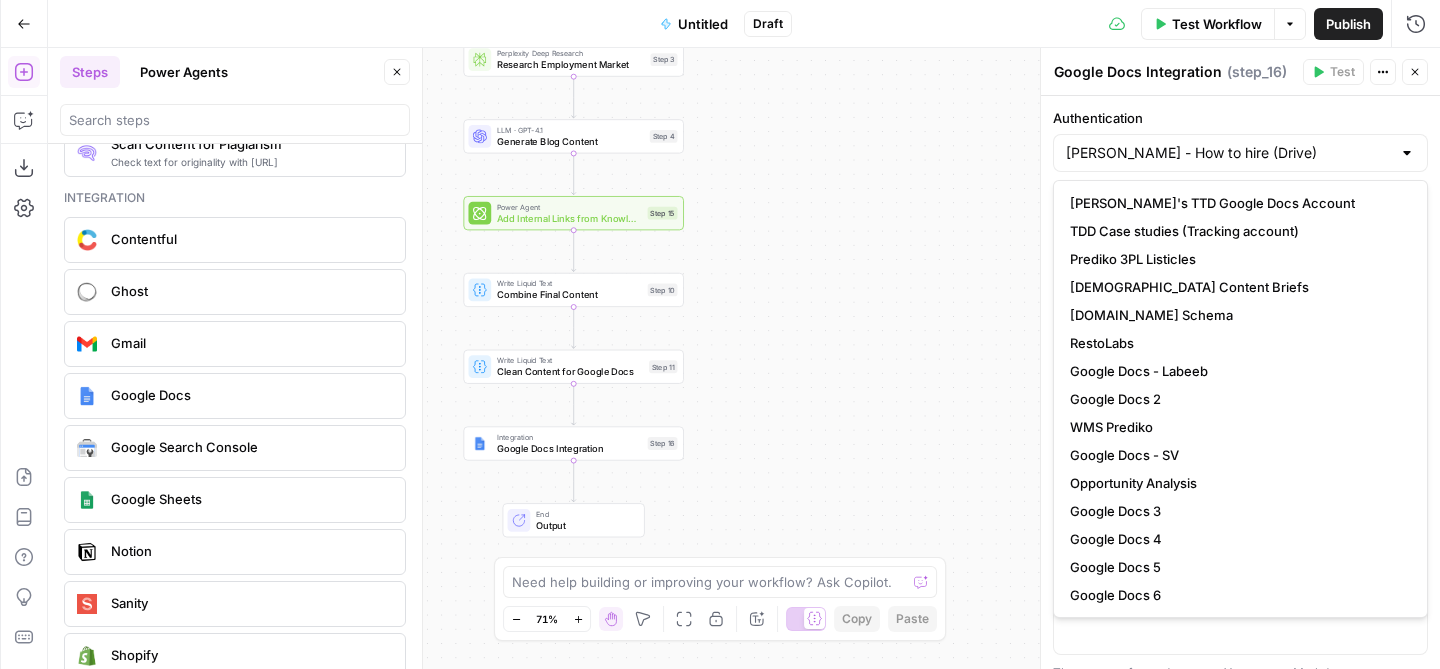 click on "Authentication" at bounding box center (1240, 118) 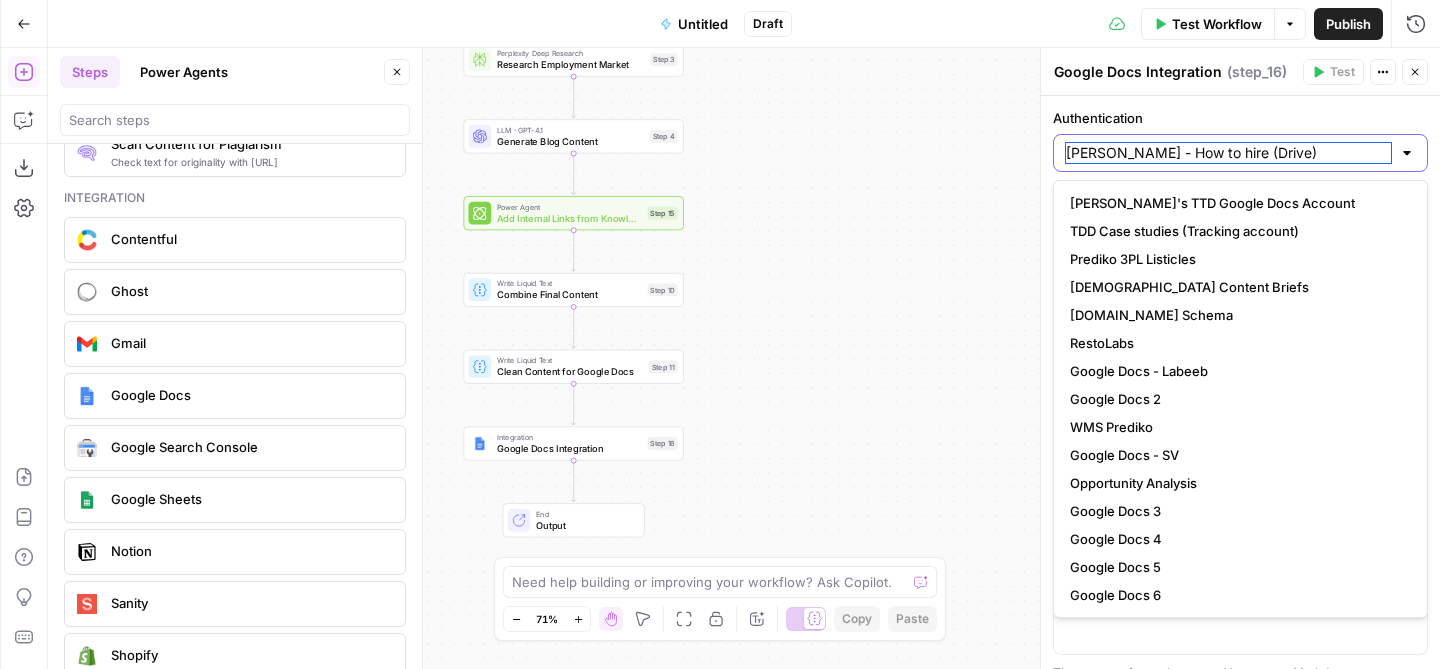 click on "[PERSON_NAME] - How to hire (Drive)" at bounding box center [1228, 153] 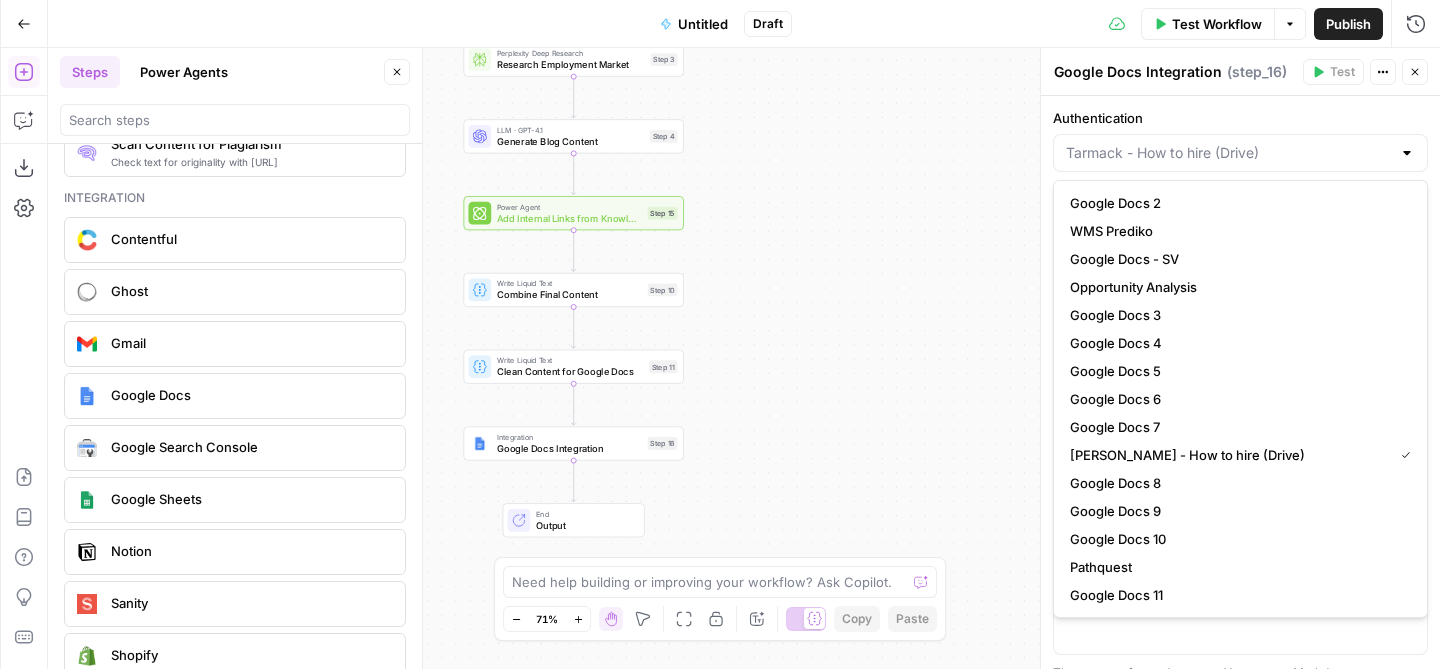 scroll, scrollTop: 336, scrollLeft: 0, axis: vertical 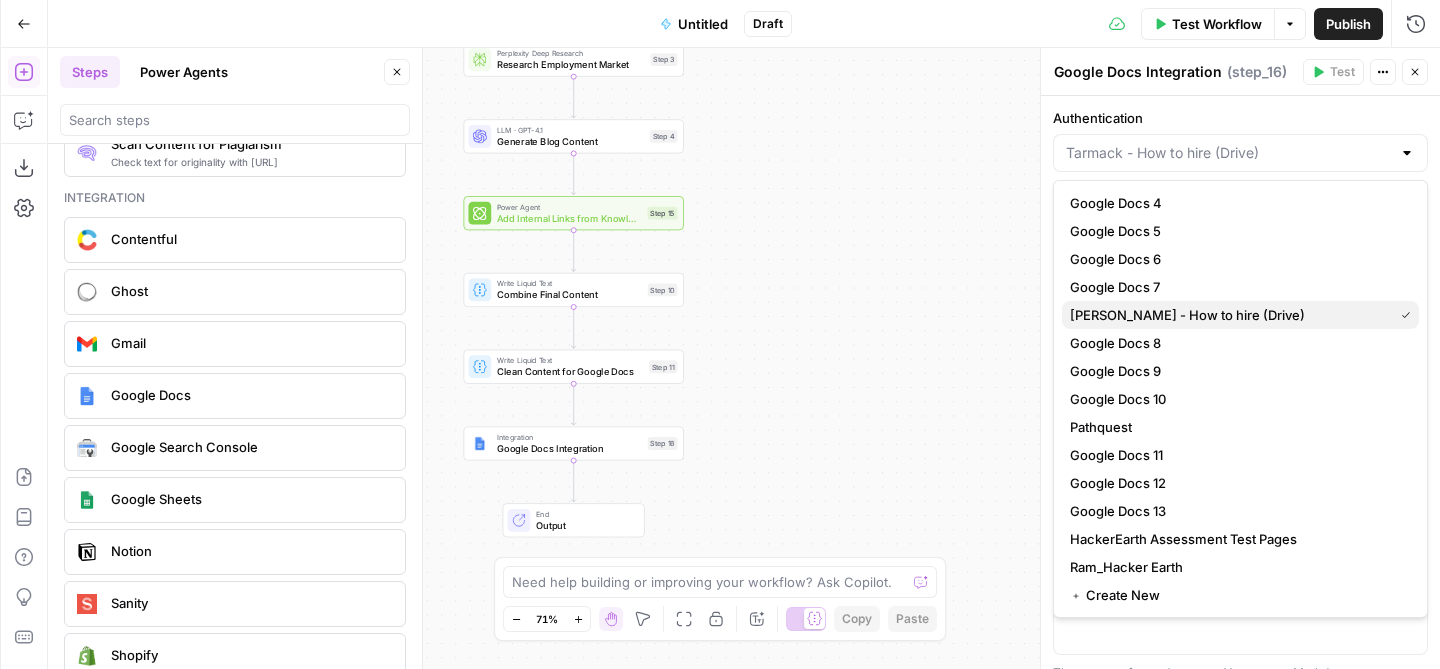 click on "[PERSON_NAME] - How to hire (Drive)" at bounding box center (1240, 315) 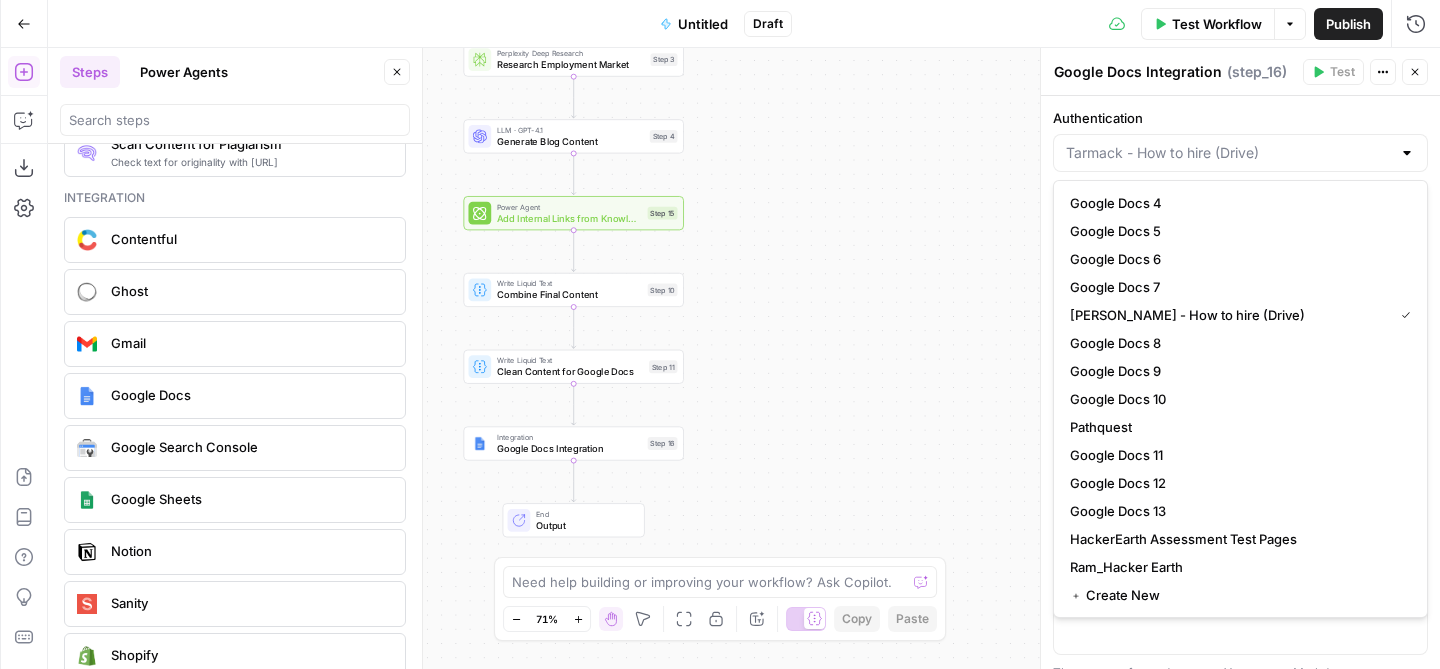 type on "[PERSON_NAME] - How to hire (Drive)" 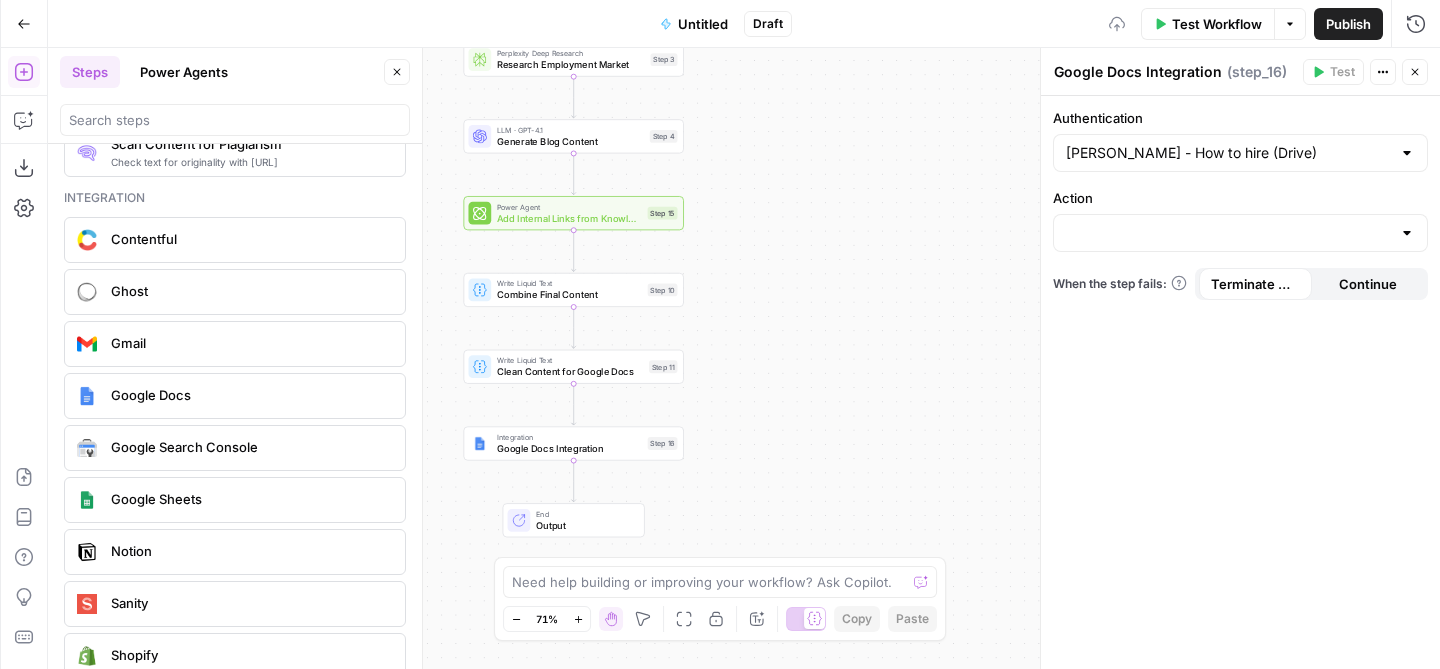 click on "Terminate Workflow" at bounding box center [1255, 241] 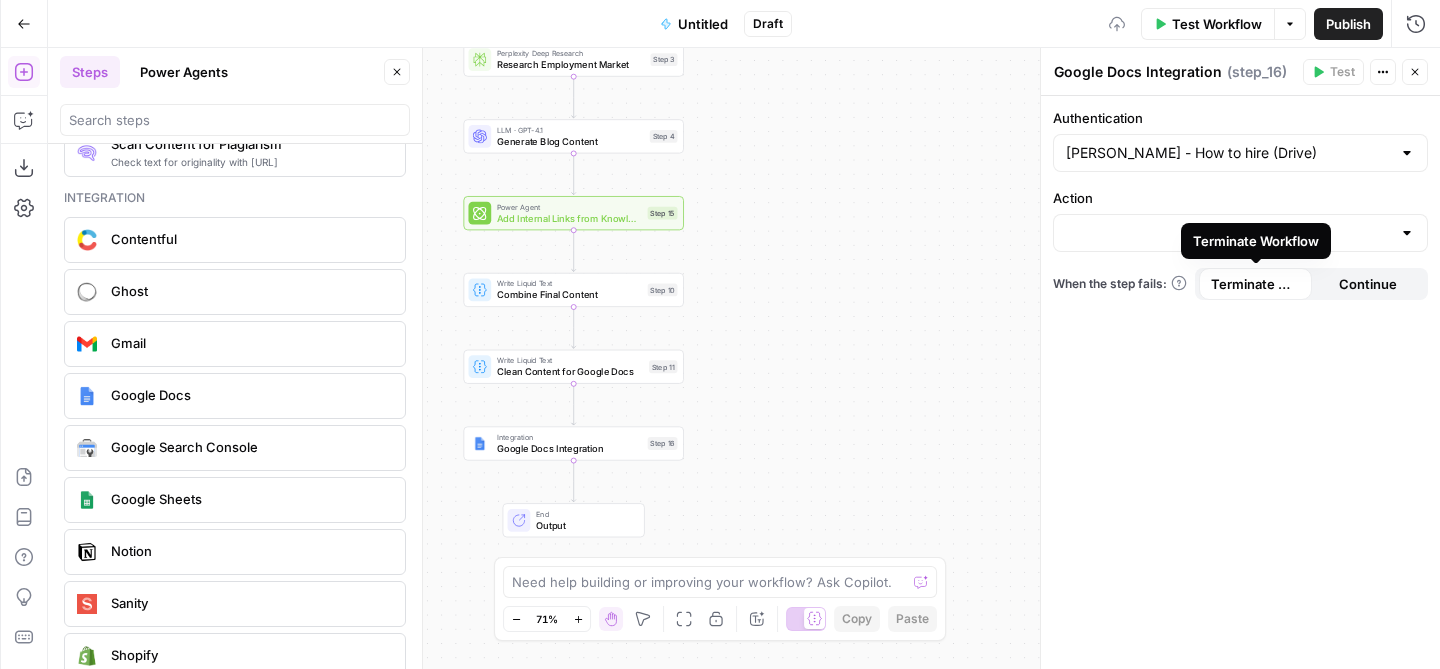 click on "Action" at bounding box center [1240, 220] 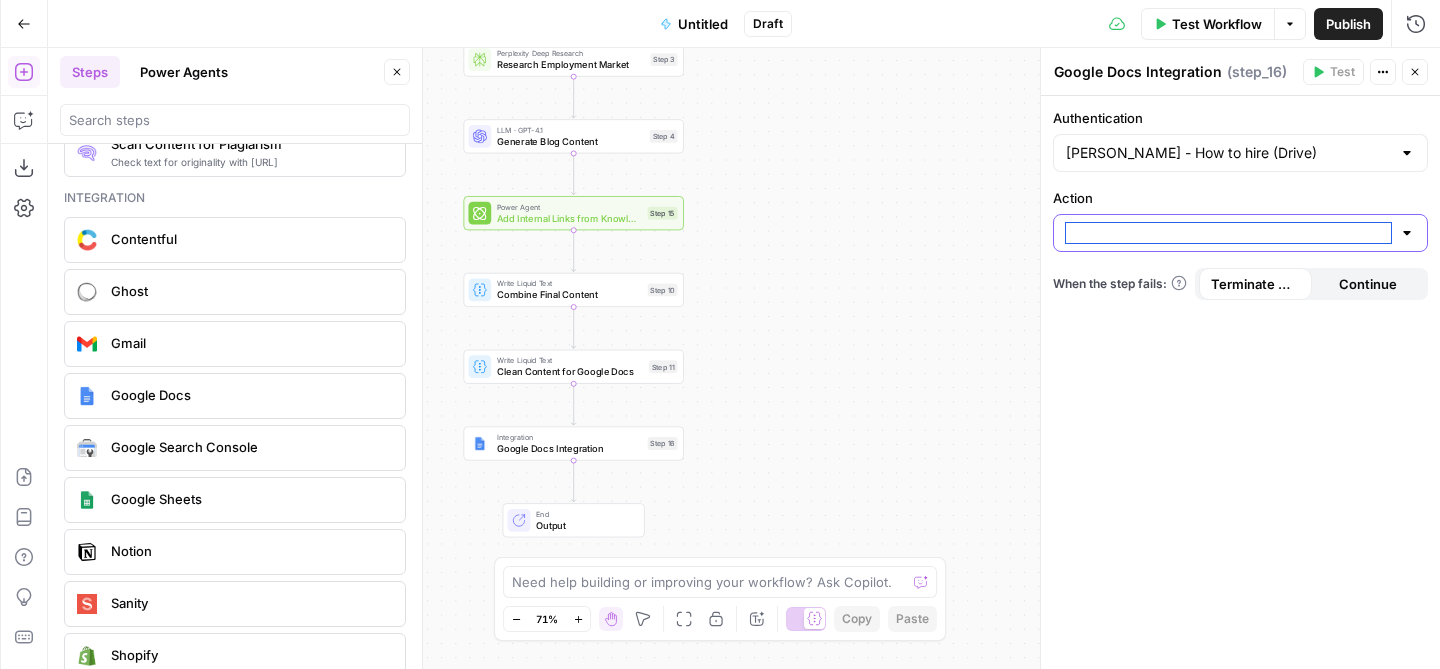 click on "Action" at bounding box center (1228, 233) 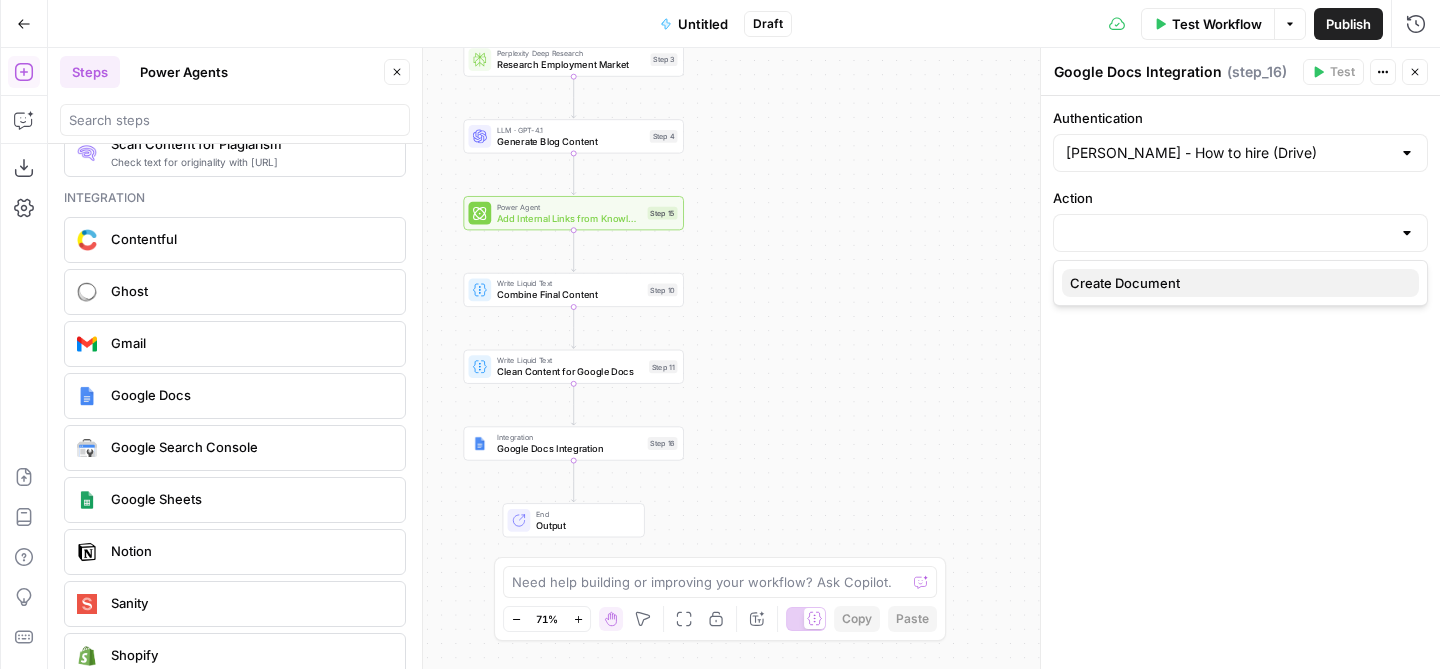 click on "Create Document" at bounding box center [1125, 283] 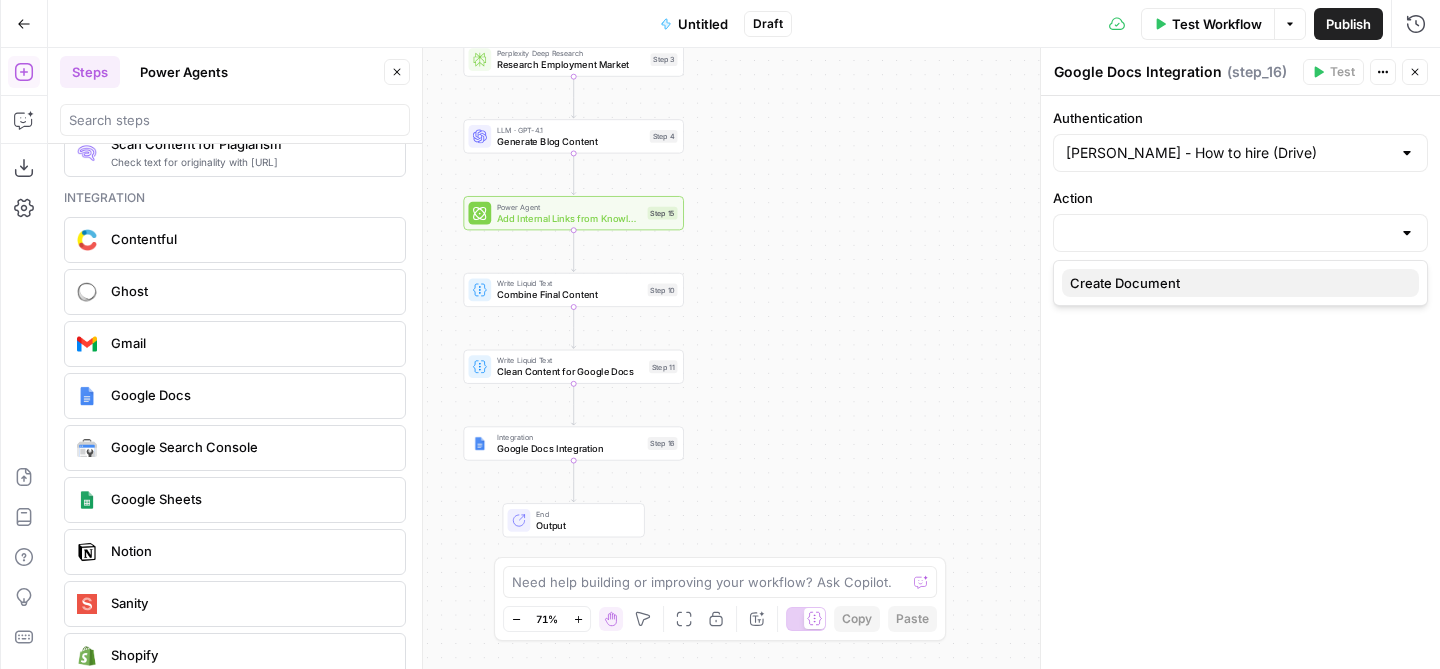 type on "Create Document" 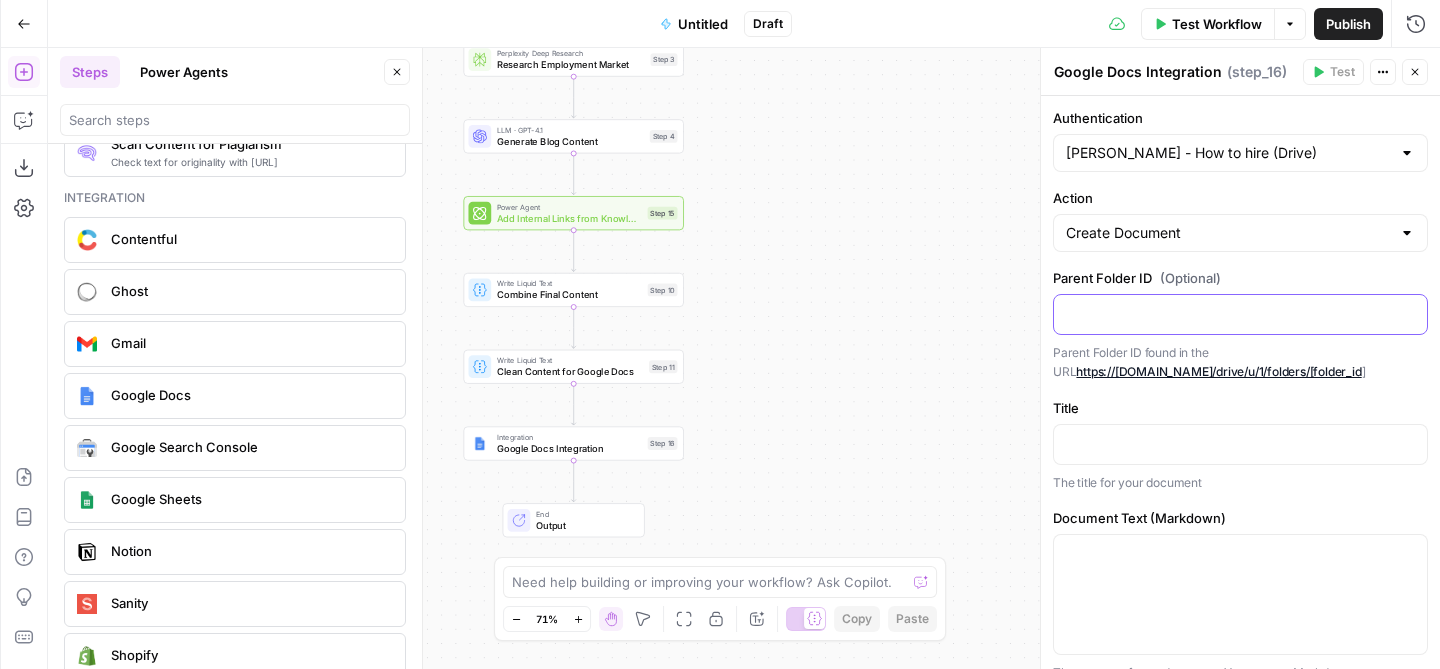 click at bounding box center [1240, 313] 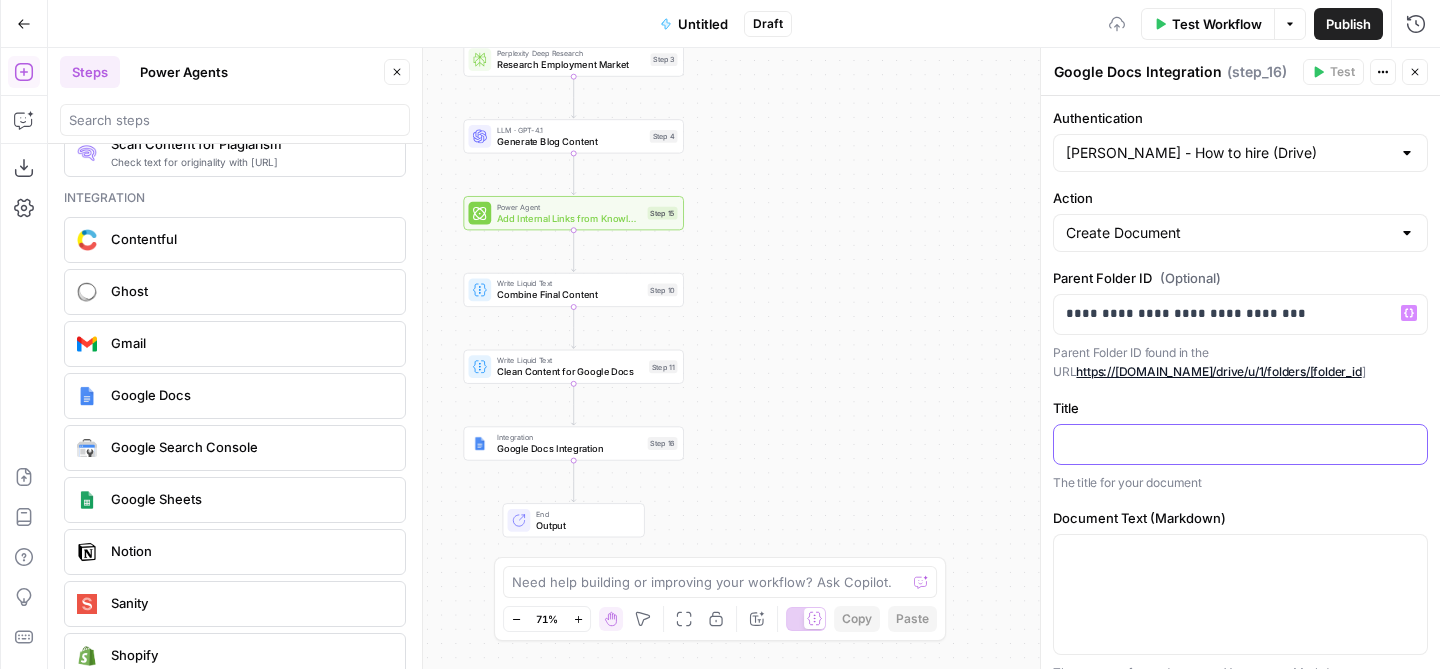 click at bounding box center (1240, 443) 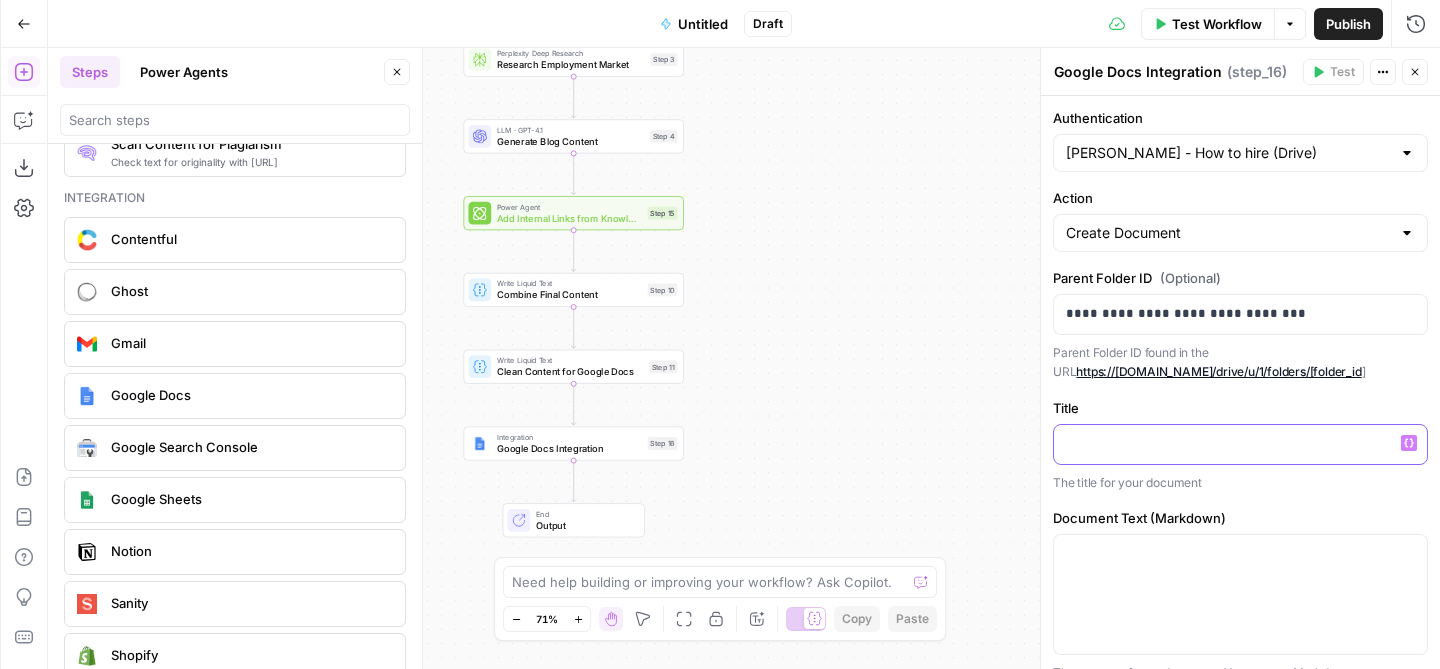 click 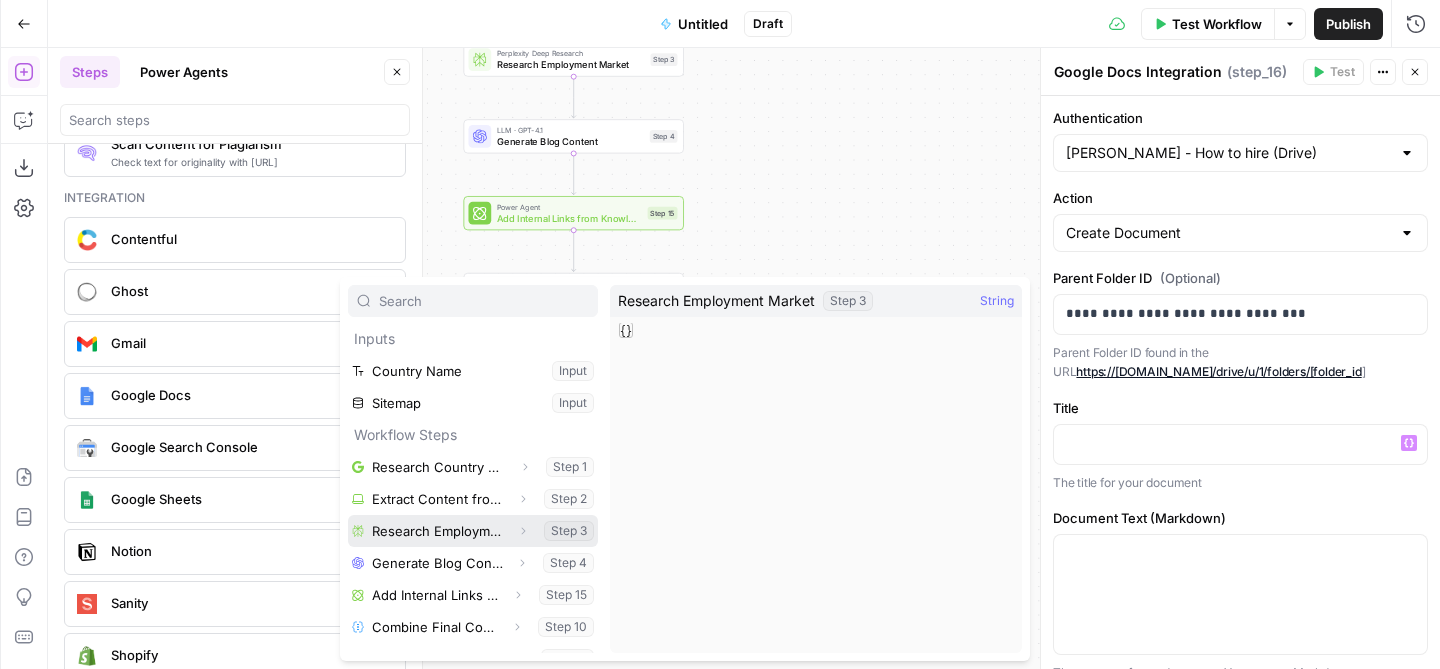 scroll, scrollTop: 22, scrollLeft: 0, axis: vertical 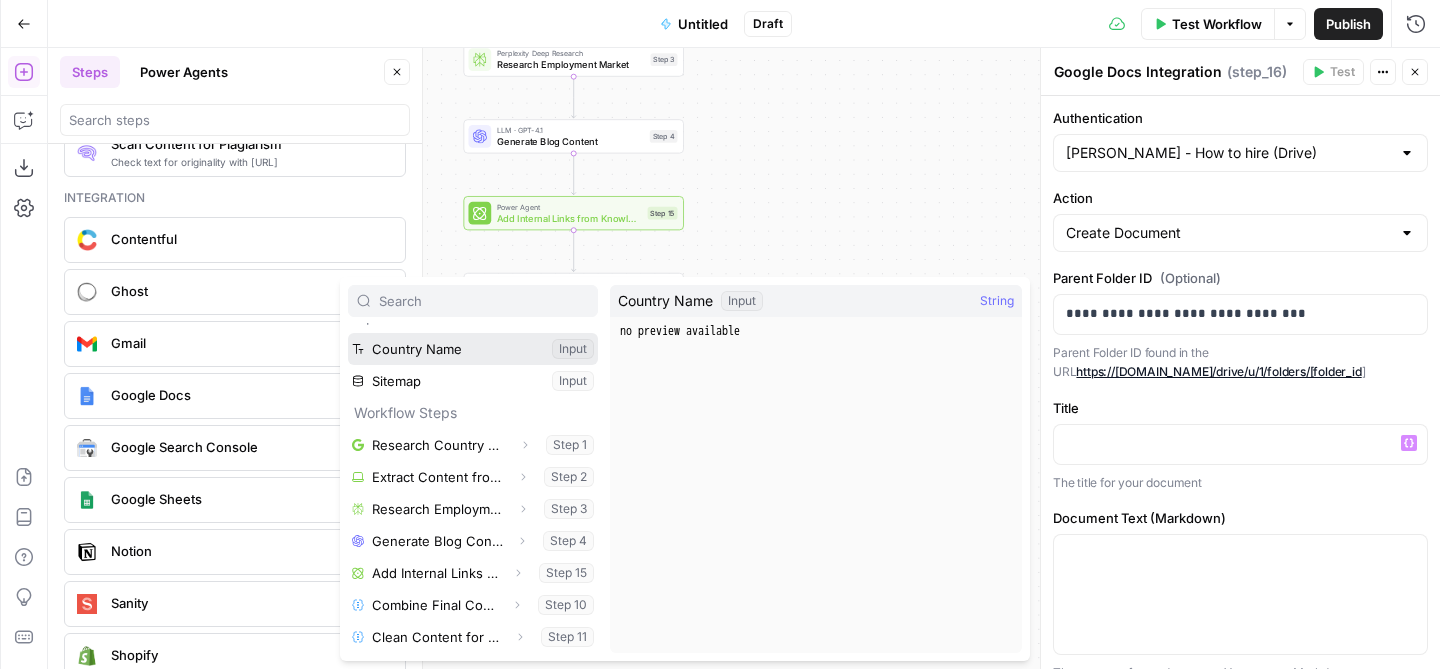 click at bounding box center [473, 349] 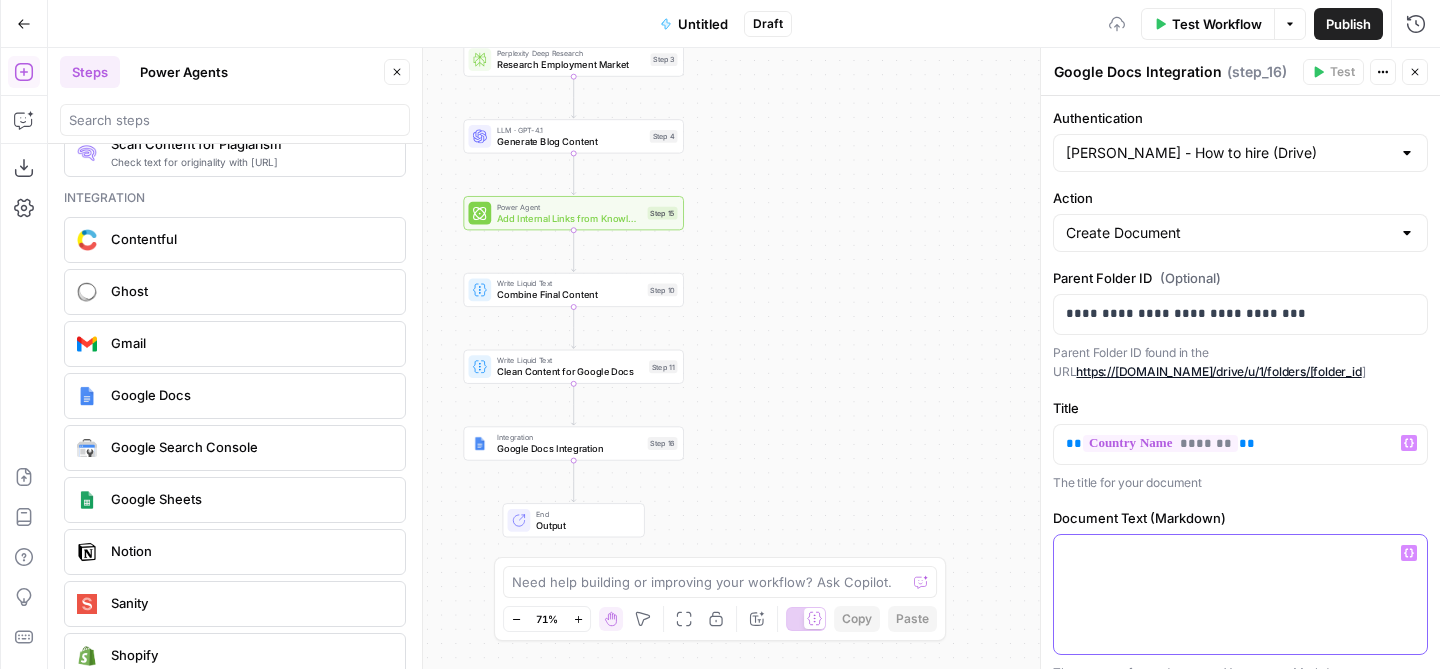 click at bounding box center [1240, 594] 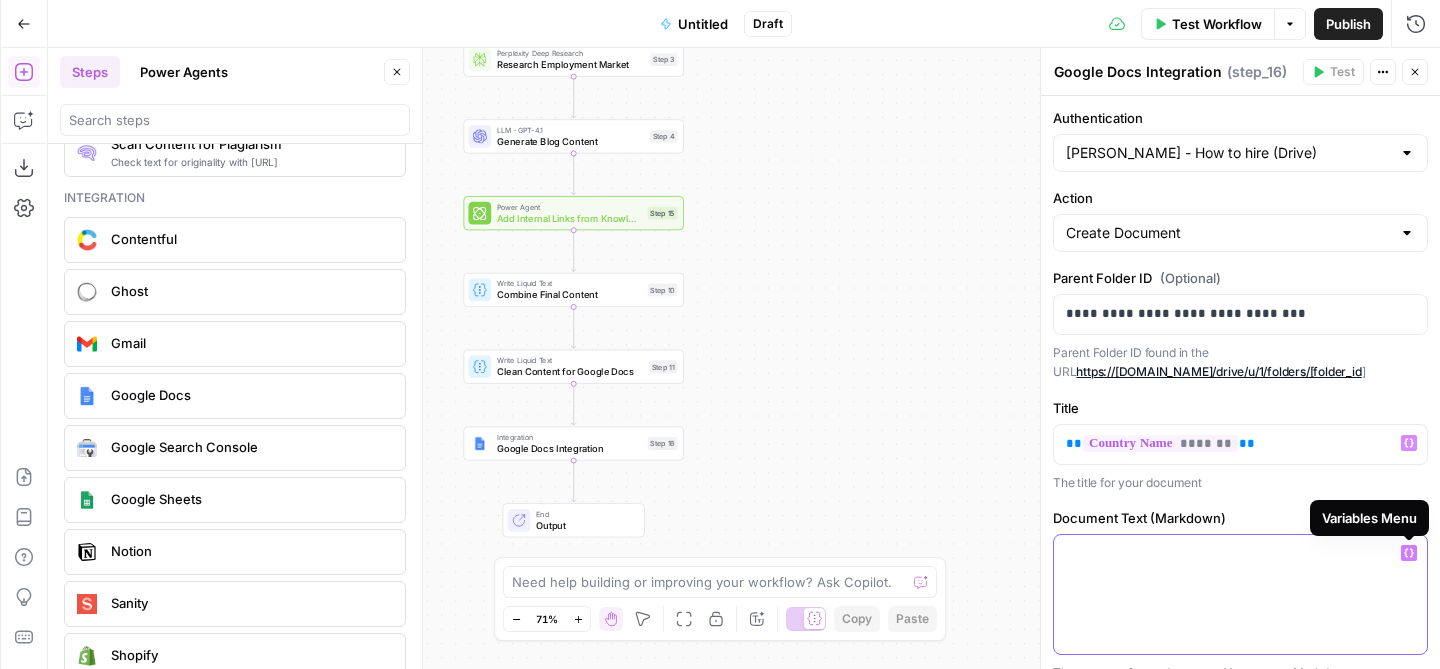 click 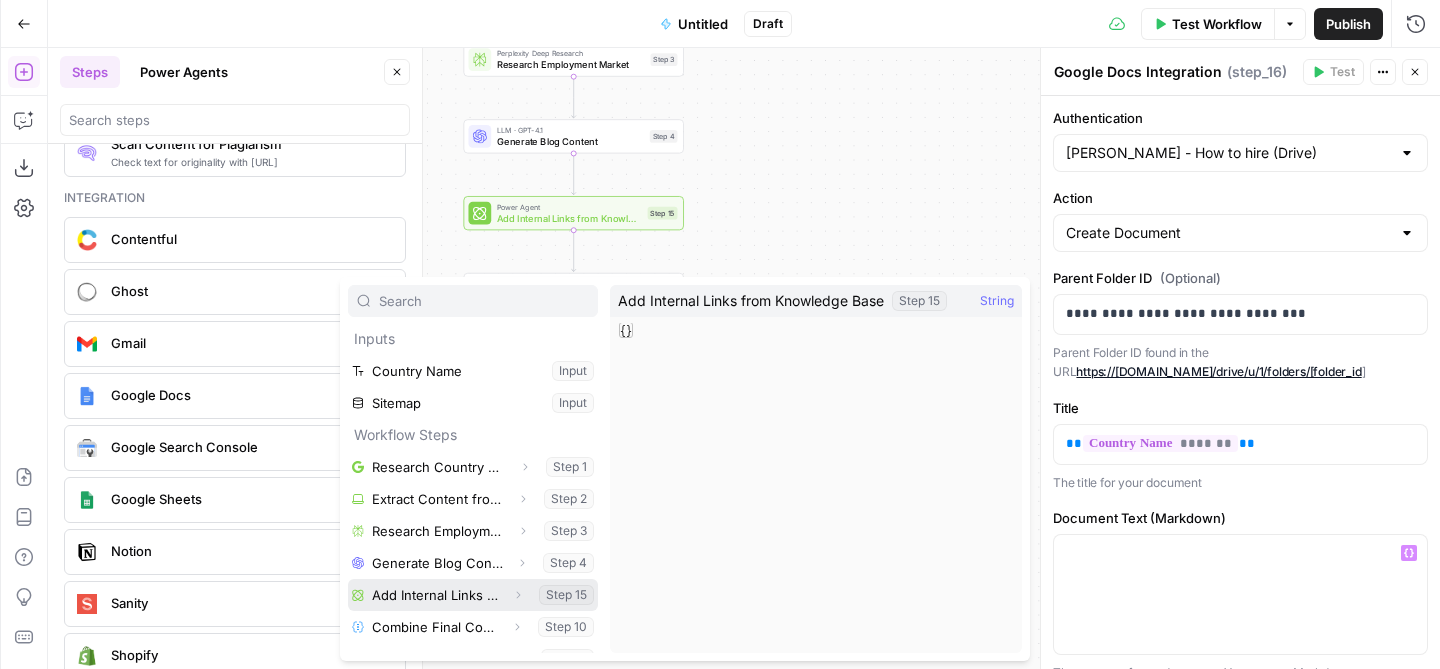 scroll, scrollTop: 22, scrollLeft: 0, axis: vertical 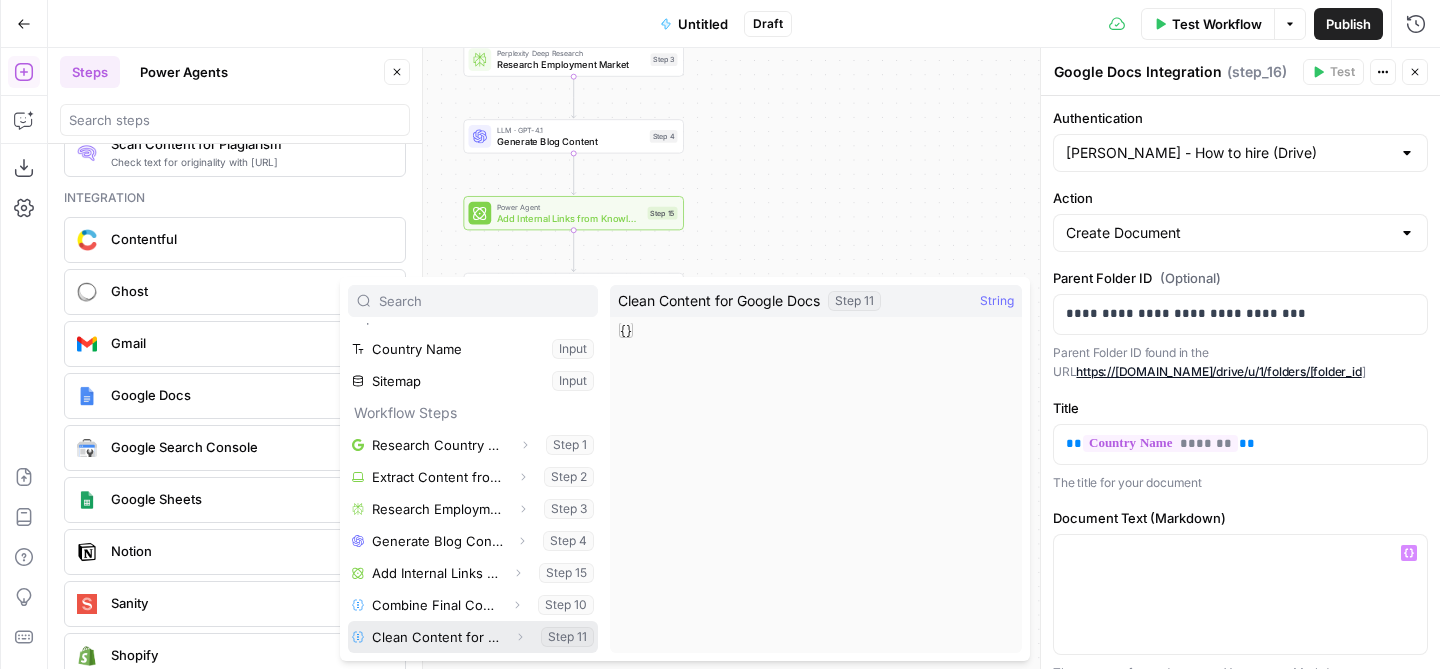 click at bounding box center (473, 637) 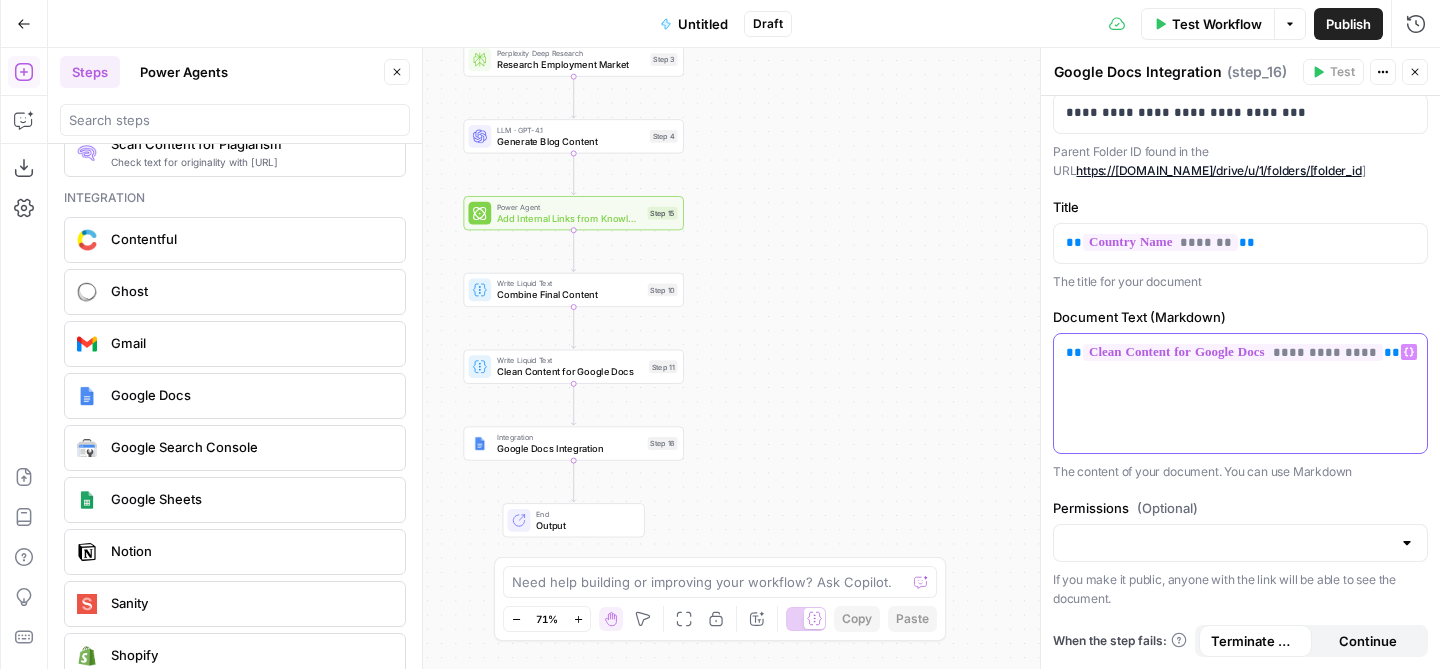 scroll, scrollTop: 200, scrollLeft: 0, axis: vertical 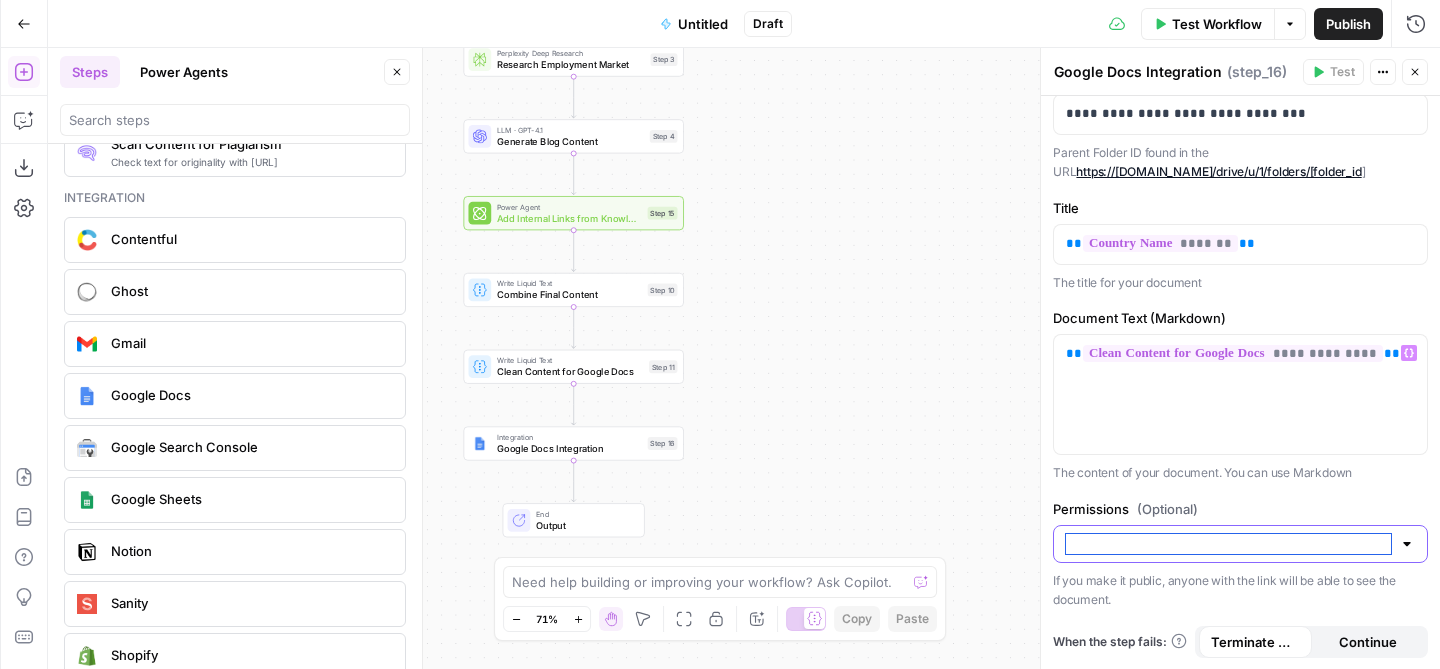 click on "Permissions   (Optional)" at bounding box center (1228, 544) 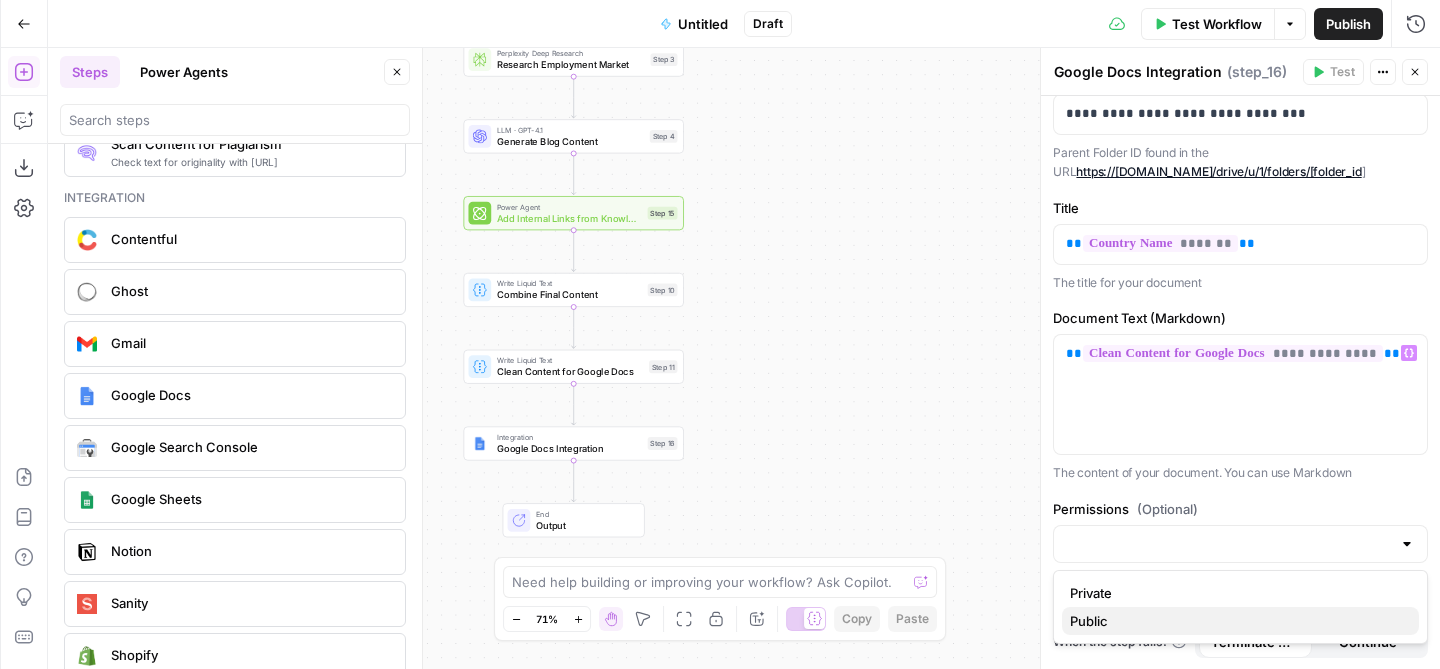 click on "Public" at bounding box center (1240, 621) 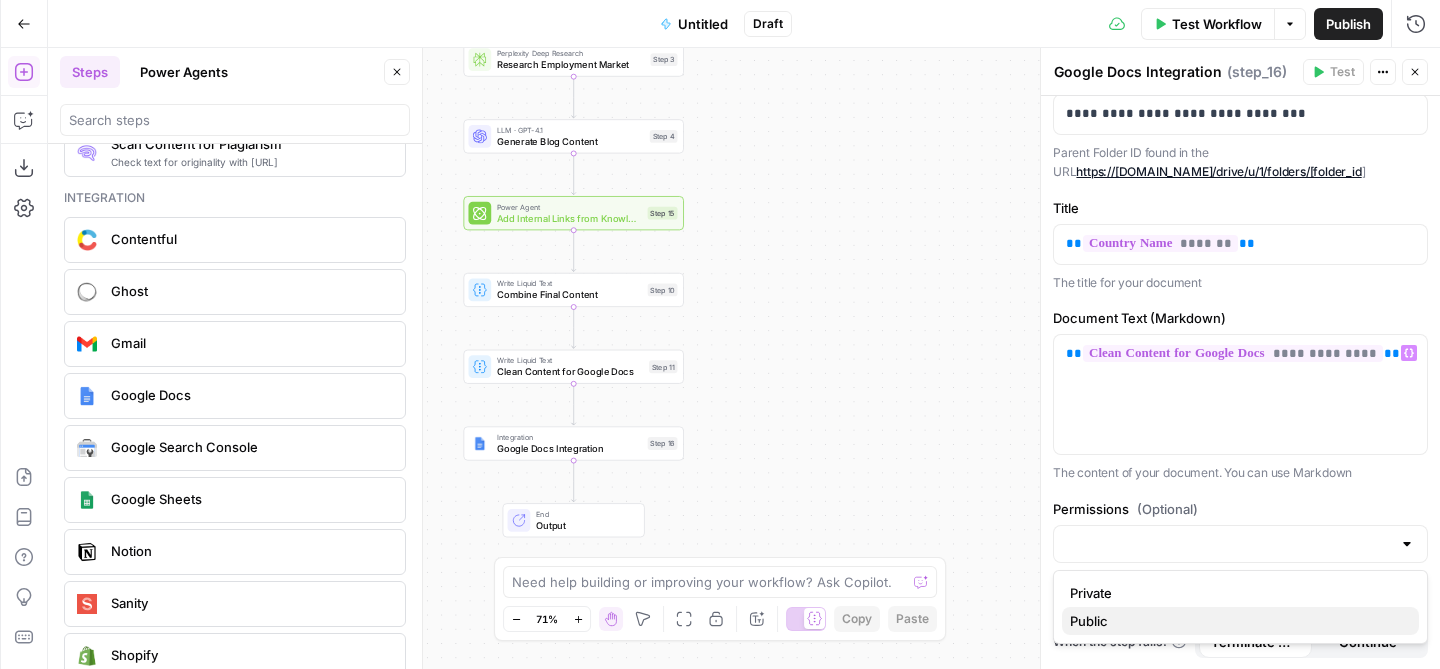 type on "Public" 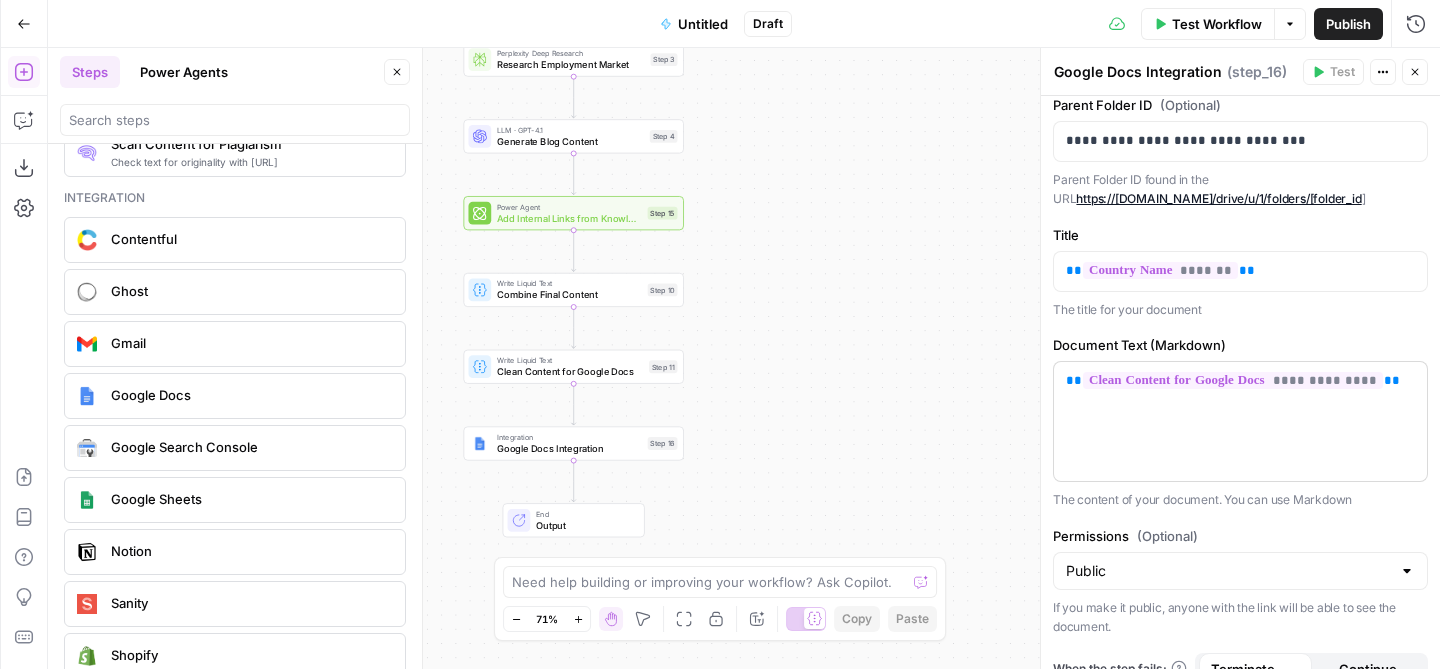 scroll, scrollTop: 200, scrollLeft: 0, axis: vertical 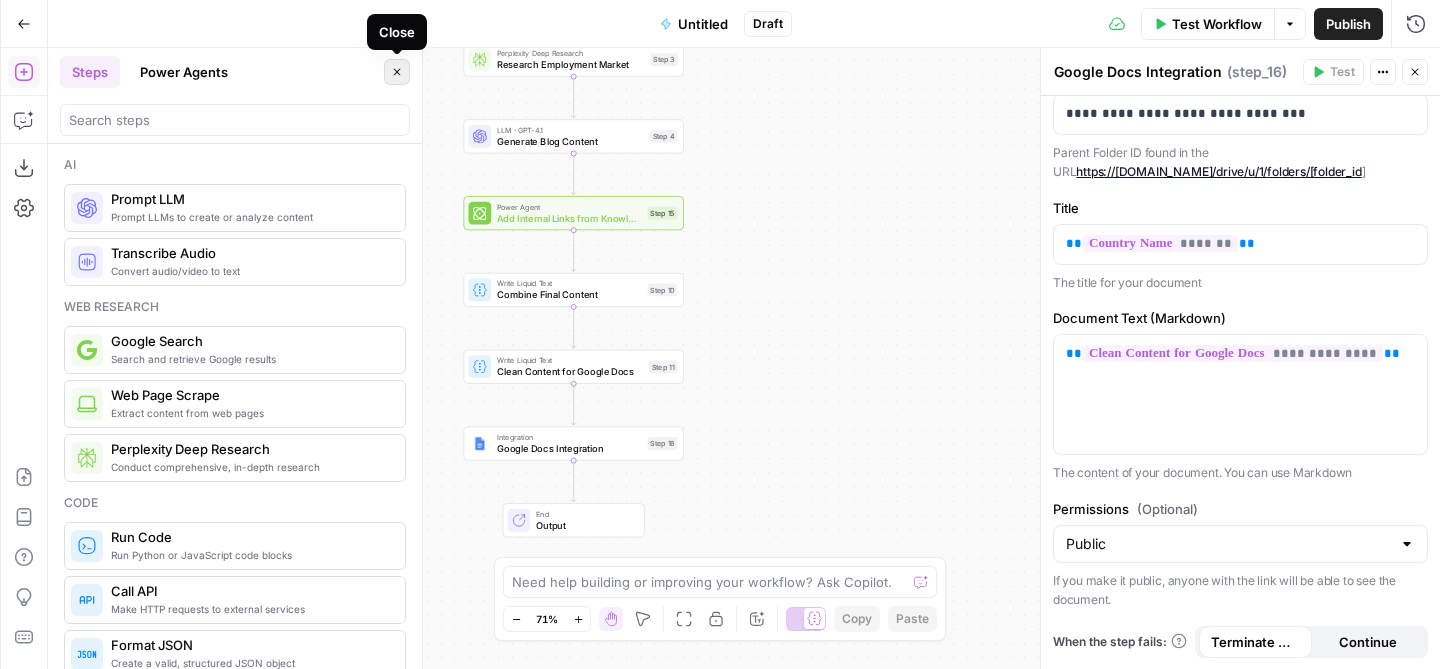 click 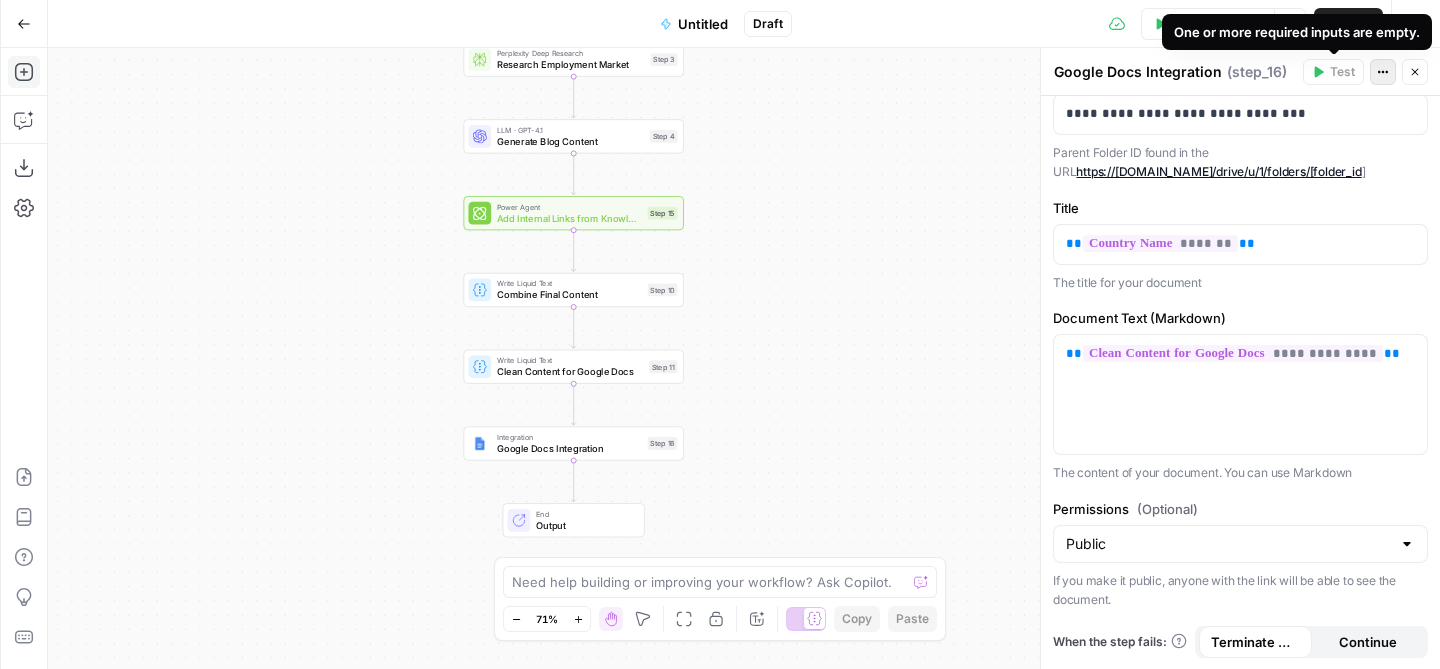 click 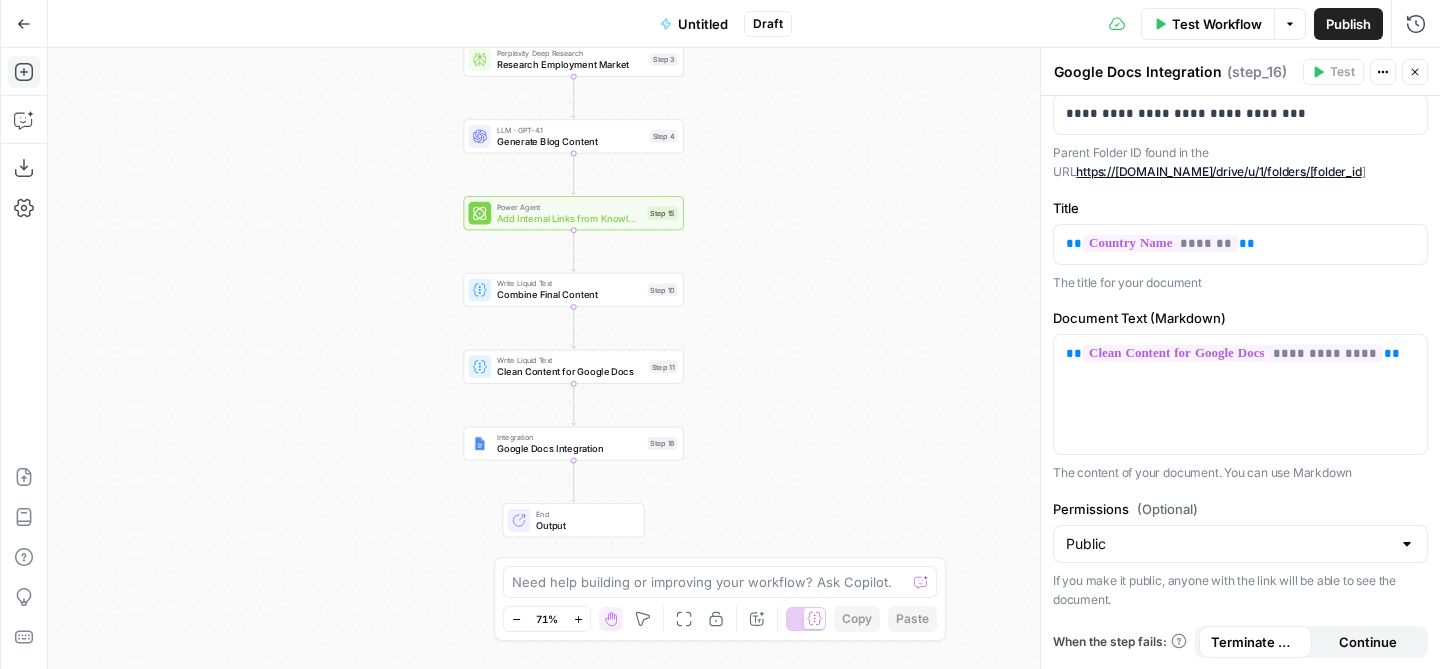 click on "( step_16 )" at bounding box center [1257, 72] 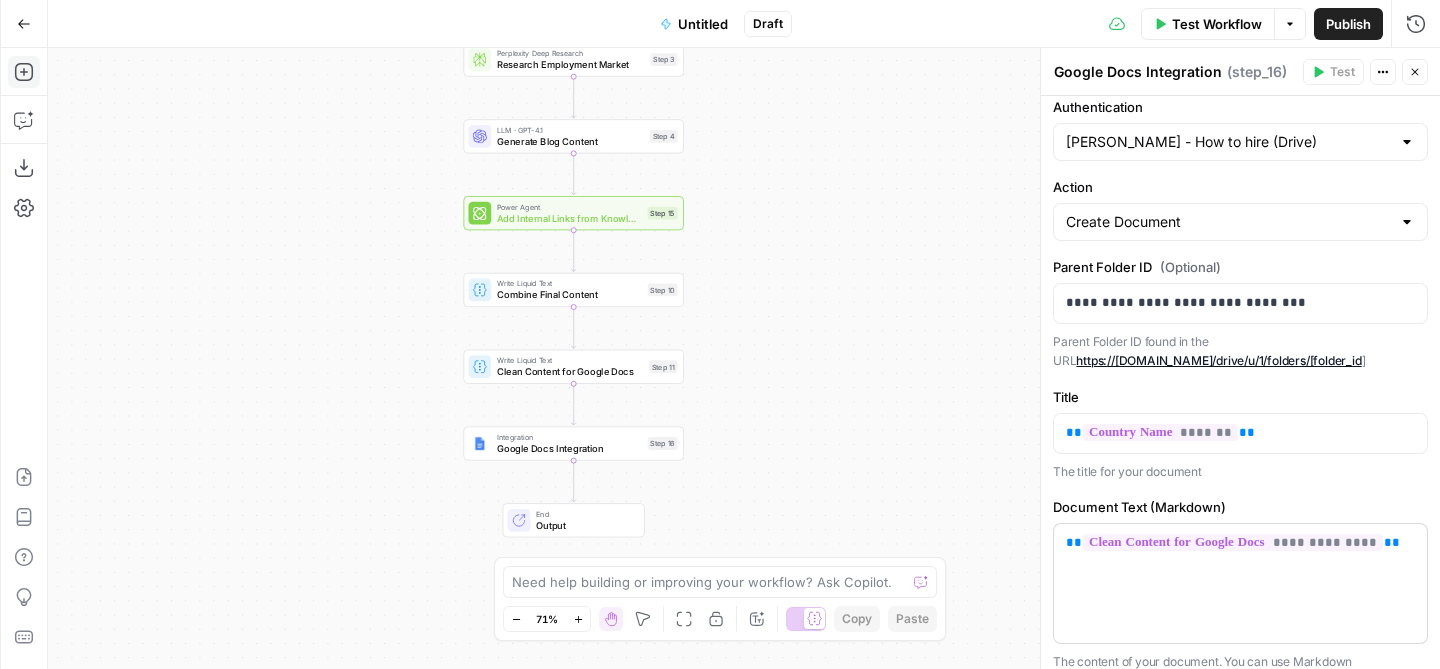 scroll, scrollTop: 12, scrollLeft: 0, axis: vertical 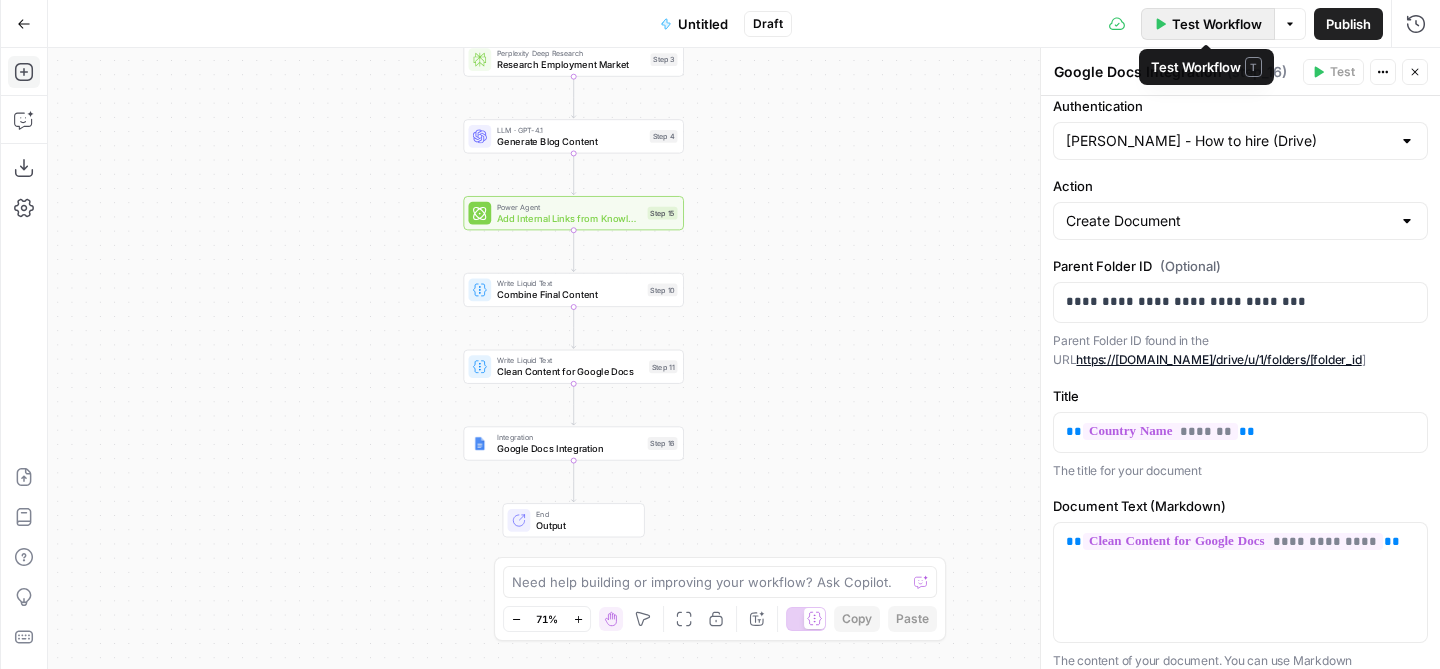 click on "Test Workflow" at bounding box center [1217, 24] 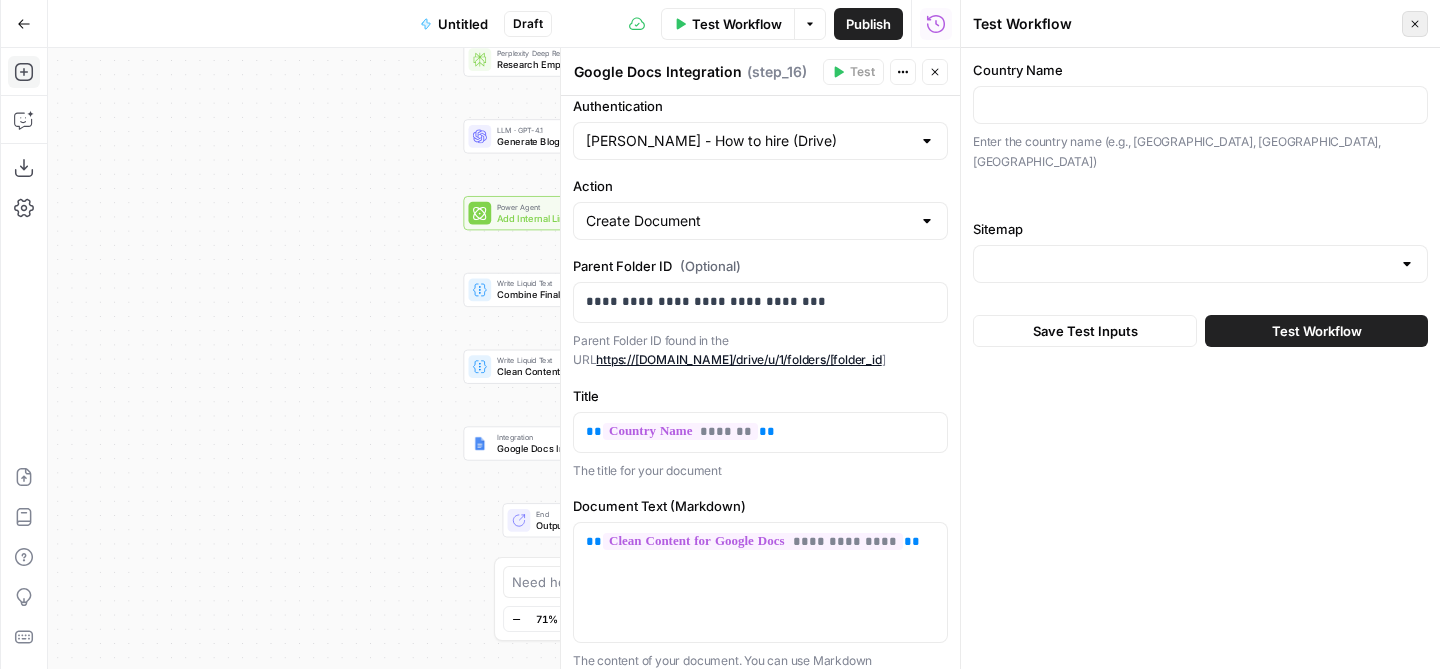 click on "Close" at bounding box center [1415, 24] 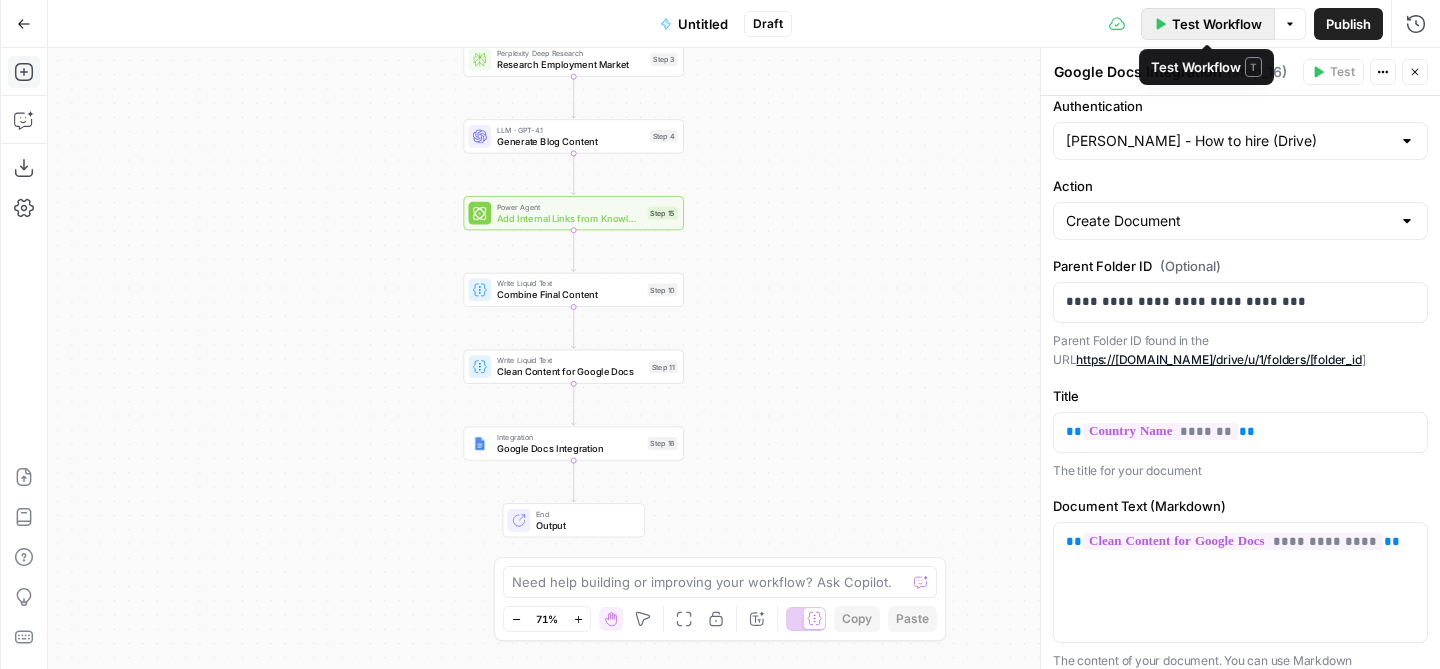 click on "Test Workflow" at bounding box center [1217, 24] 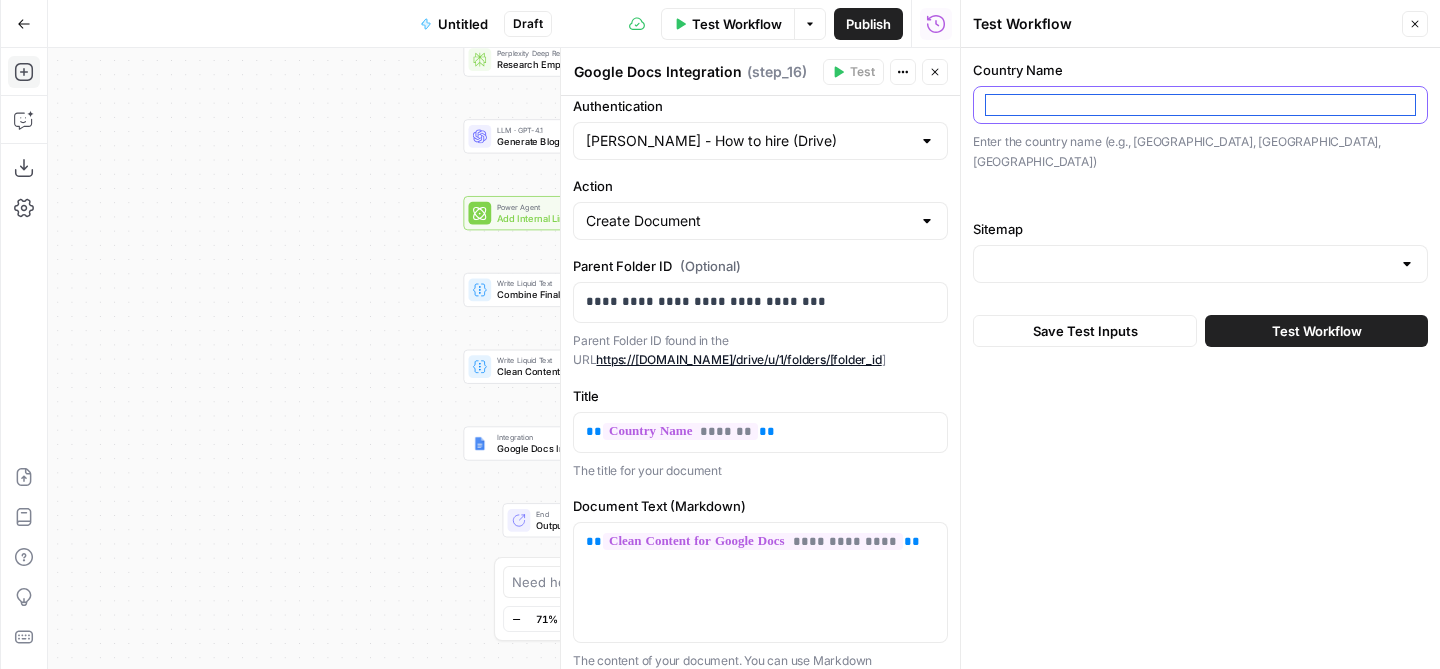click on "Country Name" at bounding box center (1200, 105) 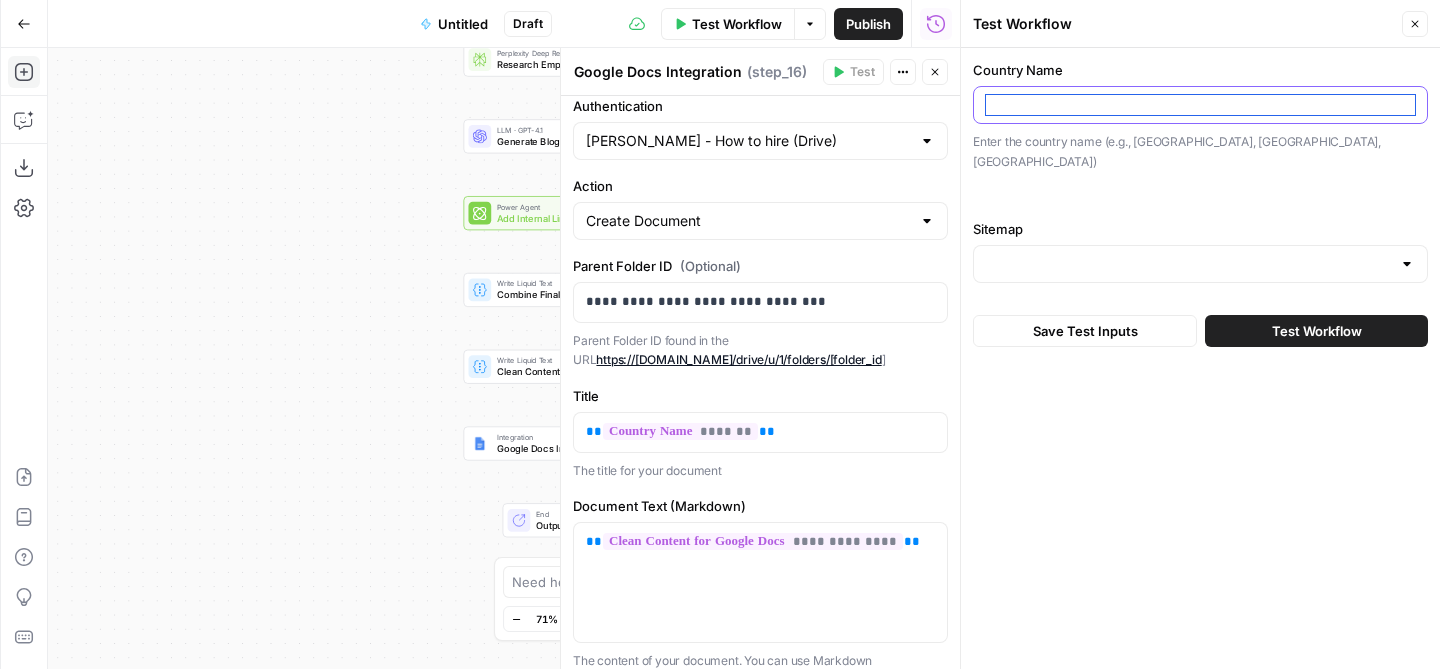 type on "[GEOGRAPHIC_DATA]" 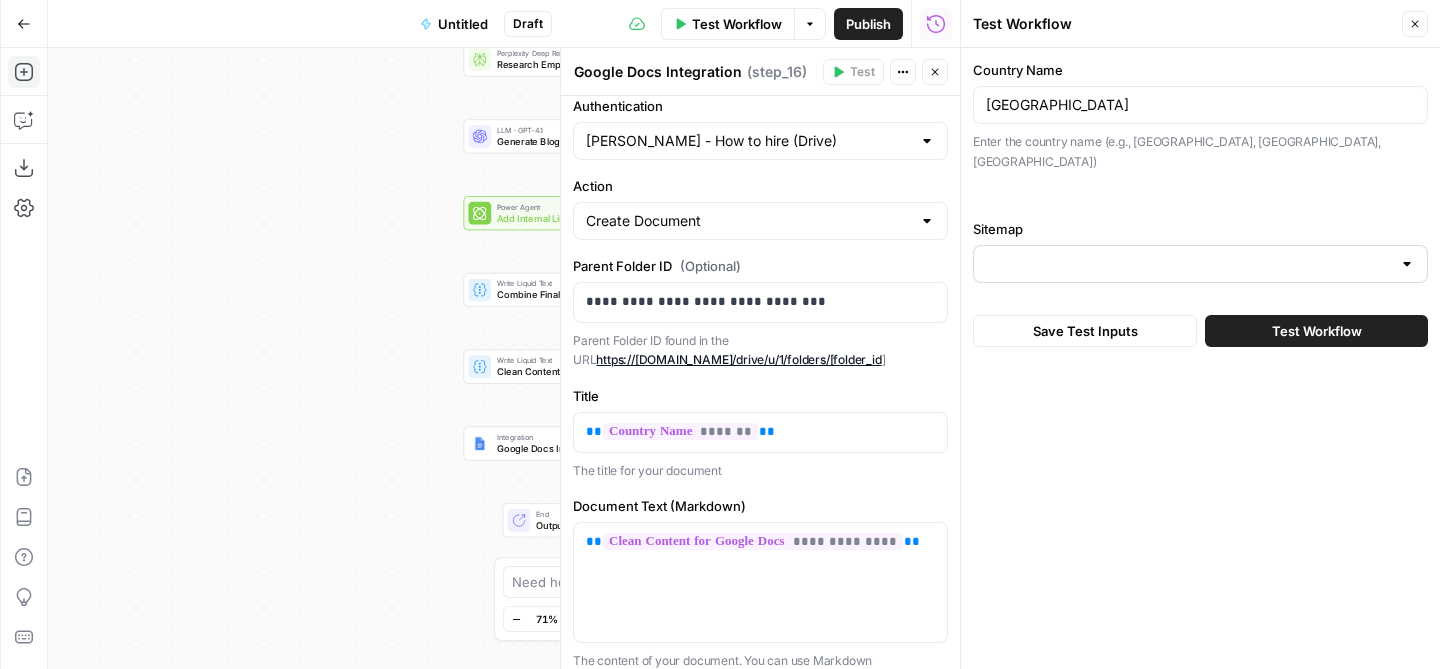click at bounding box center [1200, 264] 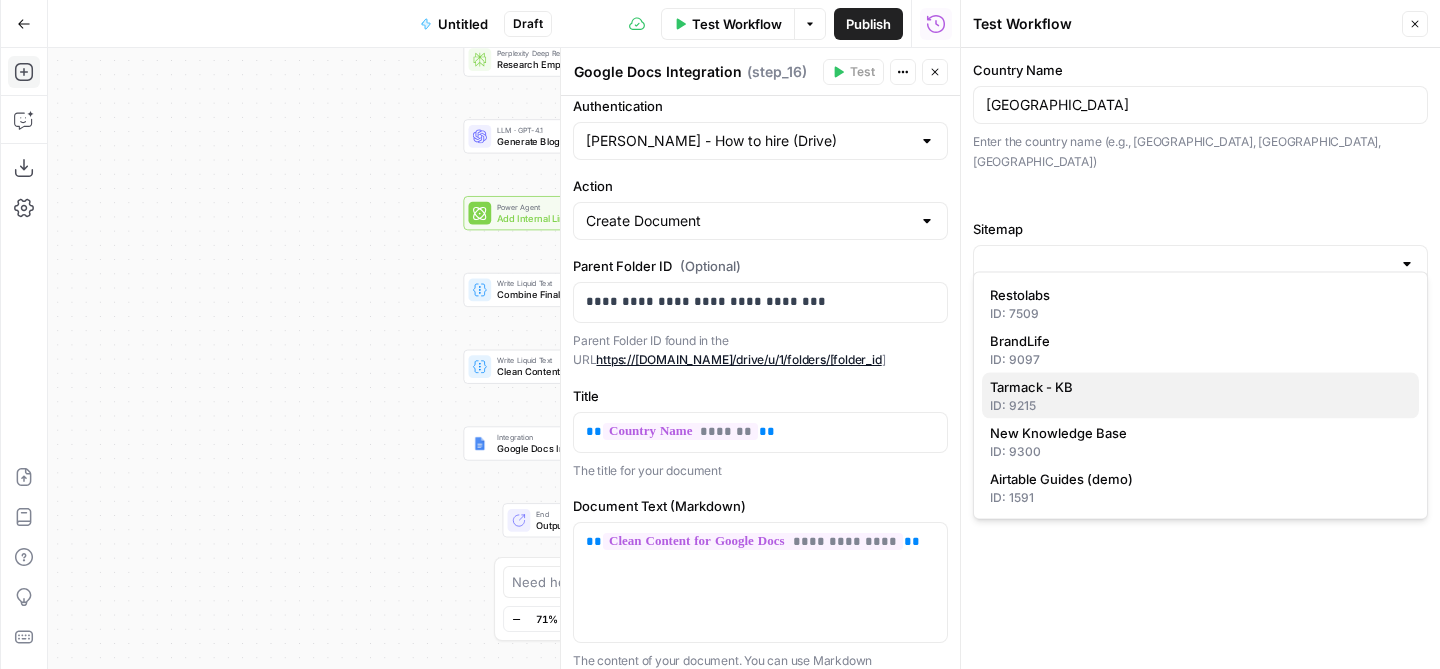 click on "ID: 9215" at bounding box center [1200, 406] 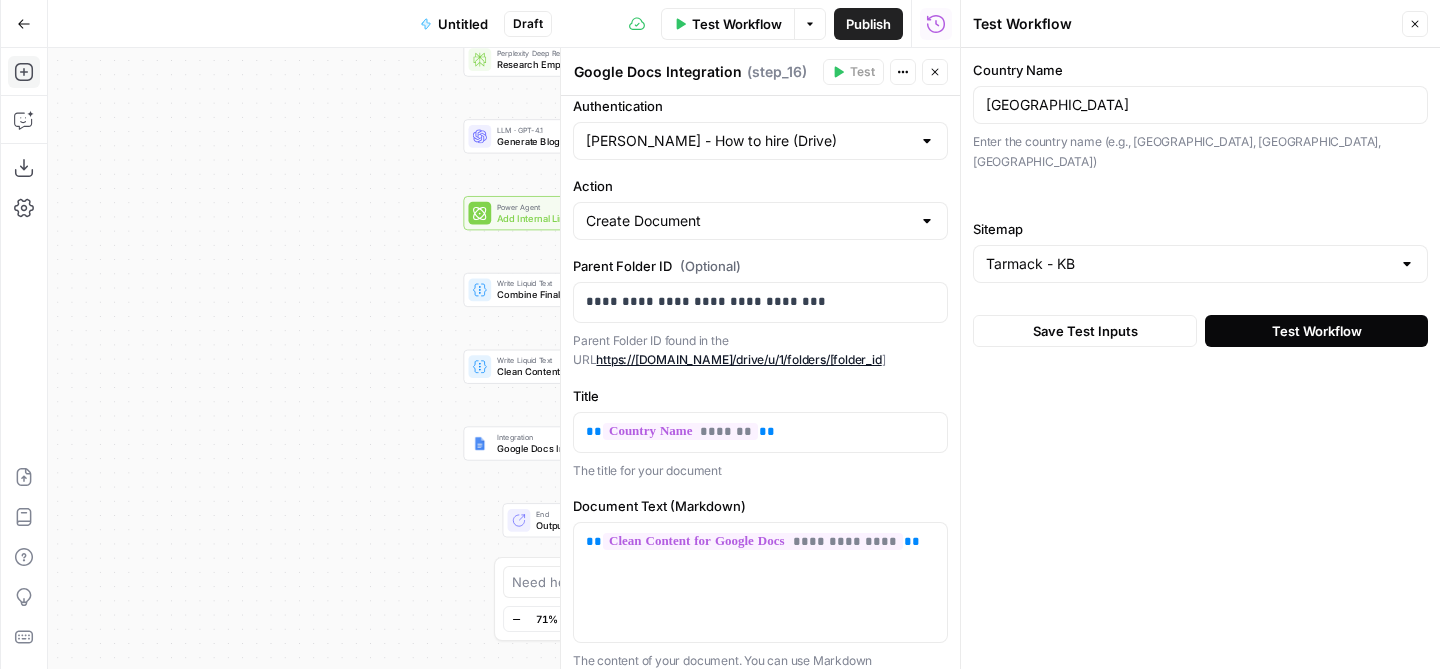 click on "Test Workflow" at bounding box center (1317, 331) 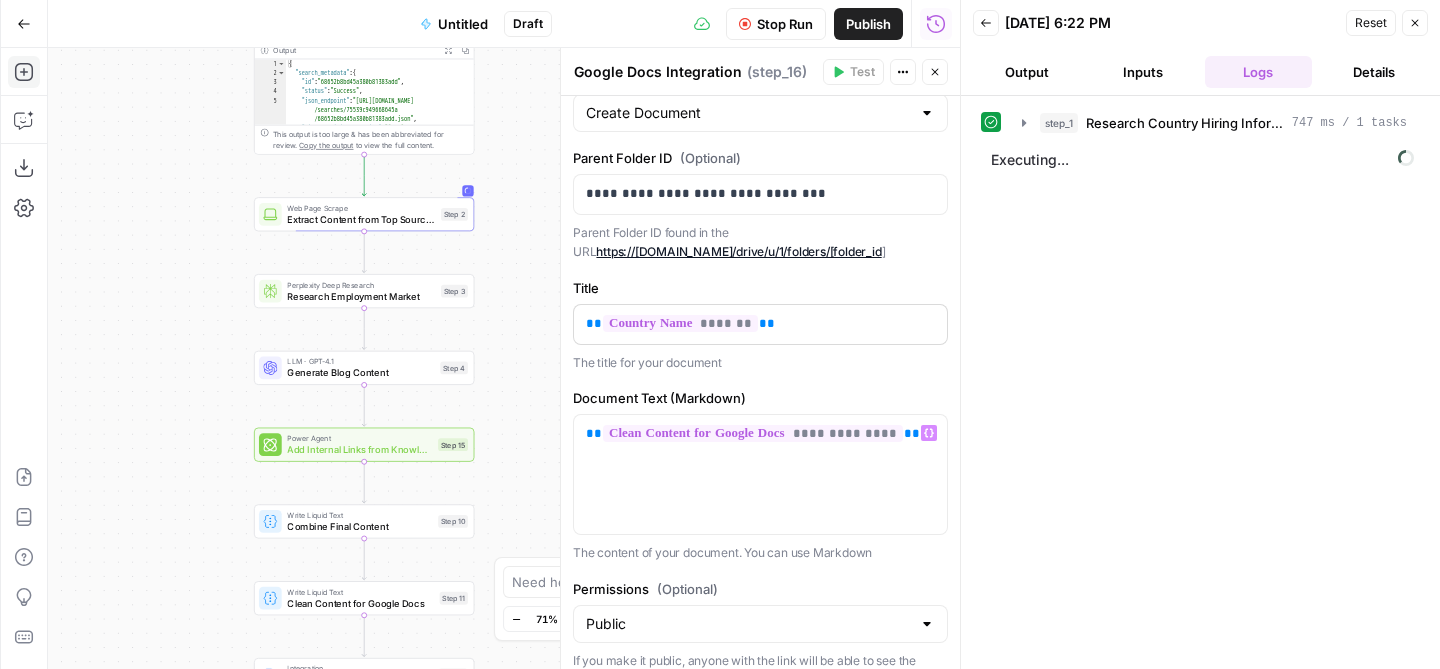 scroll, scrollTop: 0, scrollLeft: 0, axis: both 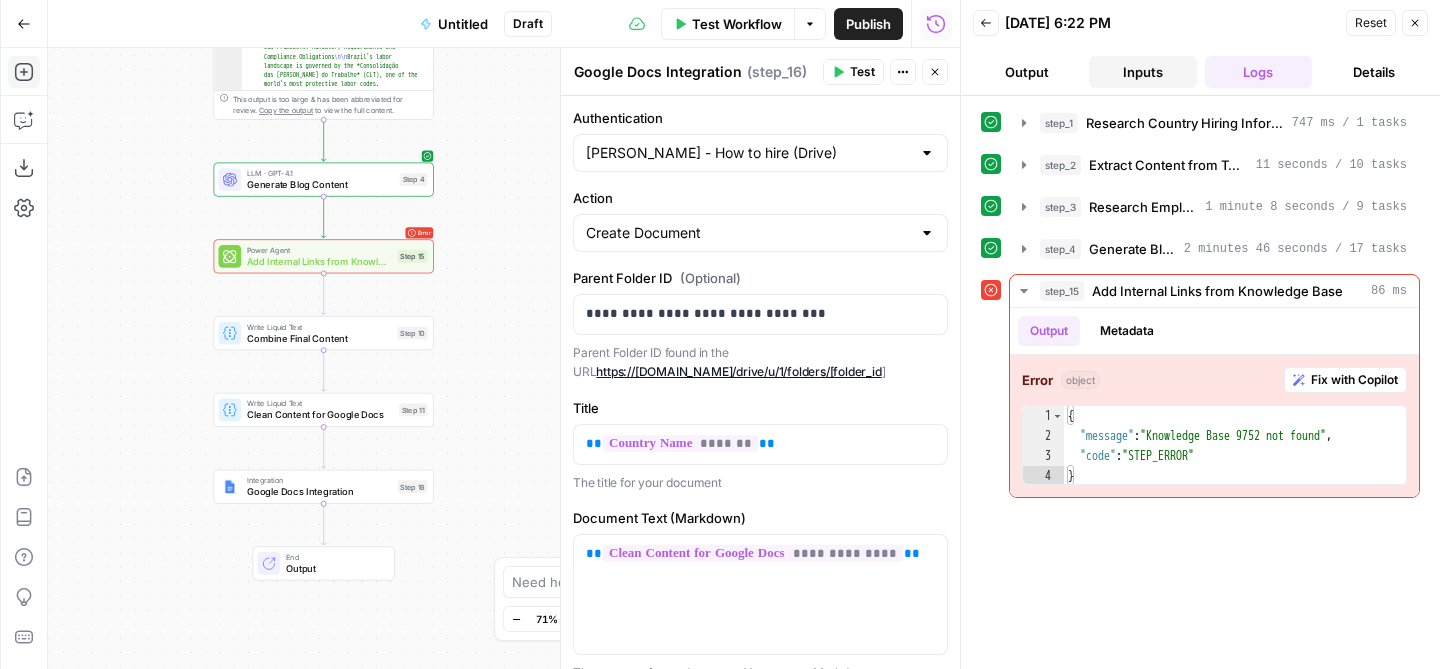 click on "Inputs" at bounding box center [1143, 72] 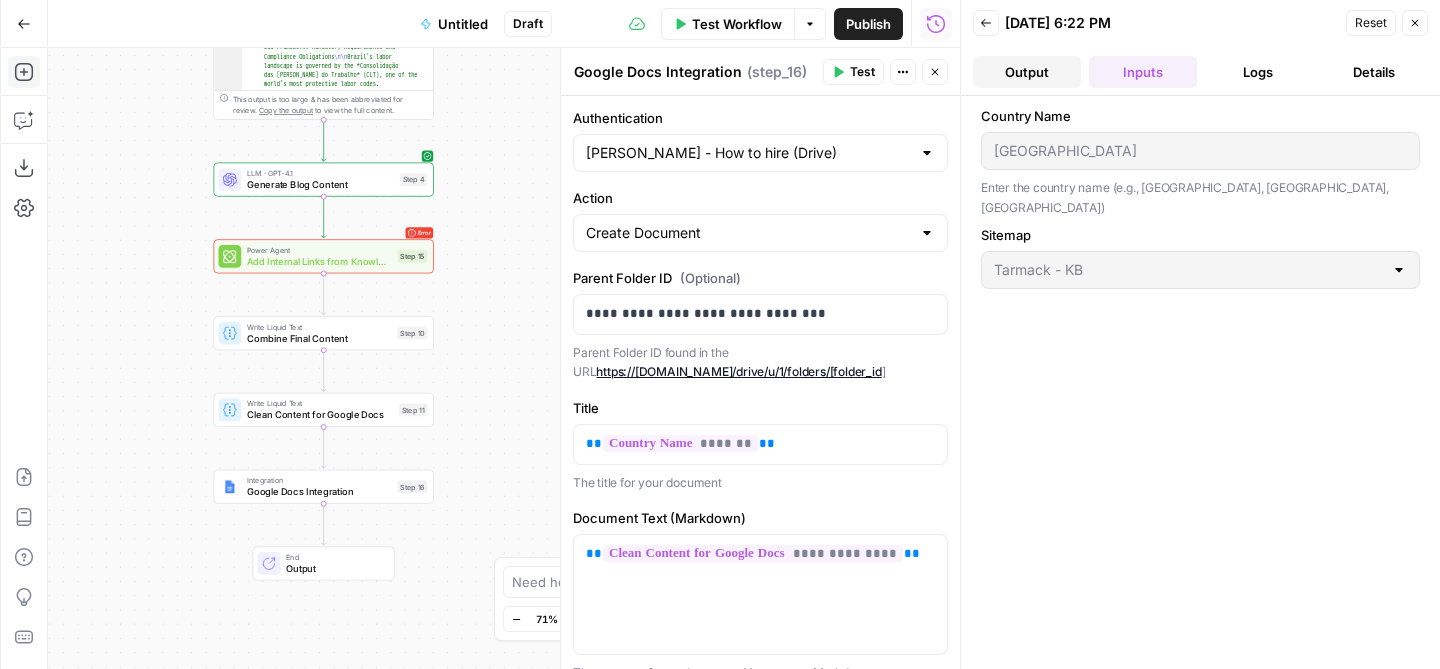 click on "Output" at bounding box center [1027, 72] 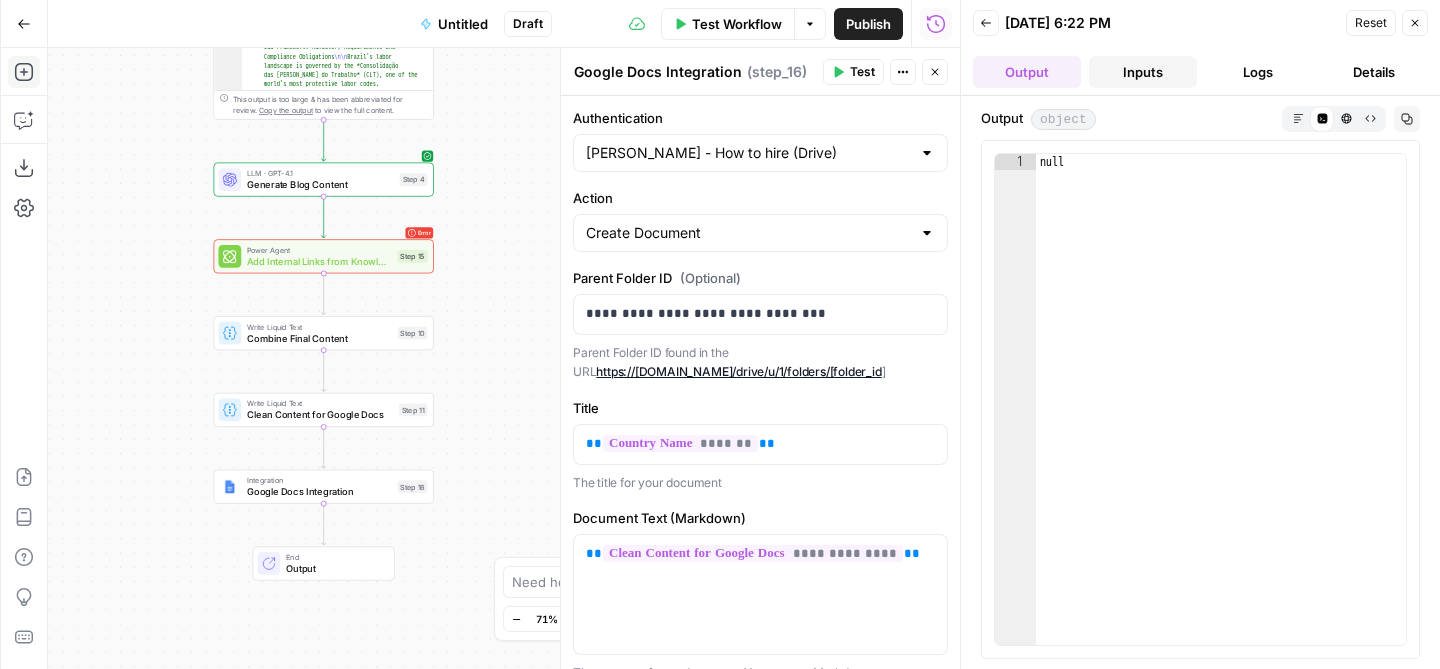 click on "Inputs" at bounding box center [1143, 72] 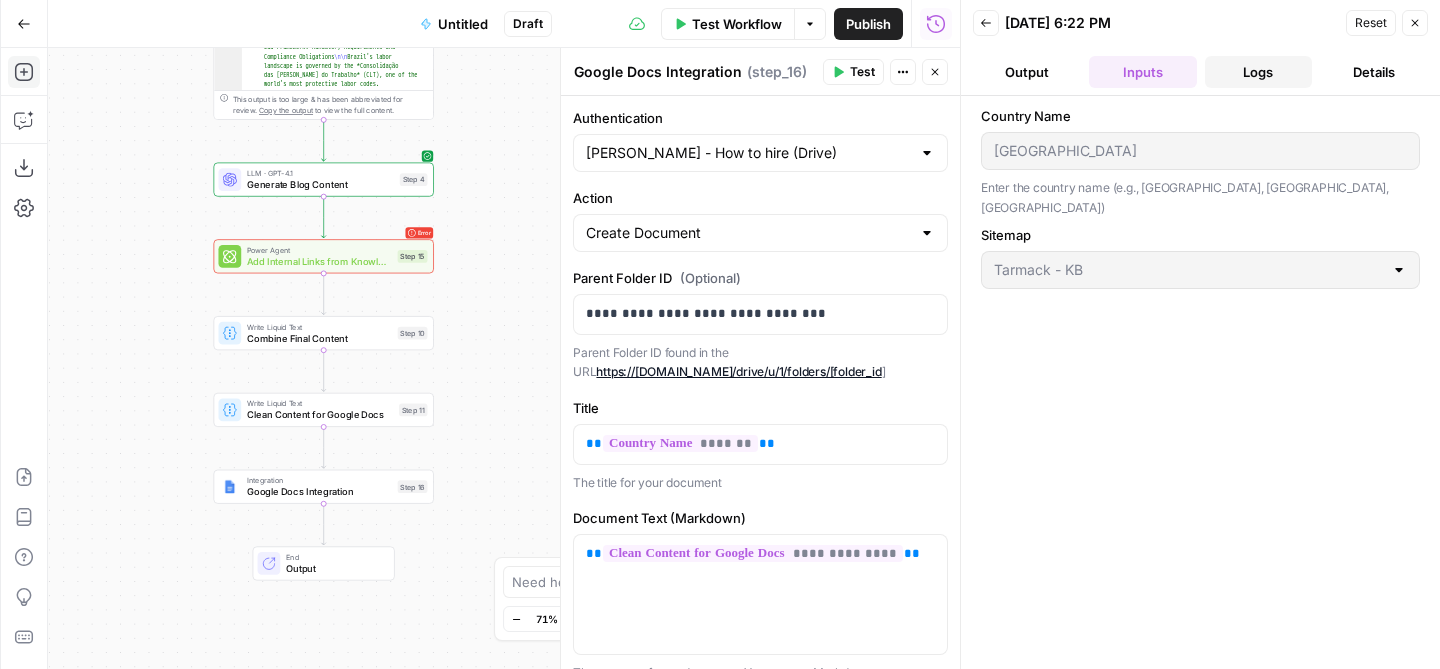 click on "Logs" at bounding box center [1259, 72] 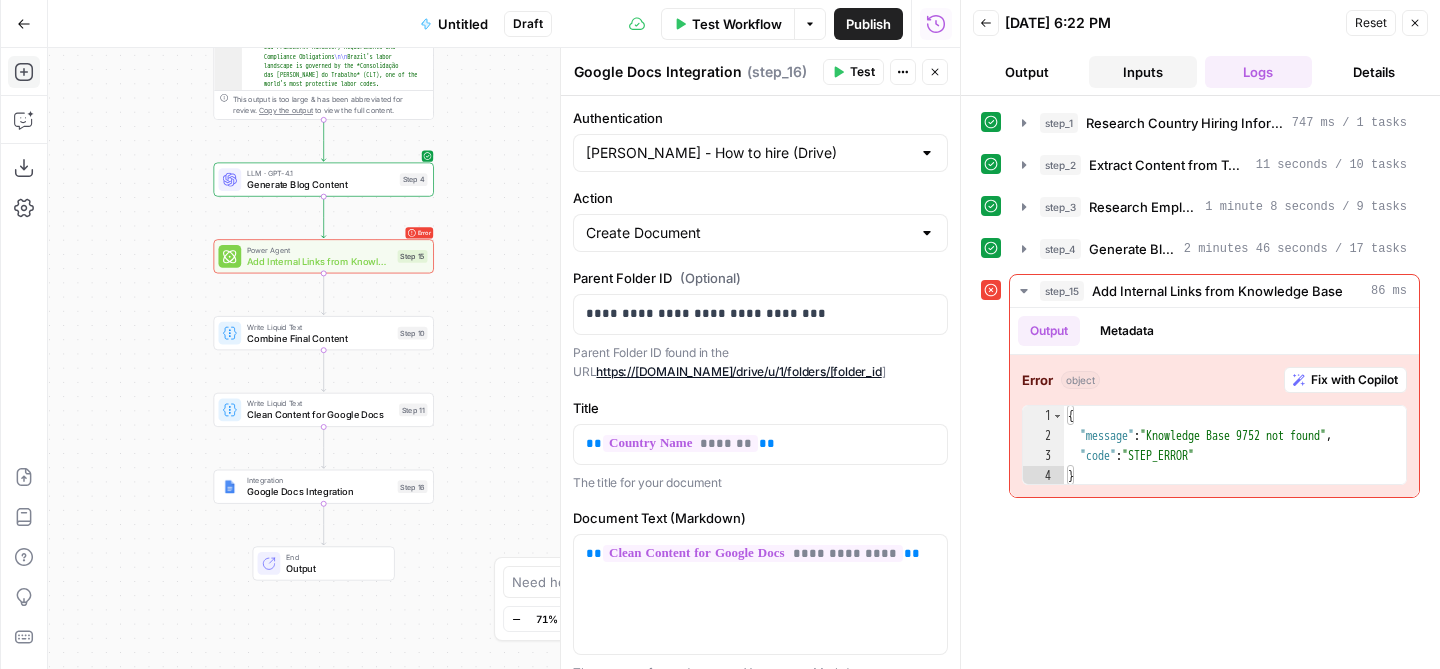 click on "Inputs" at bounding box center (1143, 72) 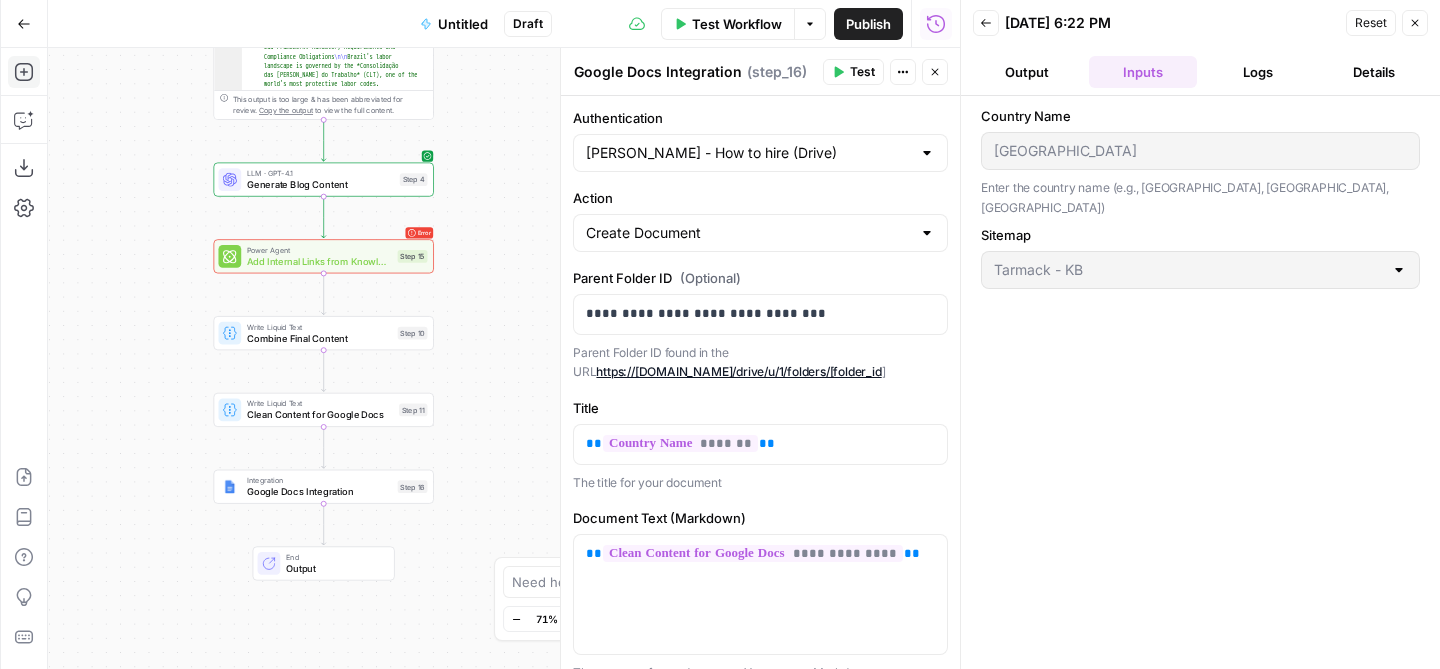 click on "Sitemap Tarmack - KB" at bounding box center (1200, 261) 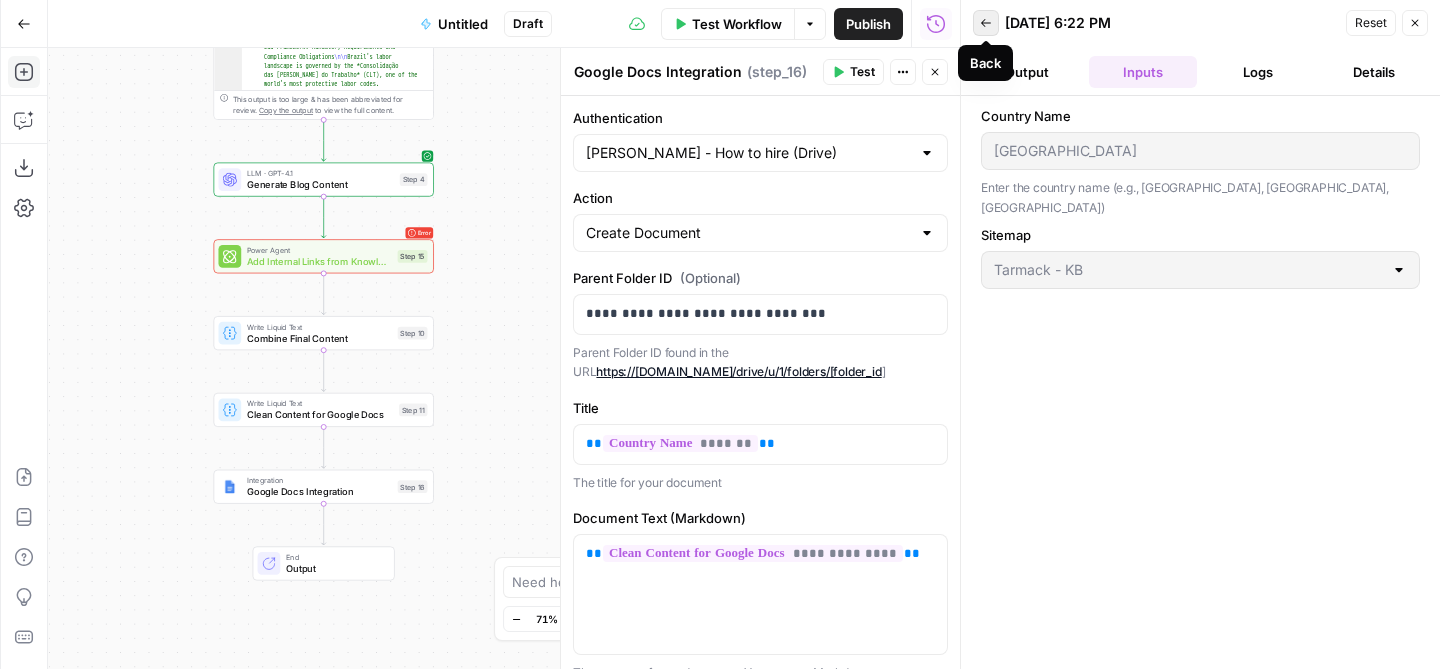 click 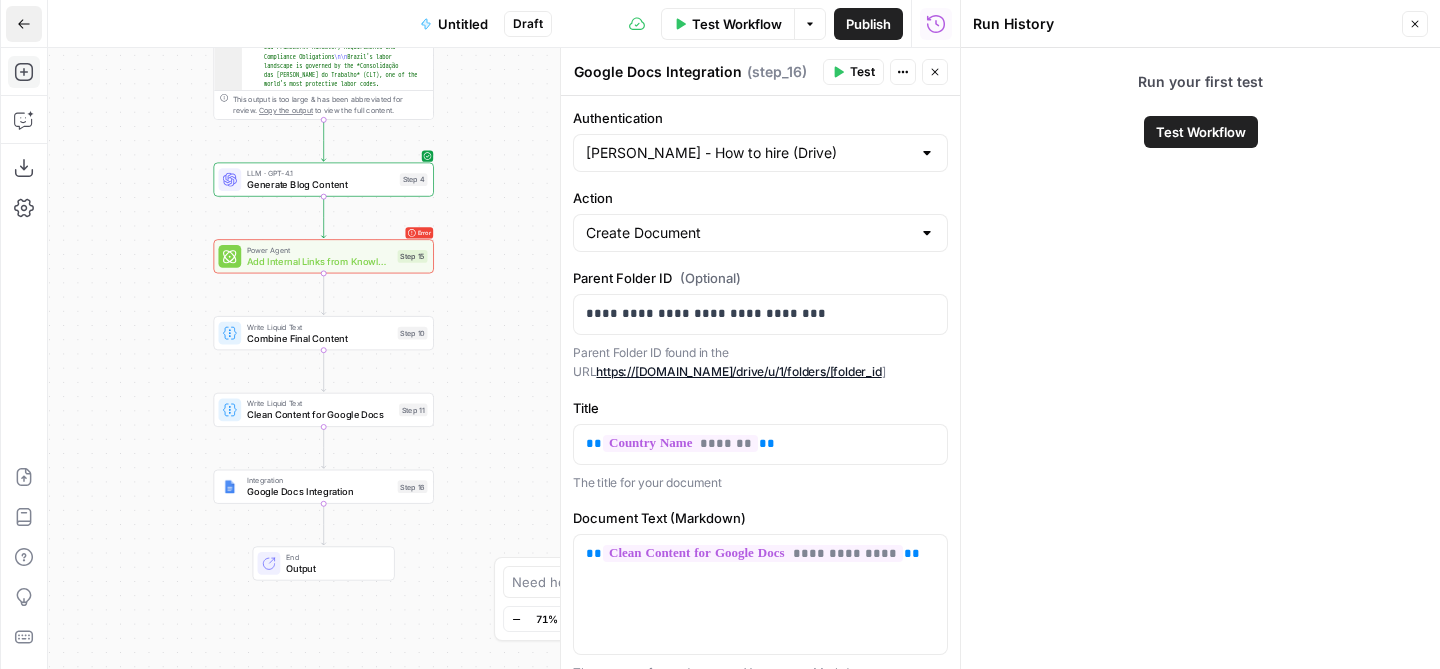 click 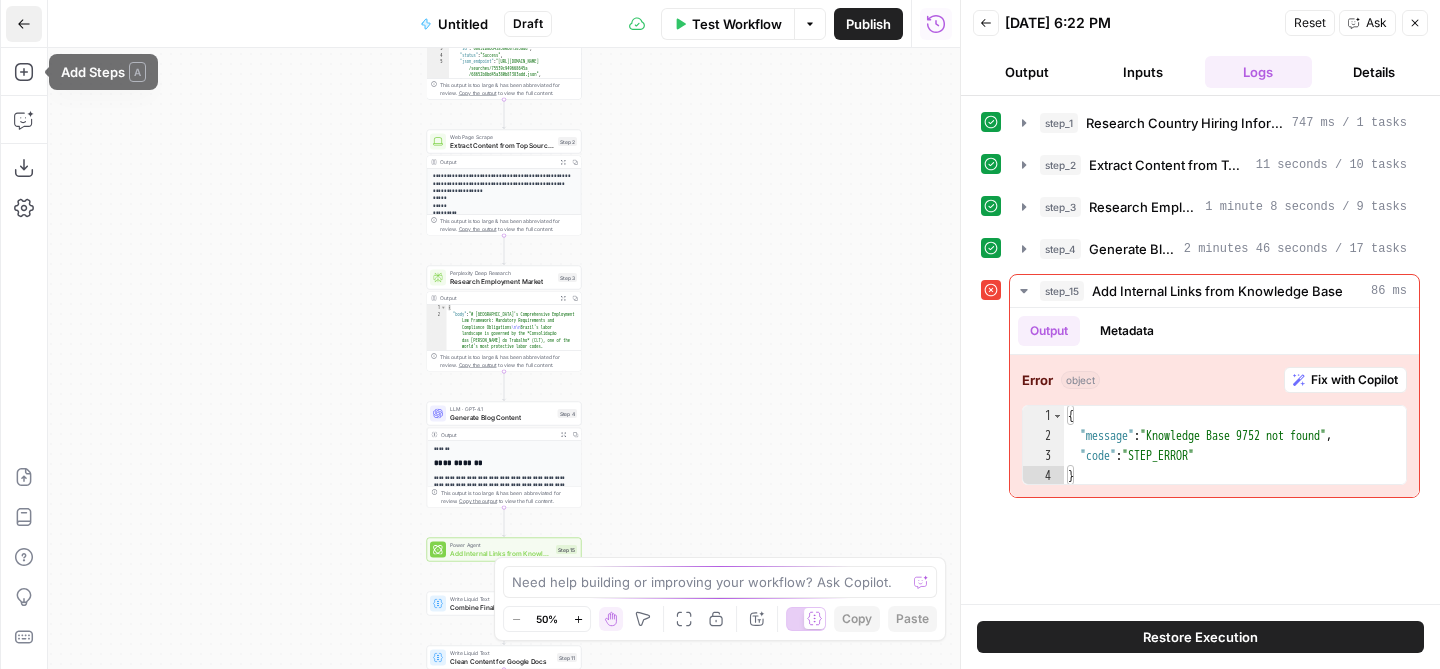 click 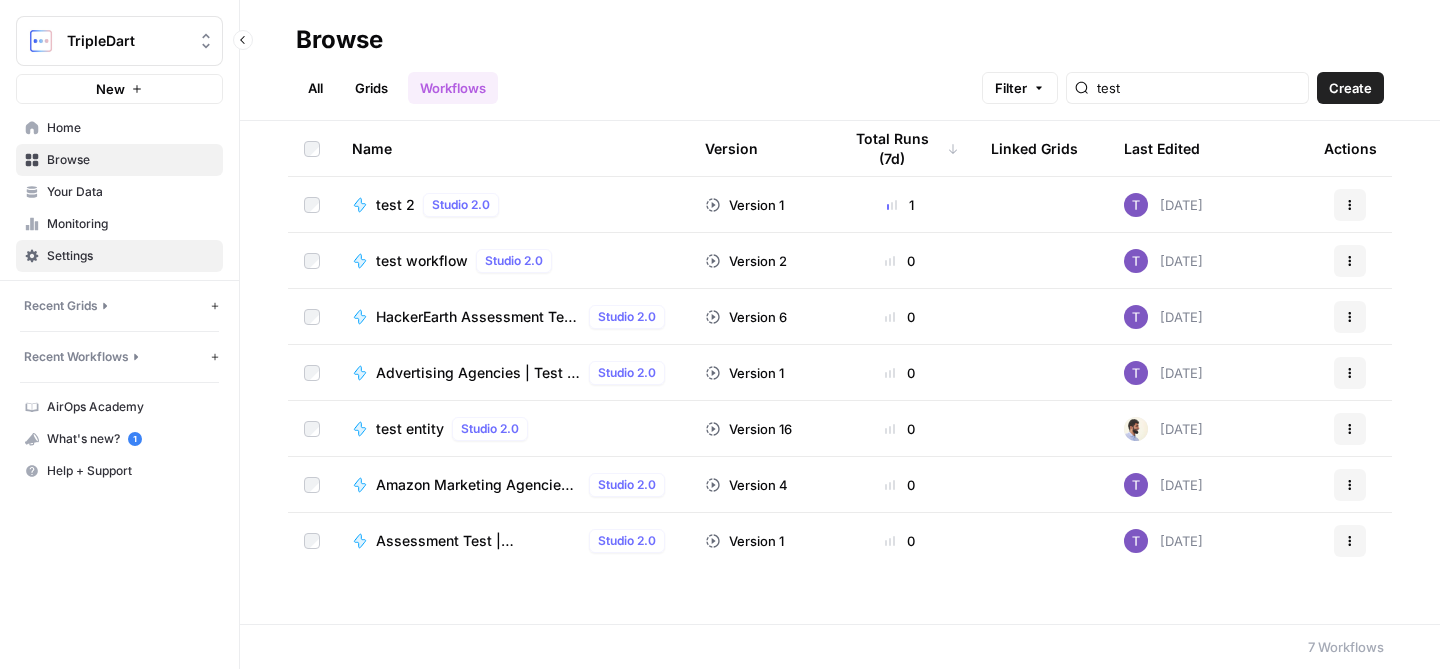 click on "Settings" at bounding box center [119, 256] 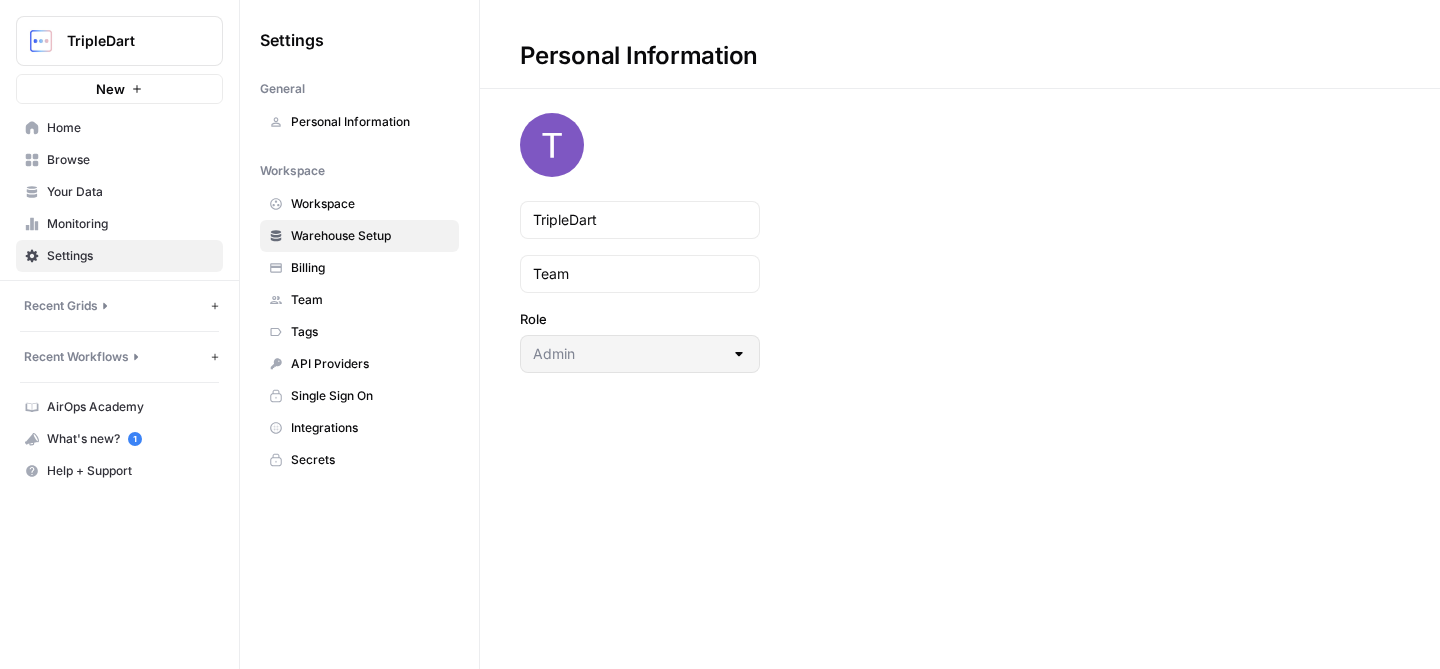click on "Warehouse Setup" at bounding box center (359, 236) 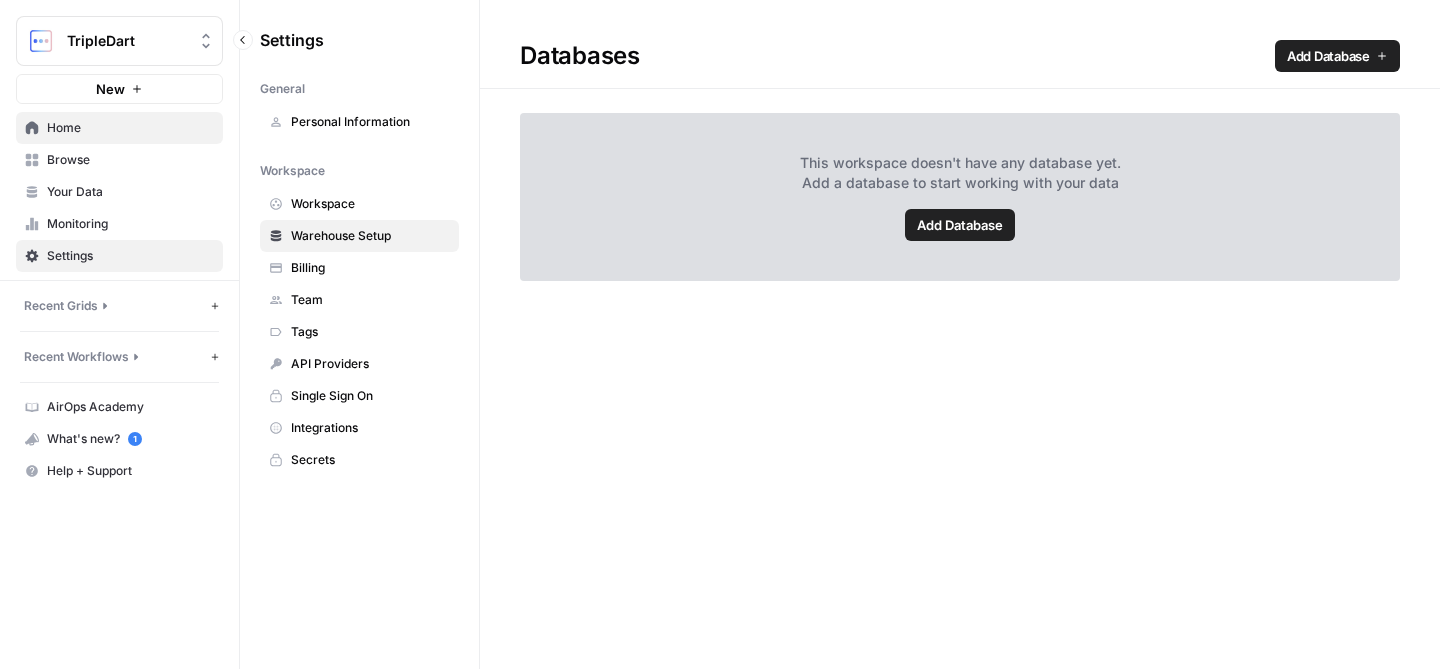 click on "Home" at bounding box center (130, 128) 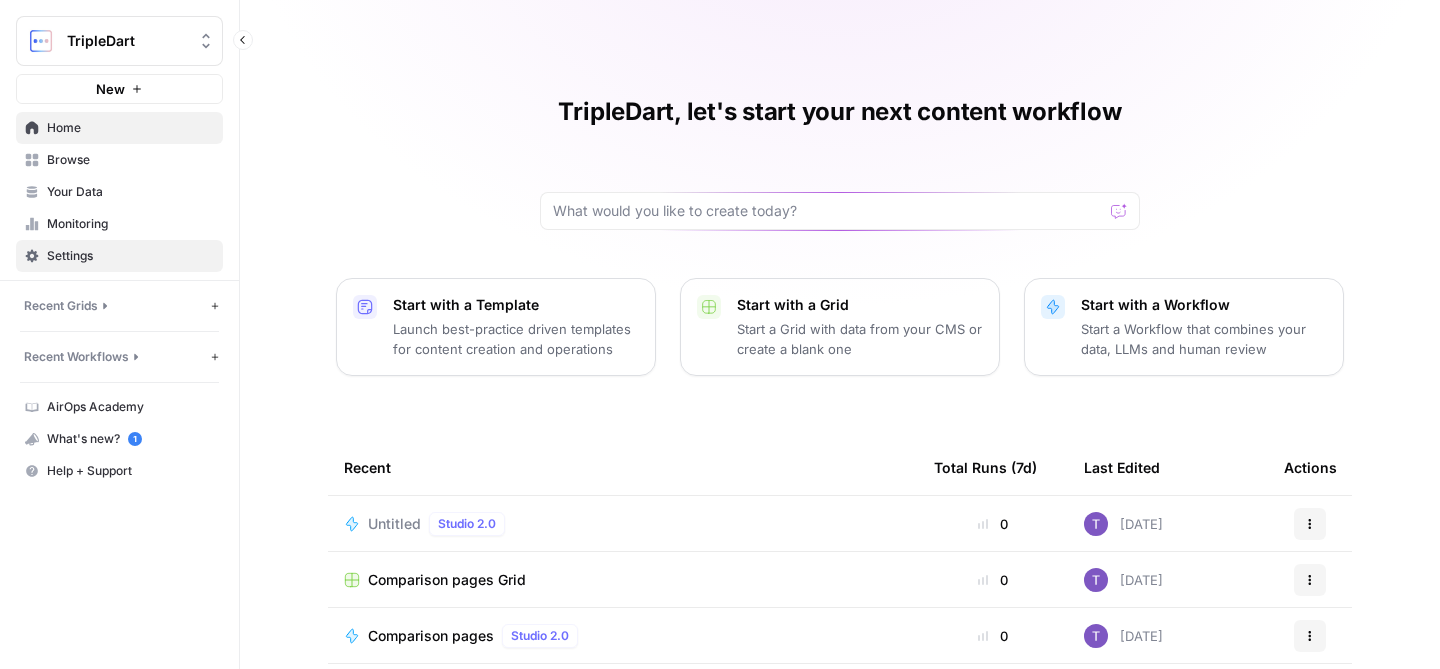 click on "Settings" at bounding box center [130, 256] 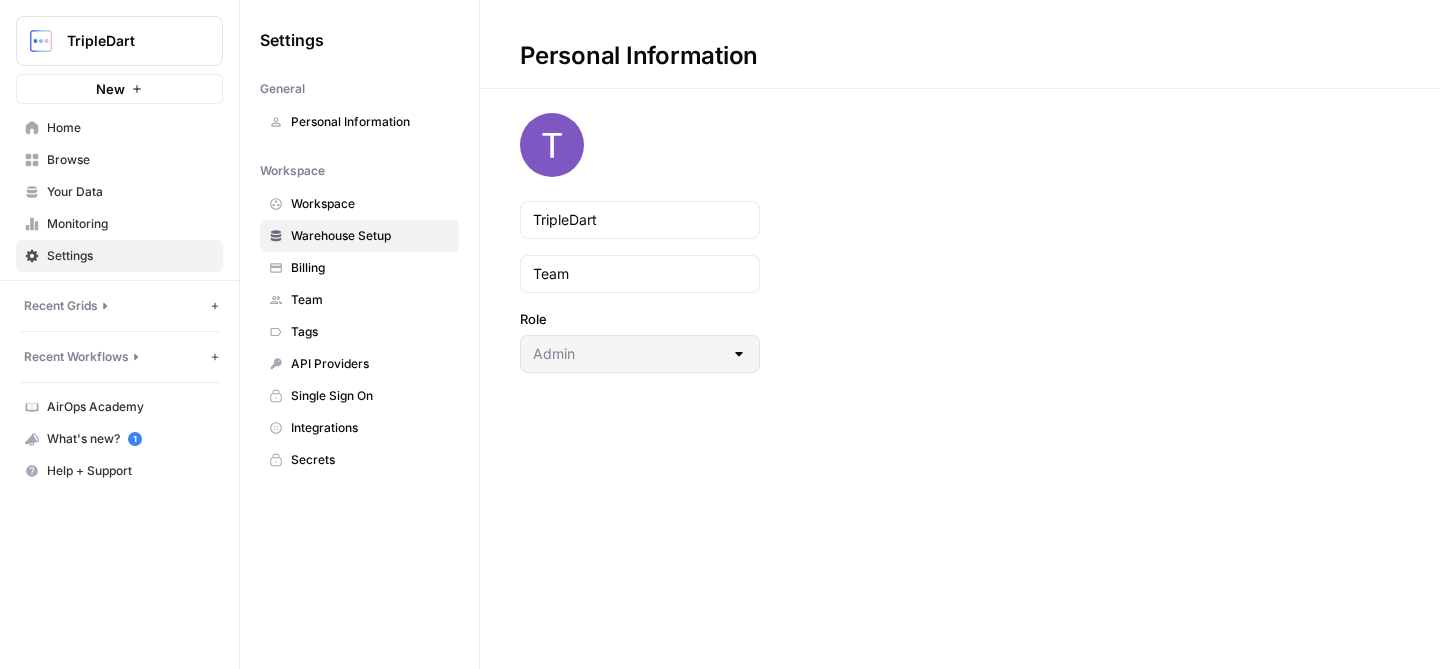 click on "Warehouse Setup" at bounding box center [370, 236] 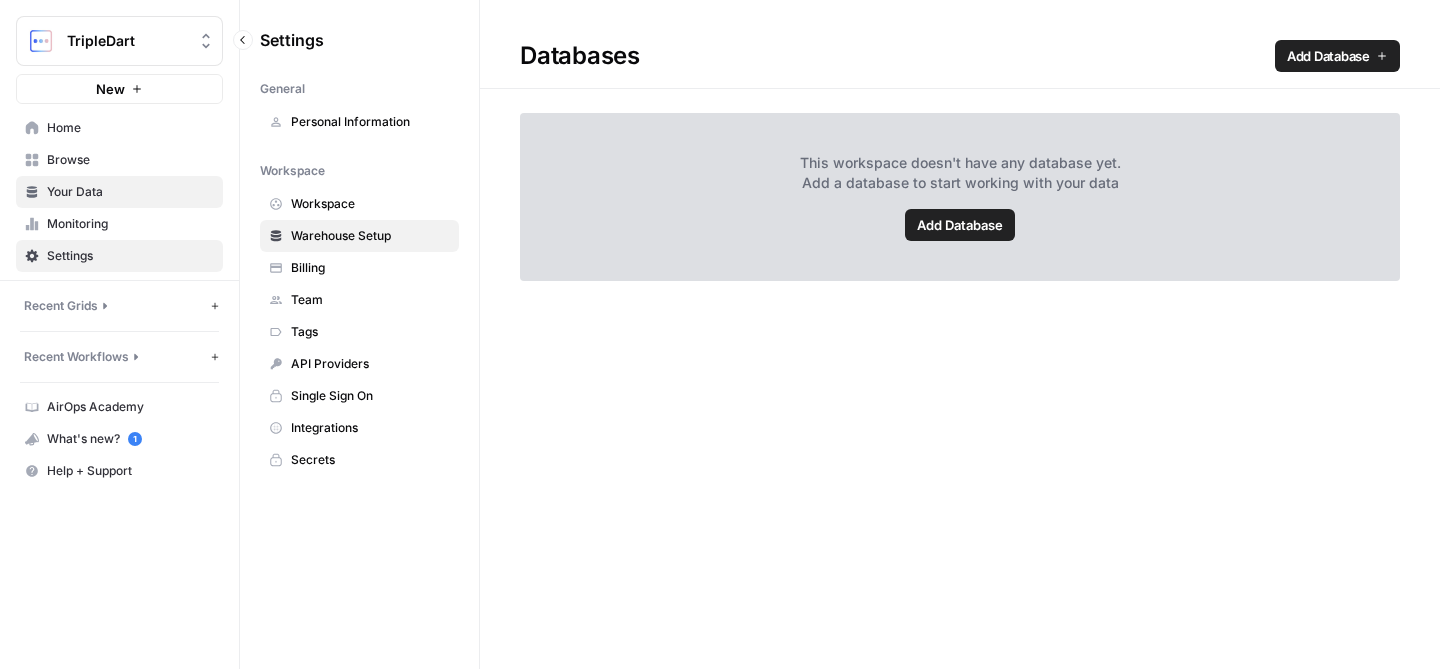 click on "Your Data" at bounding box center (130, 192) 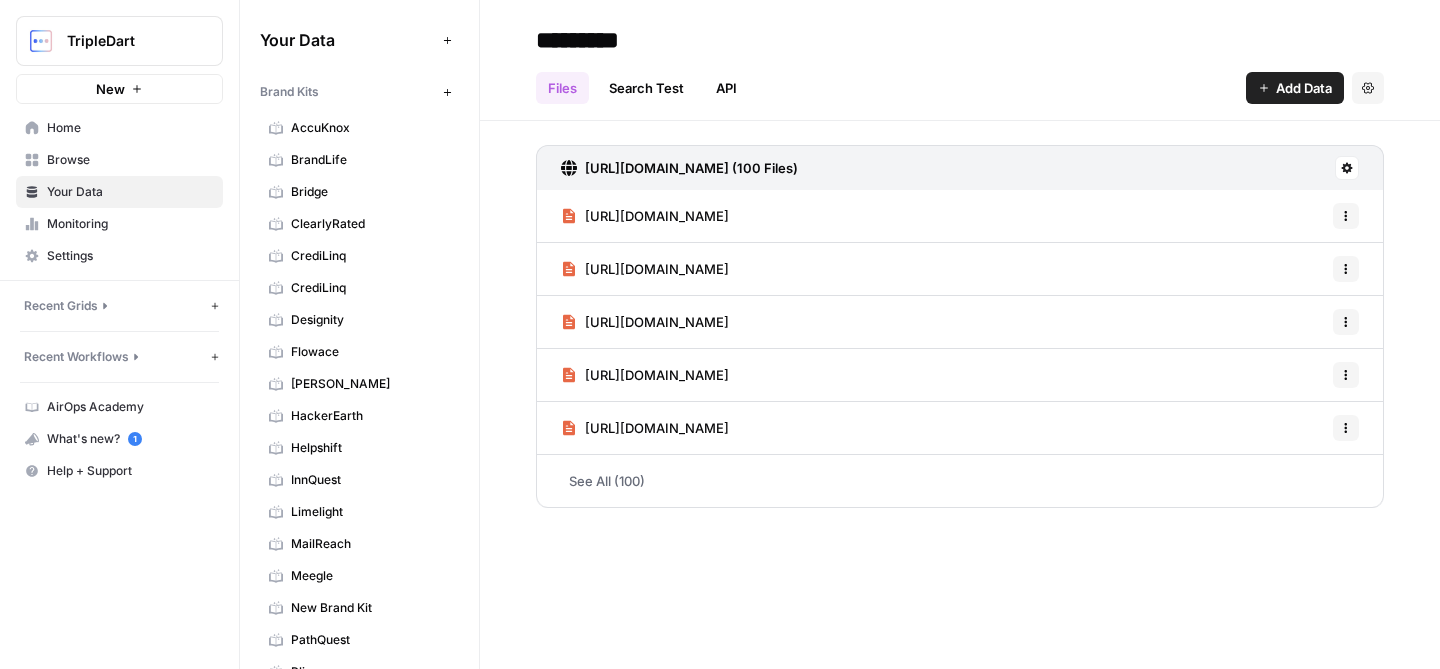 scroll, scrollTop: 579, scrollLeft: 0, axis: vertical 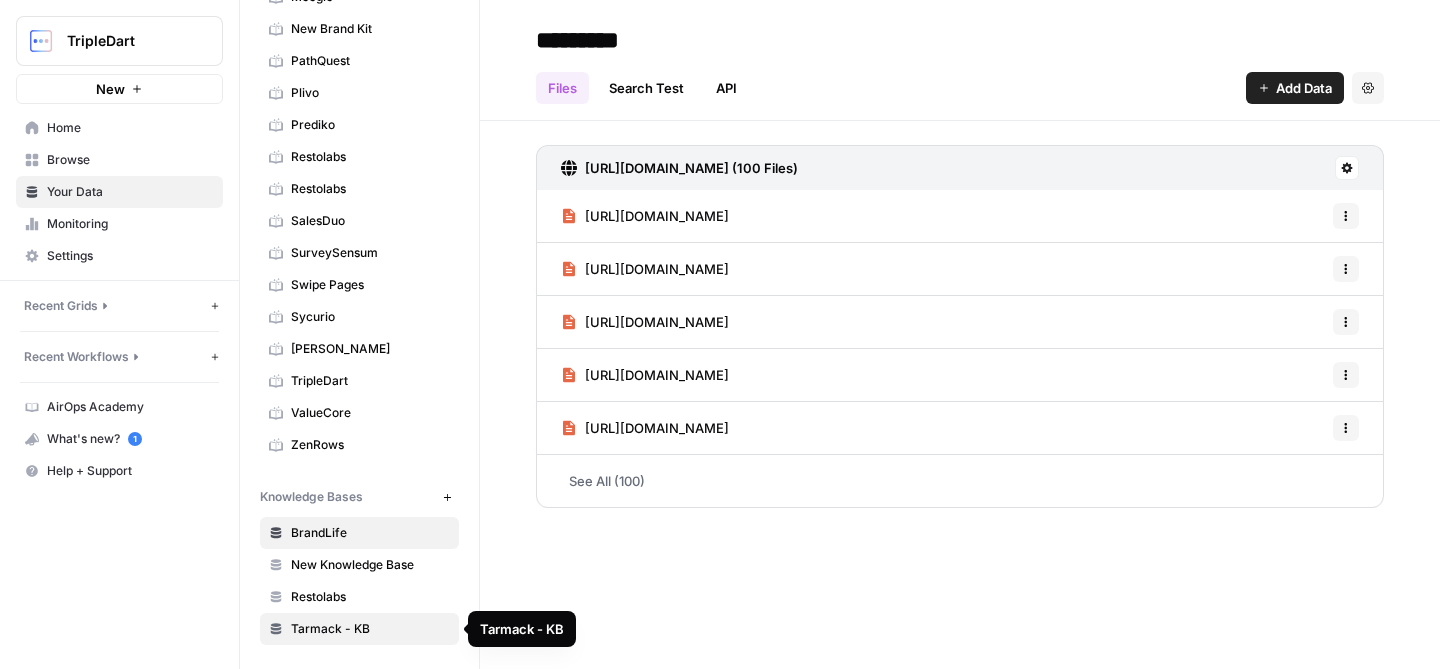 click on "Tarmack - KB" at bounding box center (370, 629) 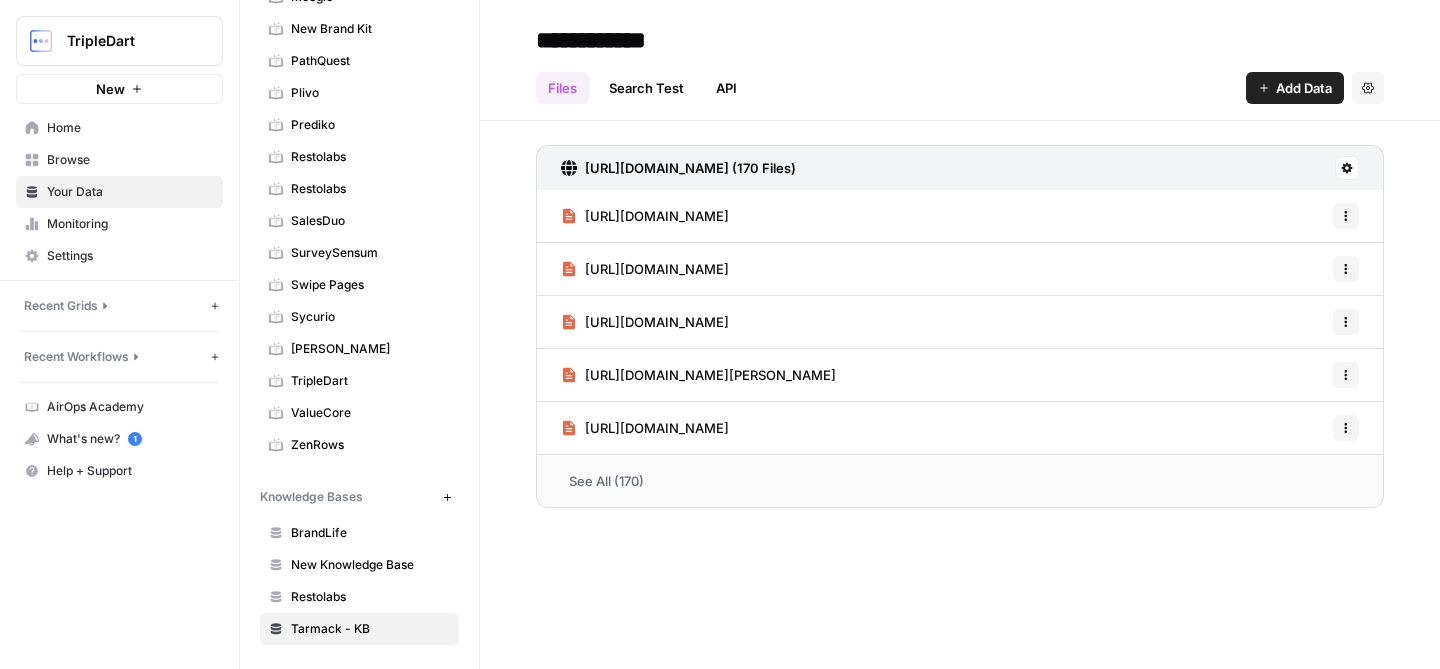 click on "See All (170)" at bounding box center [960, 480] 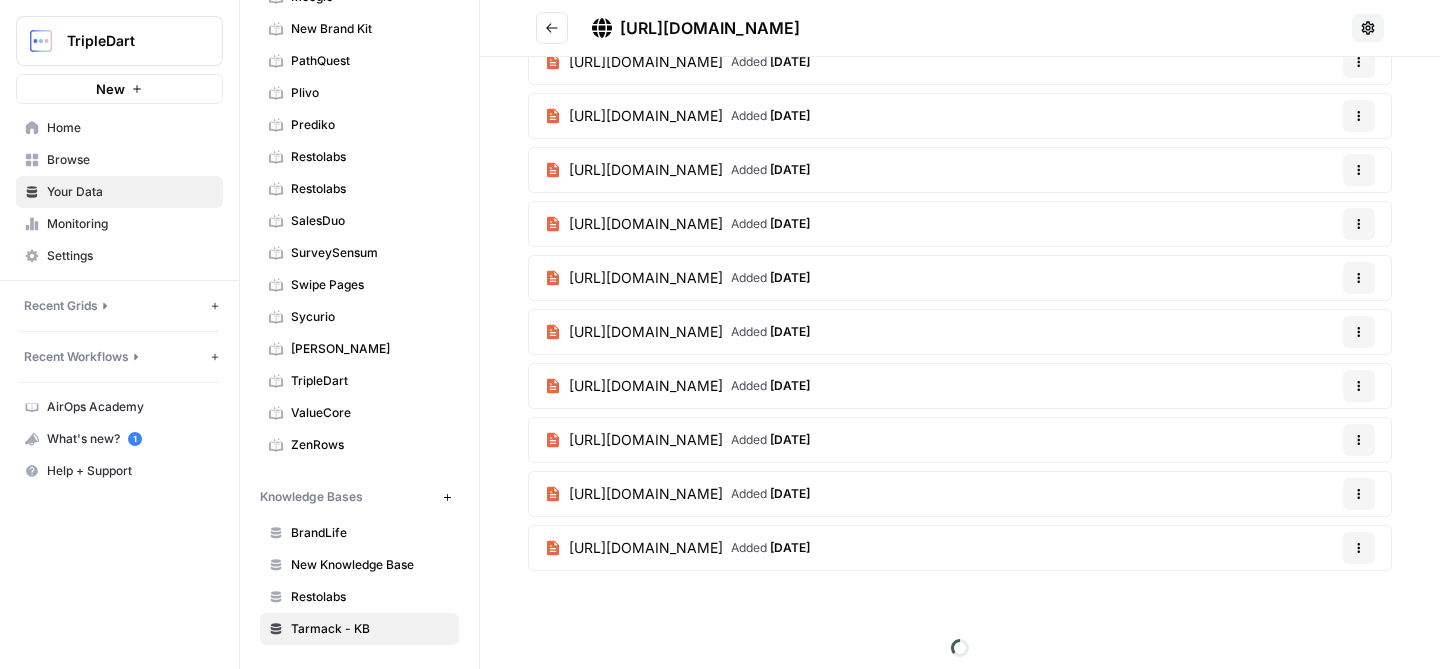 scroll, scrollTop: 0, scrollLeft: 0, axis: both 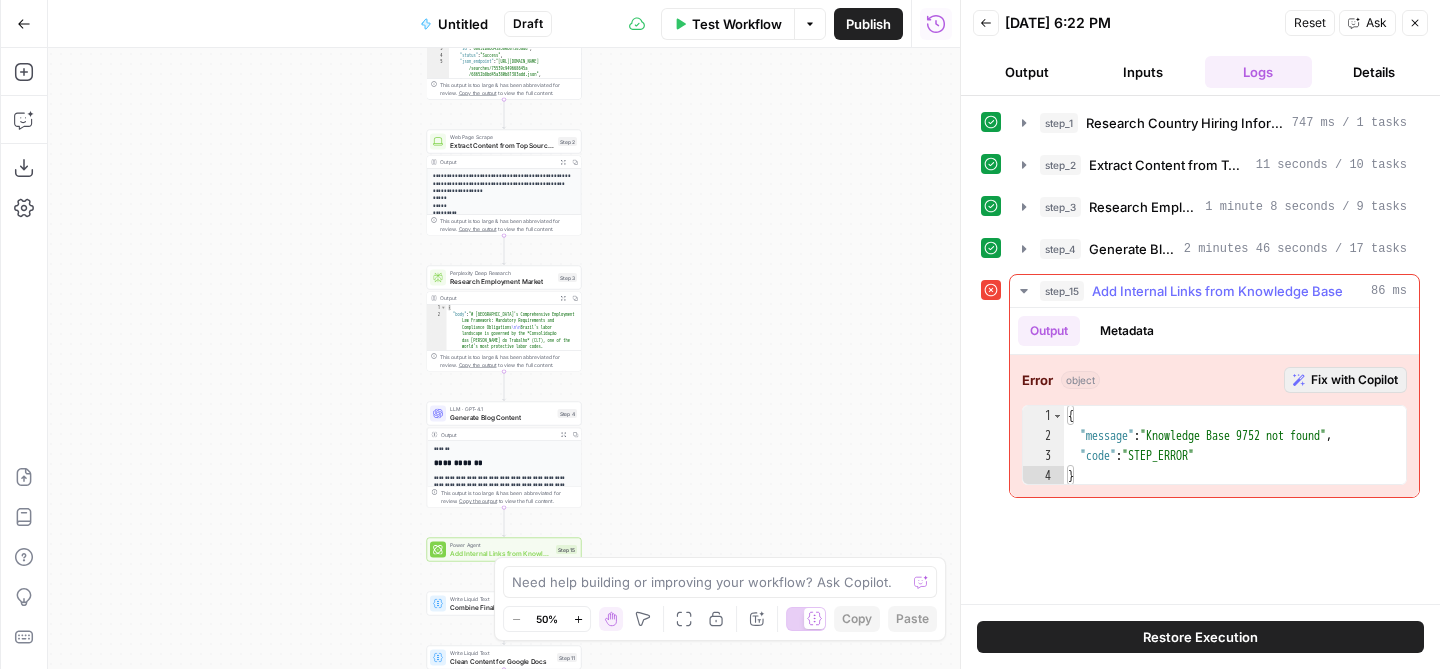 click on "Fix with Copilot" at bounding box center (1354, 380) 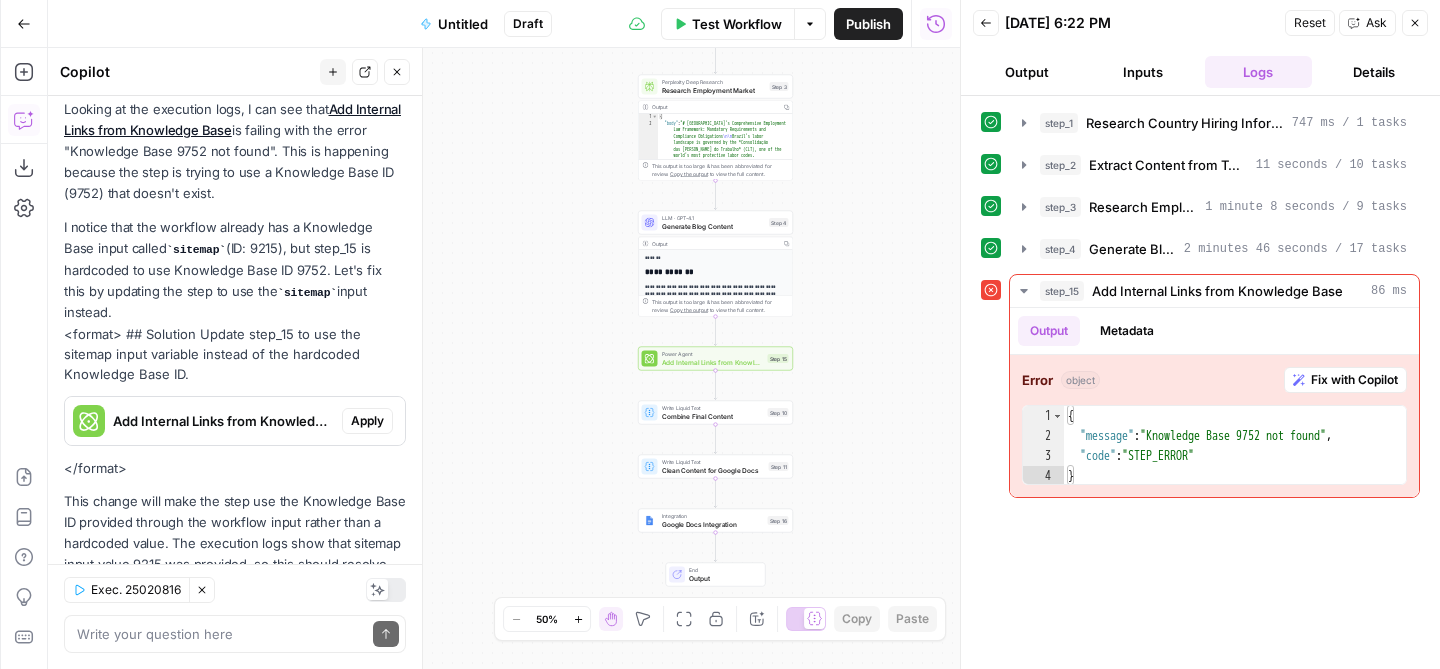 scroll, scrollTop: 259, scrollLeft: 0, axis: vertical 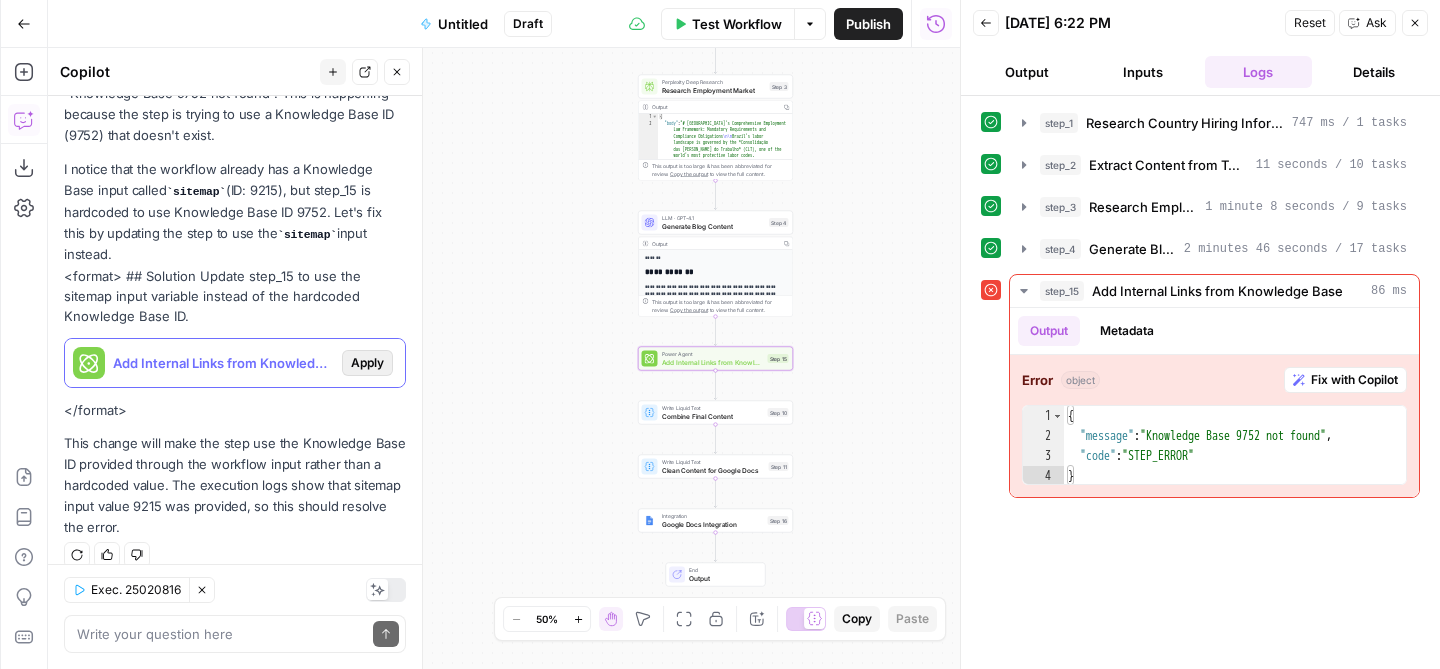 click on "Apply" at bounding box center (367, 363) 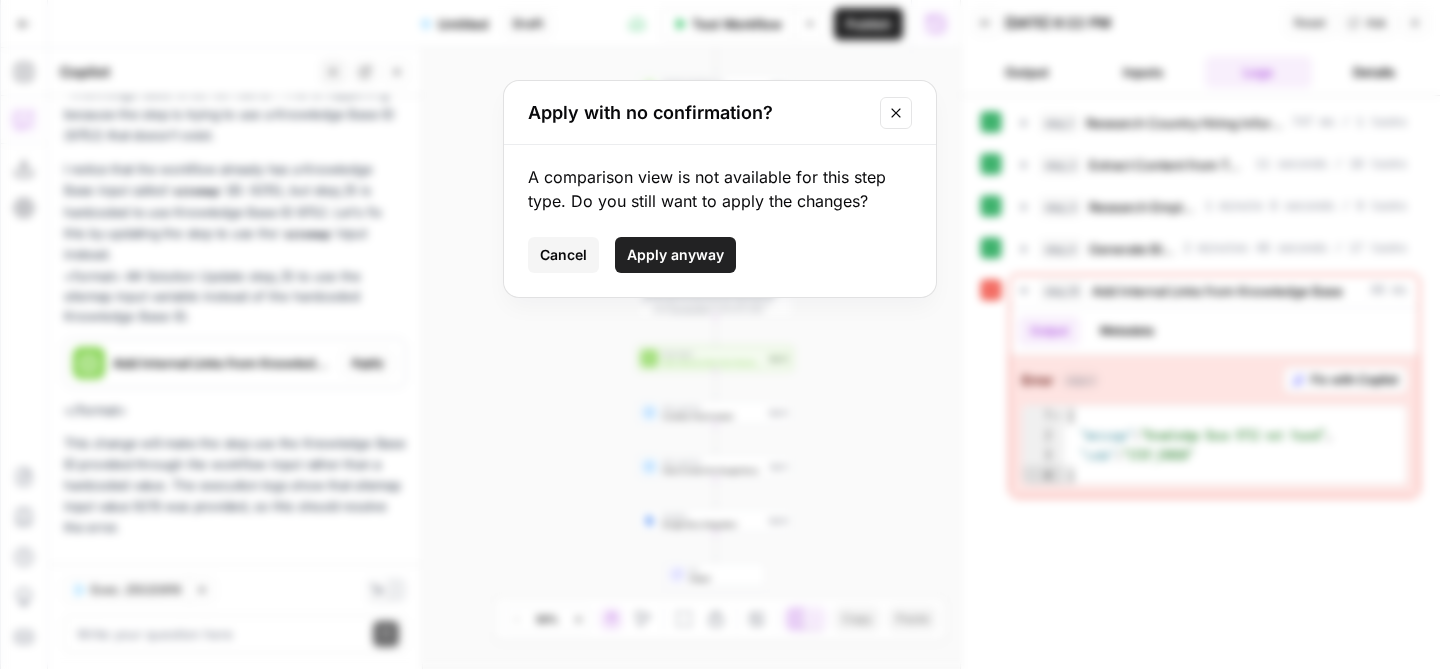 click at bounding box center (896, 113) 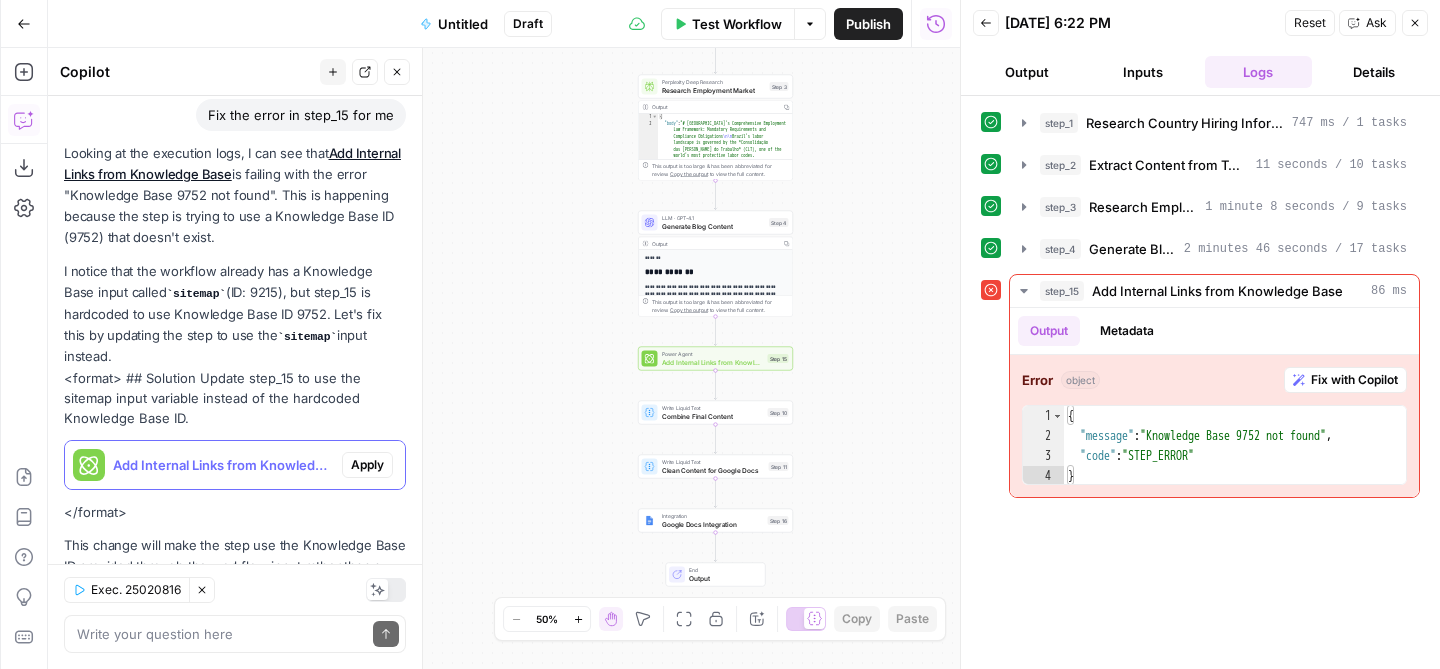 scroll, scrollTop: 259, scrollLeft: 0, axis: vertical 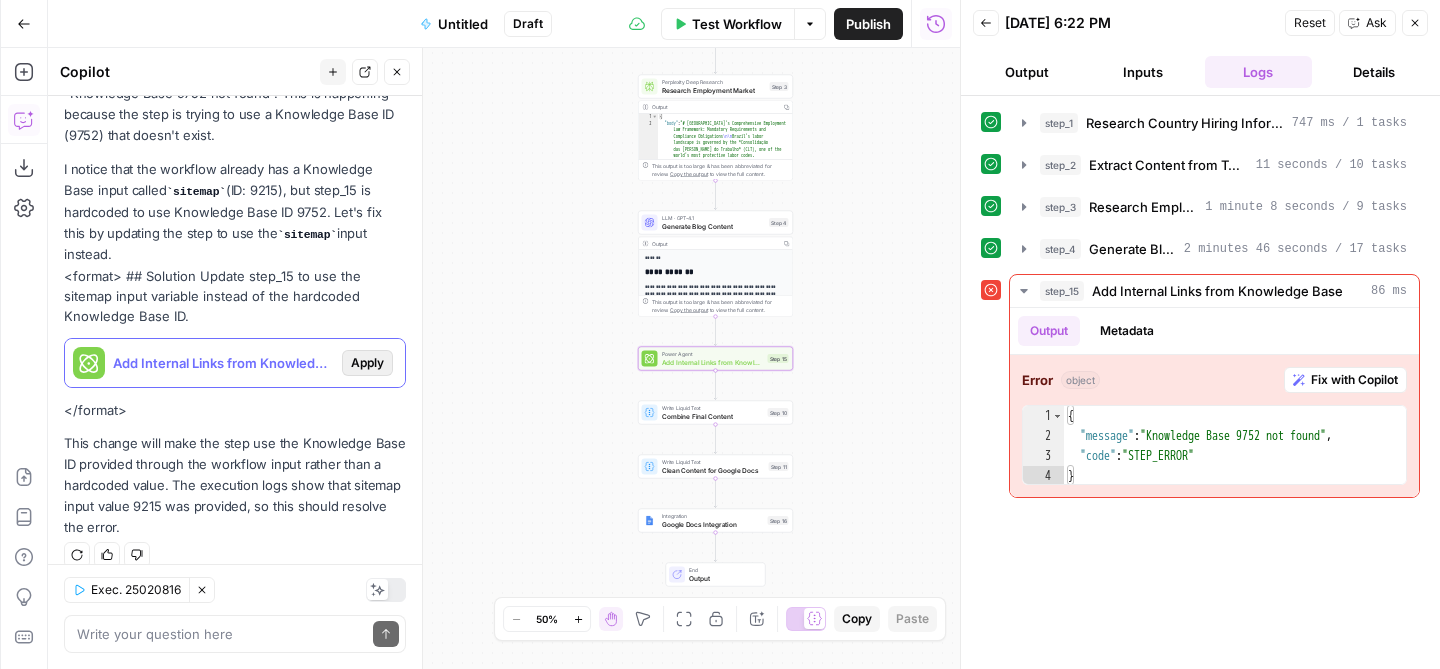 click on "Apply" at bounding box center [367, 363] 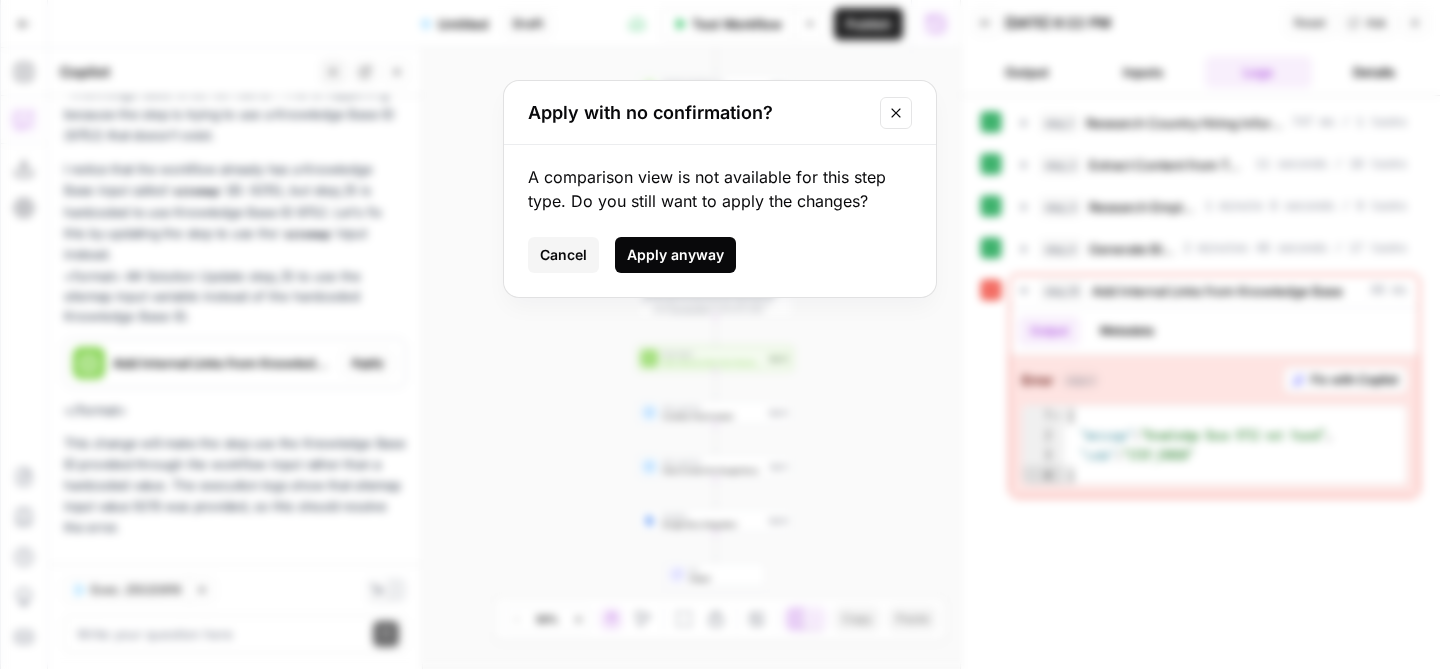 click on "Apply anyway" at bounding box center [675, 255] 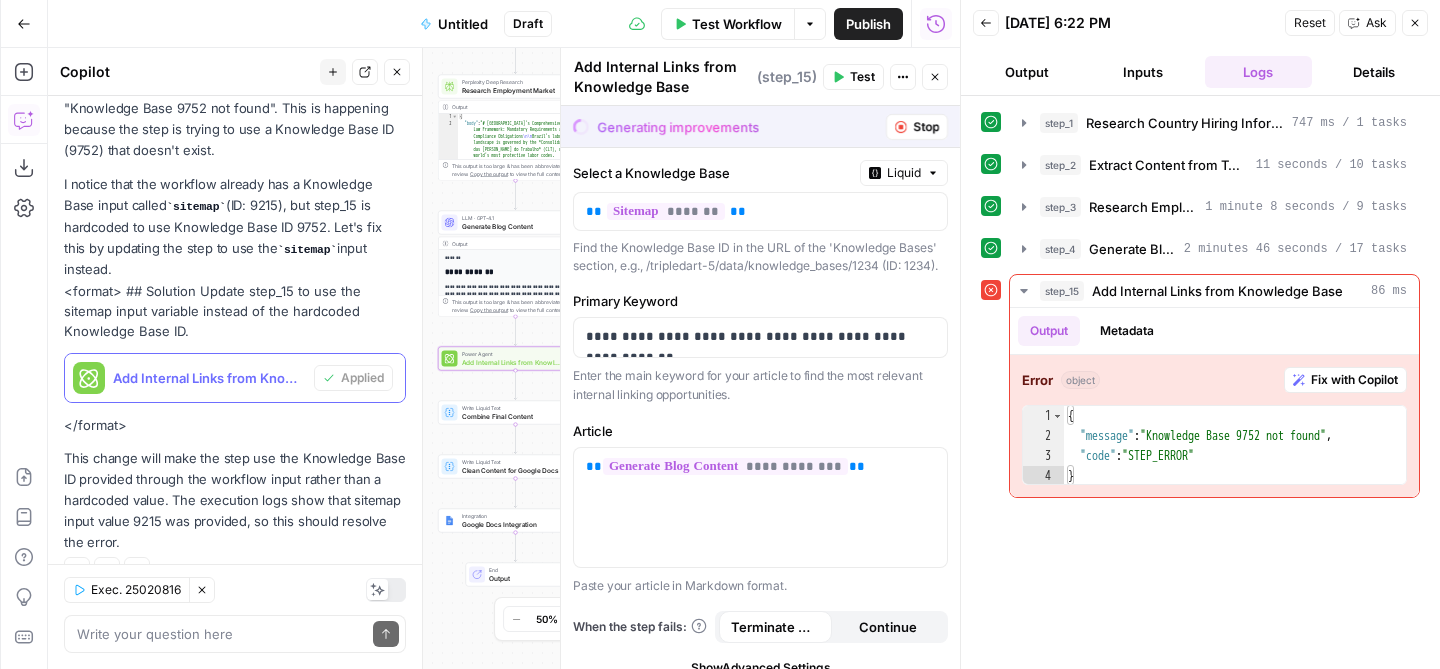 scroll, scrollTop: 291, scrollLeft: 0, axis: vertical 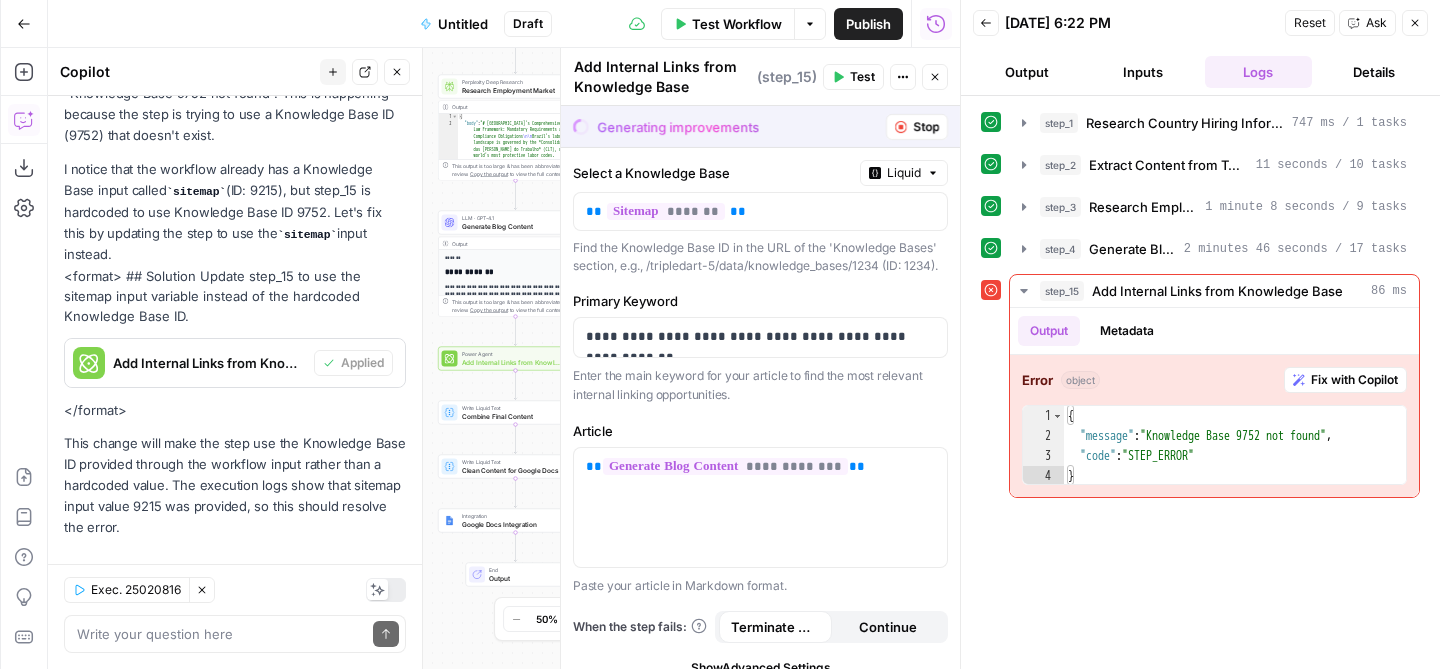 click on "step_1 Research Country Hiring Information 747 ms / 1 tasks step_2 Extract Content from Top Sources 11 seconds / 10 tasks step_3 Research Employment Market 1 minute 8 seconds / 9 tasks step_4 Generate Blog Content 2 minutes 46 seconds / 17 tasks step_15 Add Internal Links from Knowledge Base 86 ms Output Metadata Error object Fix with Copilot 1 2 3 4 {    "message" :  "Knowledge Base 9752 not found" ,    "code" :  "STEP_ERROR" }     XXXXXXXXXXXXXXXXXXXXXXXXXXXXXXXXXXXXXXXXXXXXXXXXXXXXXXXXXXXXXXXXXXXXXXXXXXXXXXXXXXXXXXXXXXXXXXXXXXXXXXXXXXXXXXXXXXXXXXXXXXXXXXXXXXXXXXXXXXXXXXXXXXXXXXXXXXXXXXXXXXXXXXXXXXXXXXXXXXXXXXXXXXXXXXXXXXXXXXXXXXXXXXXXXXXXXXXXXXXXXXXXXXXXXXXXXXXXXXXXXXXXXXXXXXXXXXXXXXXXXXXXXXXXXXXXXXXXXXXXXXXXXXXXXXXXXXXXXXXXXXXXXXXXXXXXXXXXXXXXXXXXXXXXXXXXXXXXXXXXXXXXXXXXXXXXXXXXXXXXXXXXXXXXXXXXXXXXXXXXXXXXXXXXXXXXXXXXXXXXXXXXXXXXXXXXXXXXXXXXXXXXXXXXXXXXXXXXXXXXXXXXXXXXXXXXXXXXXXXXXXXXXXXXXXXXXXXXXXXXXXXXXXXXXXXXXXXXXXXXXXXXXXXXXXXX" at bounding box center [1200, 382] 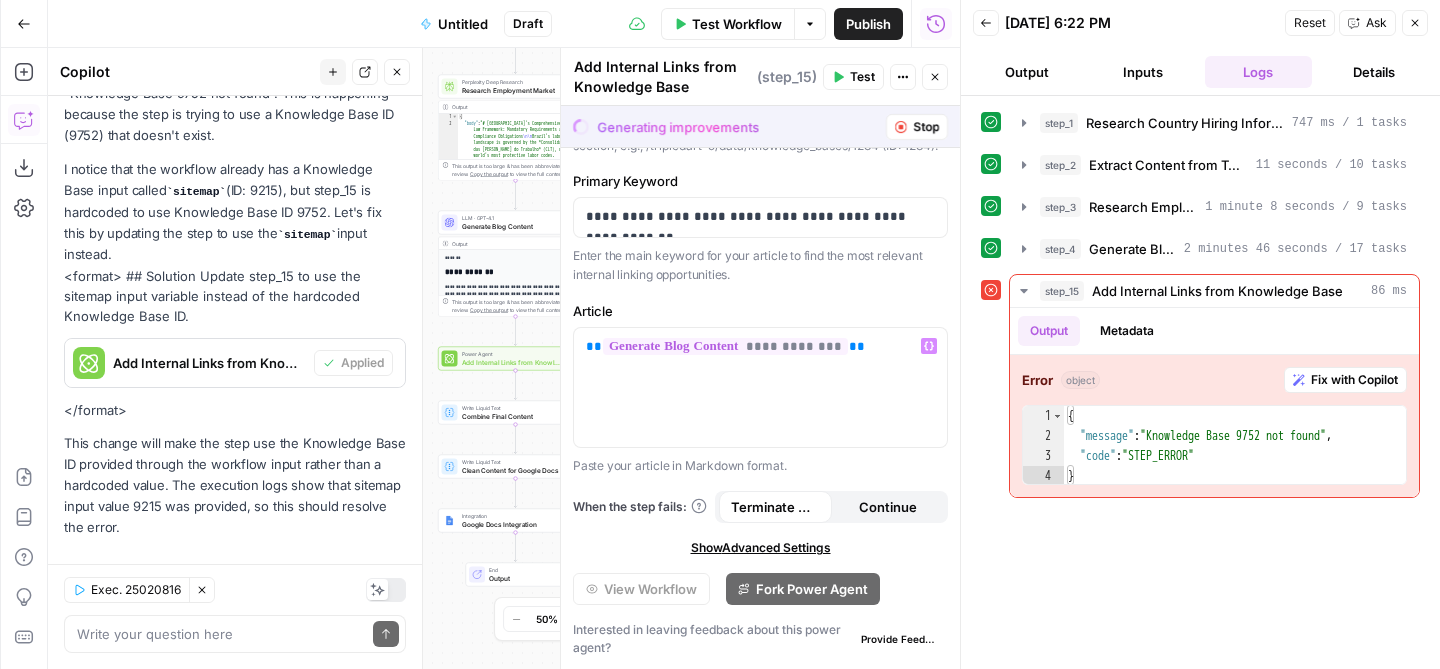 scroll, scrollTop: 0, scrollLeft: 0, axis: both 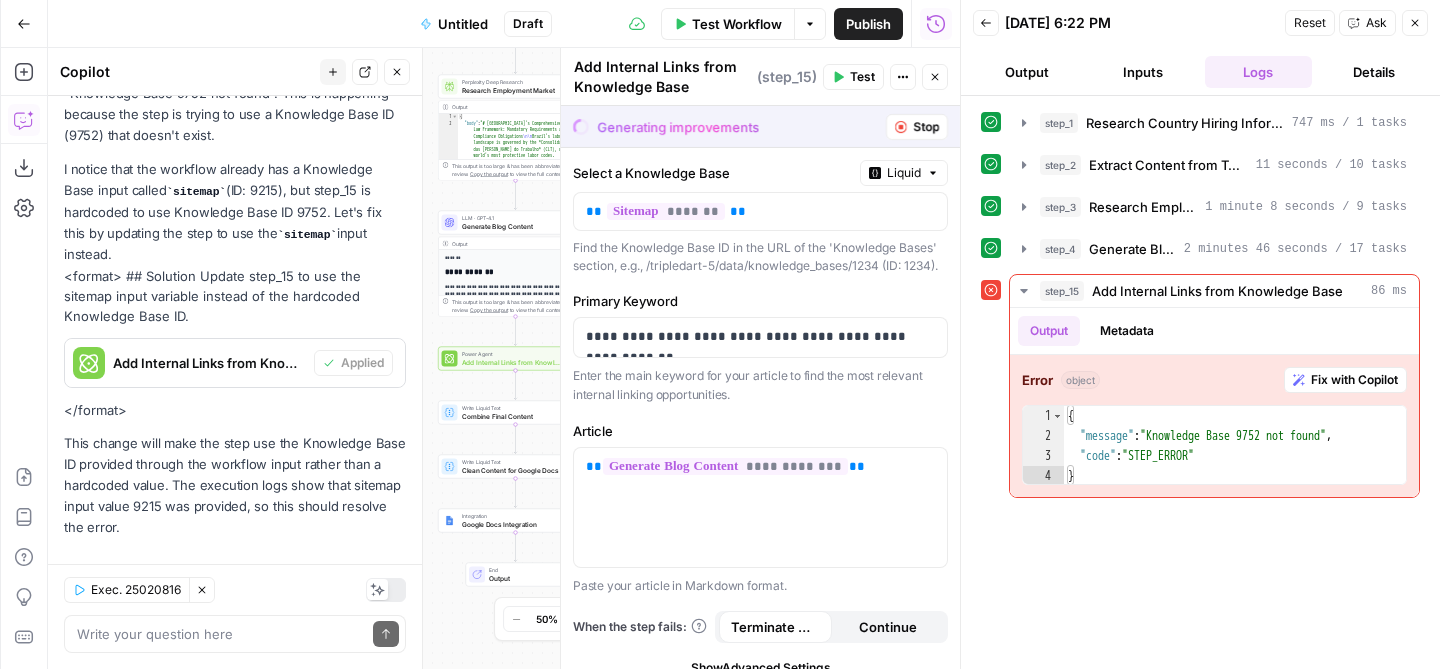 click on "step_1 Research Country Hiring Information 747 ms / 1 tasks step_2 Extract Content from Top Sources 11 seconds / 10 tasks step_3 Research Employment Market 1 minute 8 seconds / 9 tasks step_4 Generate Blog Content 2 minutes 46 seconds / 17 tasks step_15 Add Internal Links from Knowledge Base 86 ms Output Metadata Error object Fix with Copilot 1 2 3 4 {    "message" :  "Knowledge Base 9752 not found" ,    "code" :  "STEP_ERROR" }     XXXXXXXXXXXXXXXXXXXXXXXXXXXXXXXXXXXXXXXXXXXXXXXXXXXXXXXXXXXXXXXXXXXXXXXXXXXXXXXXXXXXXXXXXXXXXXXXXXXXXXXXXXXXXXXXXXXXXXXXXXXXXXXXXXXXXXXXXXXXXXXXXXXXXXXXXXXXXXXXXXXXXXXXXXXXXXXXXXXXXXXXXXXXXXXXXXXXXXXXXXXXXXXXXXXXXXXXXXXXXXXXXXXXXXXXXXXXXXXXXXXXXXXXXXXXXXXXXXXXXXXXXXXXXXXXXXXXXXXXXXXXXXXXXXXXXXXXXXXXXXXXXXXXXXXXXXXXXXXXXXXXXXXXXXXXXXXXXXXXXXXXXXXXXXXXXXXXXXXXXXXXXXXXXXXXXXXXXXXXXXXXXXXXXXXXXXXXXXXXXXXXXXXXXXXXXXXXXXXXXXXXXXXXXXXXXXXXXXXXXXXXXXXXXXXXXXXXXXXXXXXXXXXXXXXXXXXXXXXXXXXXXXXXXXXXXXXXXXXXXXXXXXXXXXXX" at bounding box center [1200, 382] 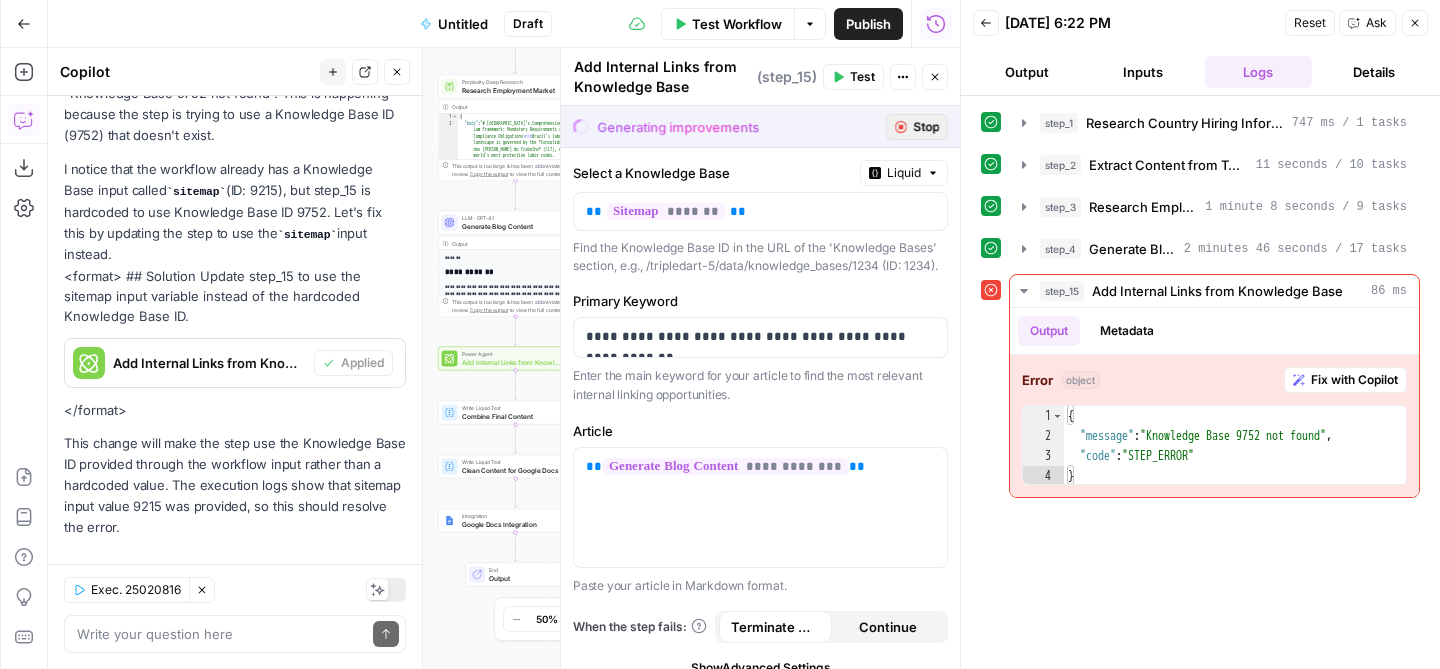 click on "Stop" at bounding box center [926, 127] 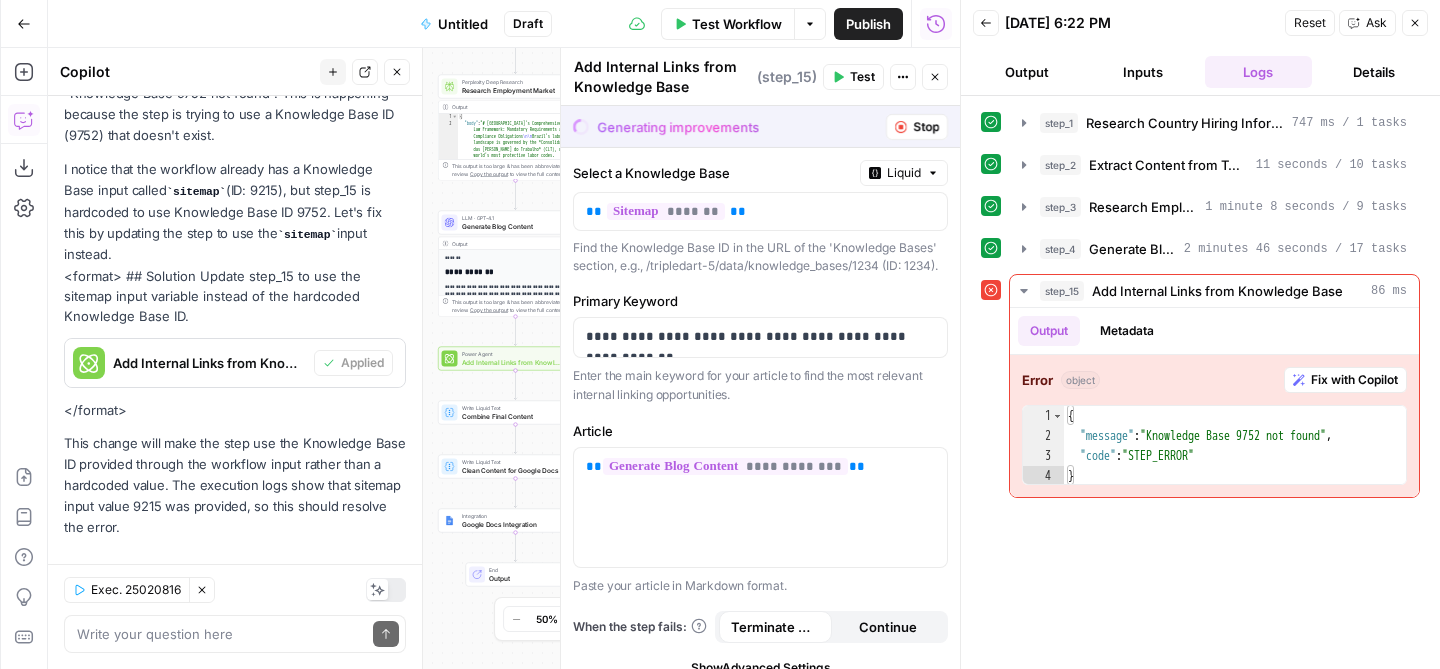 click on "step_1 Research Country Hiring Information 747 ms / 1 tasks step_2 Extract Content from Top Sources 11 seconds / 10 tasks step_3 Research Employment Market 1 minute 8 seconds / 9 tasks step_4 Generate Blog Content 2 minutes 46 seconds / 17 tasks step_15 Add Internal Links from Knowledge Base 86 ms Output Metadata Error object Fix with Copilot 1 2 3 4 {    "message" :  "Knowledge Base 9752 not found" ,    "code" :  "STEP_ERROR" }     XXXXXXXXXXXXXXXXXXXXXXXXXXXXXXXXXXXXXXXXXXXXXXXXXXXXXXXXXXXXXXXXXXXXXXXXXXXXXXXXXXXXXXXXXXXXXXXXXXXXXXXXXXXXXXXXXXXXXXXXXXXXXXXXXXXXXXXXXXXXXXXXXXXXXXXXXXXXXXXXXXXXXXXXXXXXXXXXXXXXXXXXXXXXXXXXXXXXXXXXXXXXXXXXXXXXXXXXXXXXXXXXXXXXXXXXXXXXXXXXXXXXXXXXXXXXXXXXXXXXXXXXXXXXXXXXXXXXXXXXXXXXXXXXXXXXXXXXXXXXXXXXXXXXXXXXXXXXXXXXXXXXXXXXXXXXXXXXXXXXXXXXXXXXXXXXXXXXXXXXXXXXXXXXXXXXXXXXXXXXXXXXXXXXXXXXXXXXXXXXXXXXXXXXXXXXXXXXXXXXXXXXXXXXXXXXXXXXXXXXXXXXXXXXXXXXXXXXXXXXXXXXXXXXXXXXXXXXXXXXXXXXXXXXXXXXXXXXXXXXXXXXXXXXXXXX" at bounding box center [1200, 382] 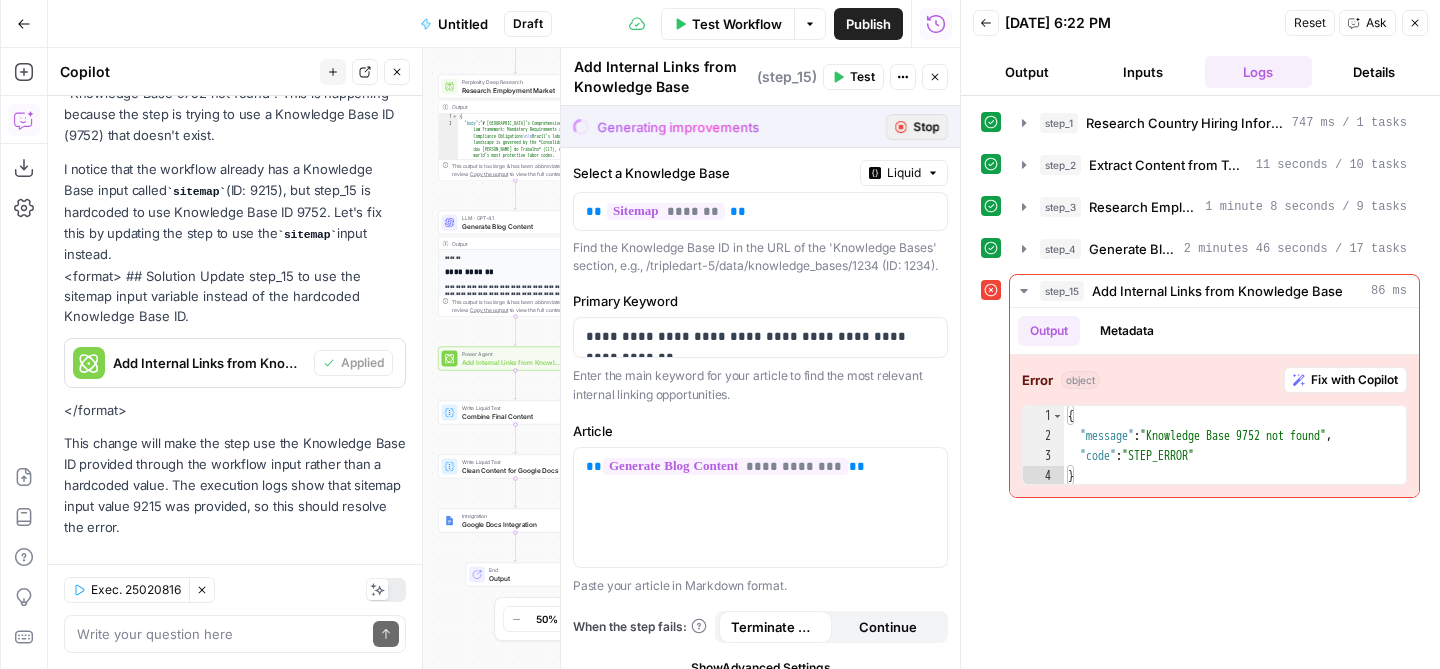 click 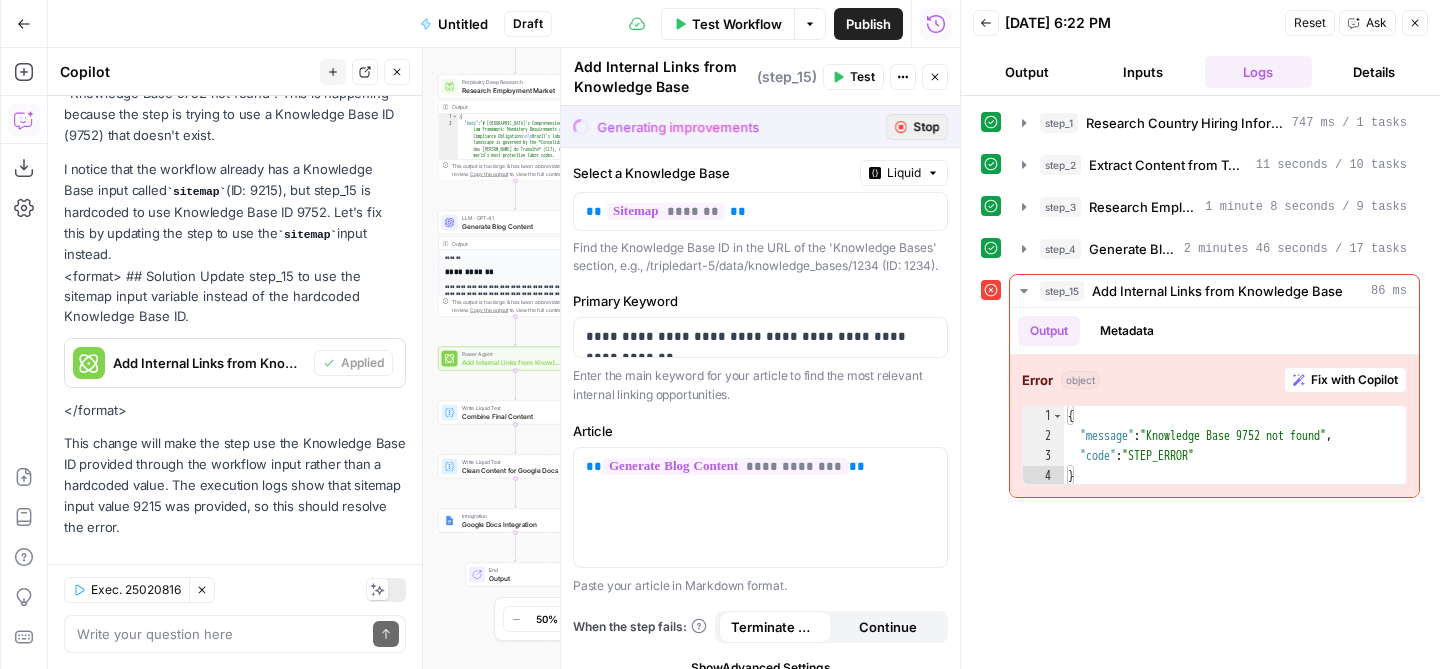 click on "Stop" at bounding box center (926, 127) 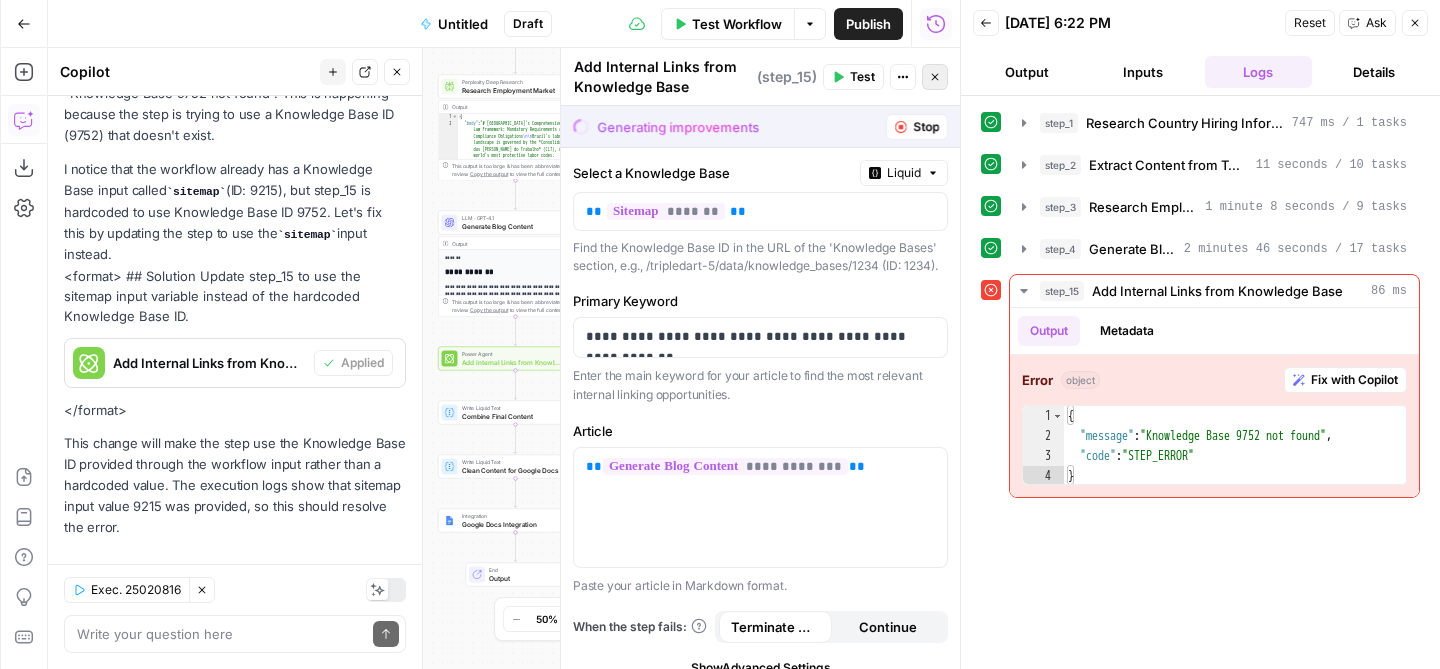 click 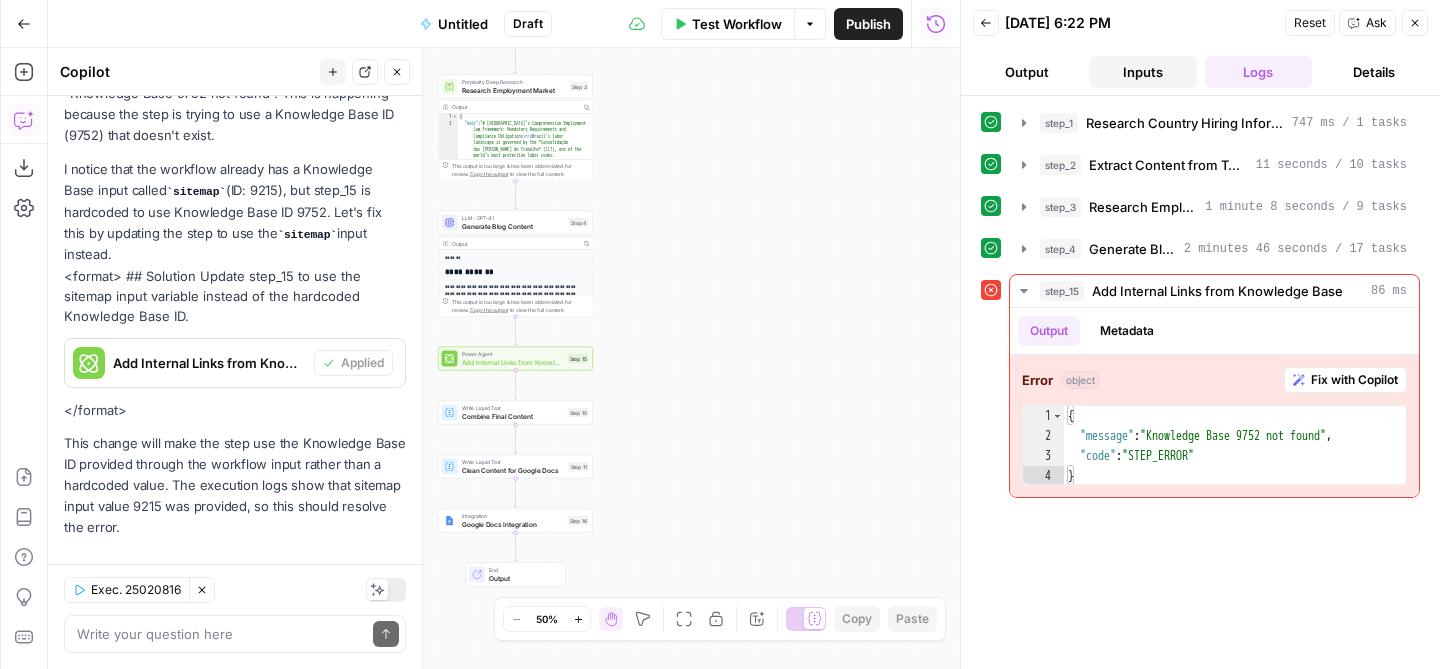 click on "Inputs" at bounding box center (1143, 72) 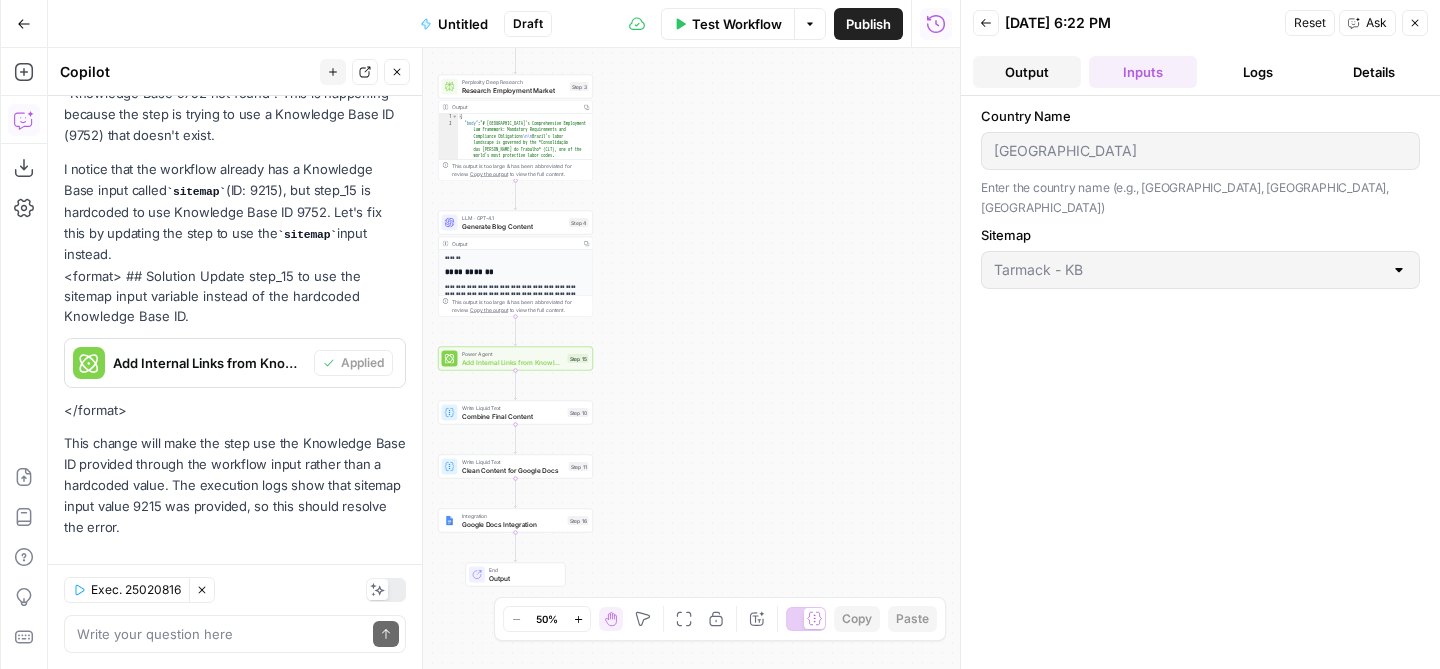 click on "Output" at bounding box center [1027, 72] 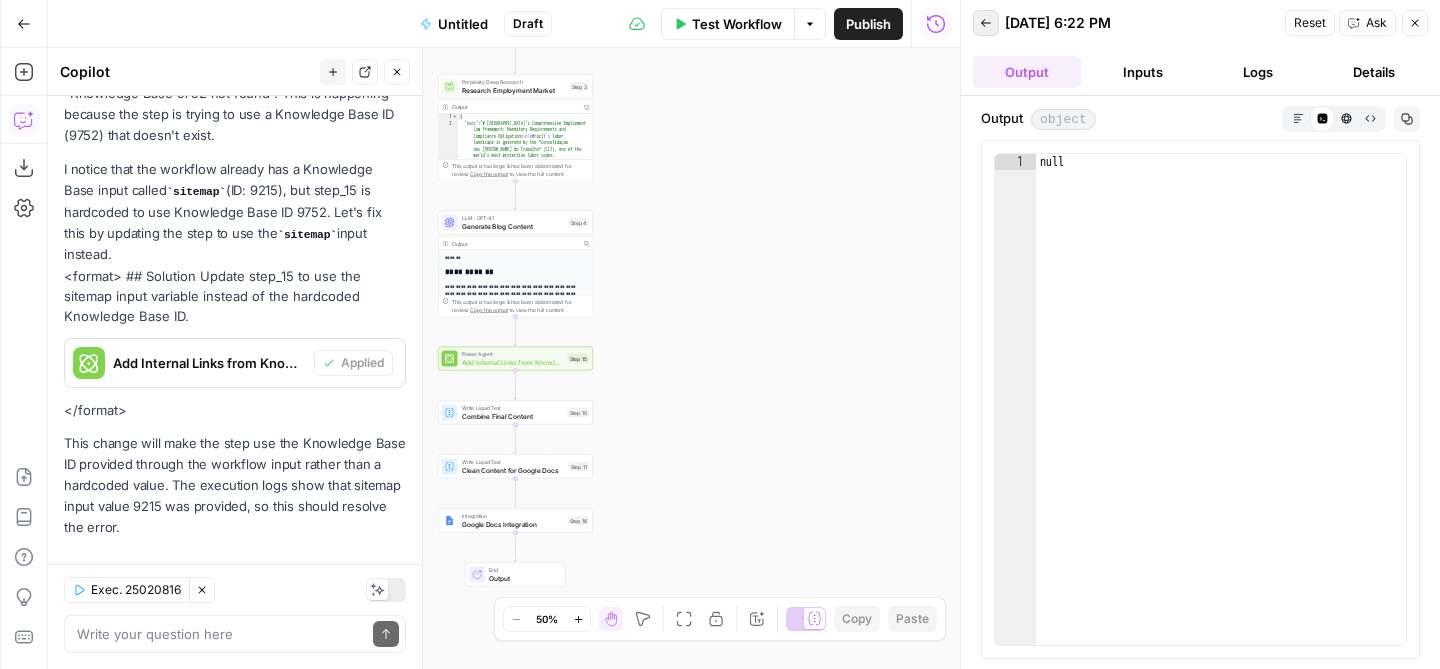 click on "Back" at bounding box center (986, 23) 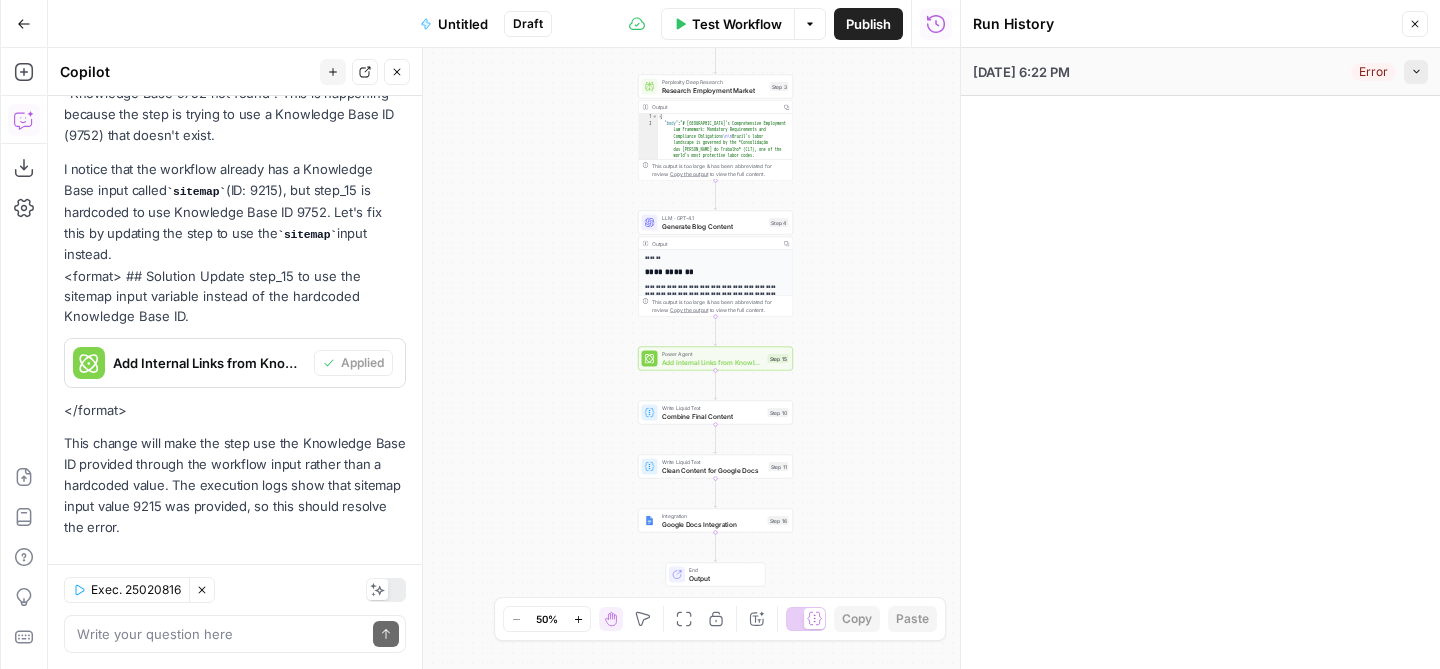 click 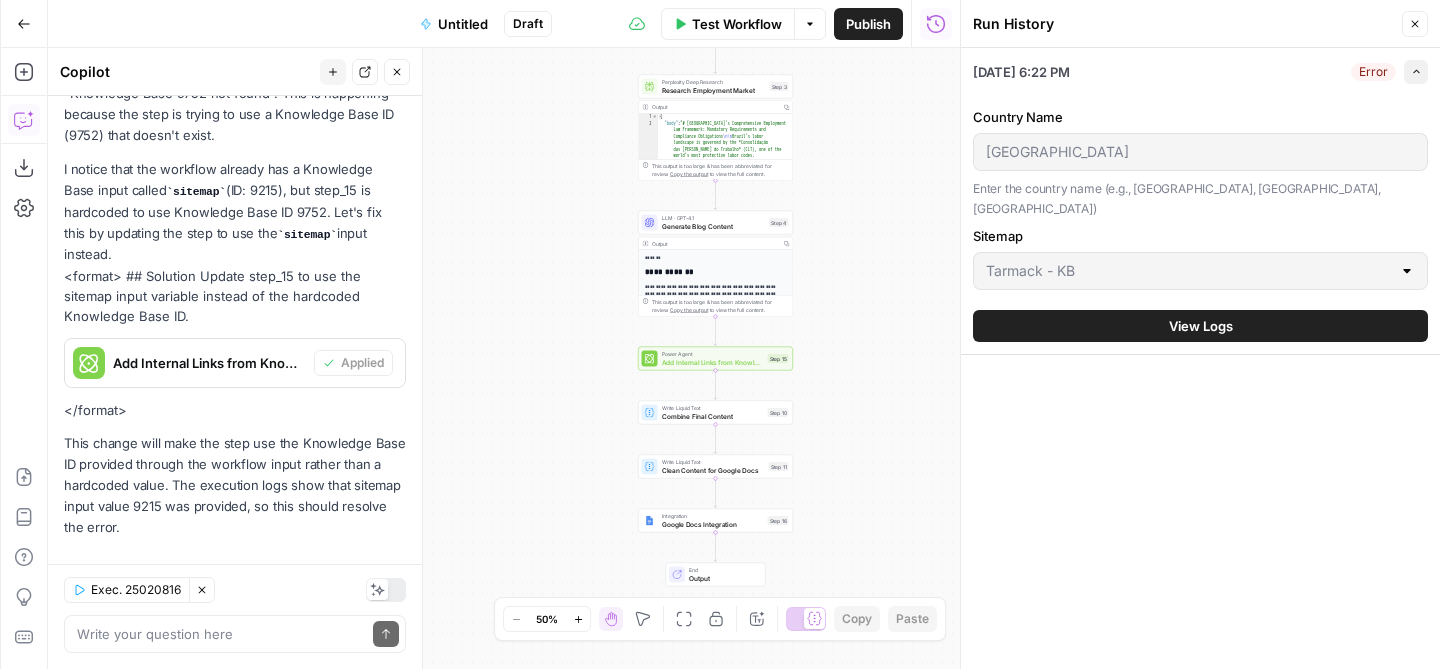 click on "Error" at bounding box center [1373, 72] 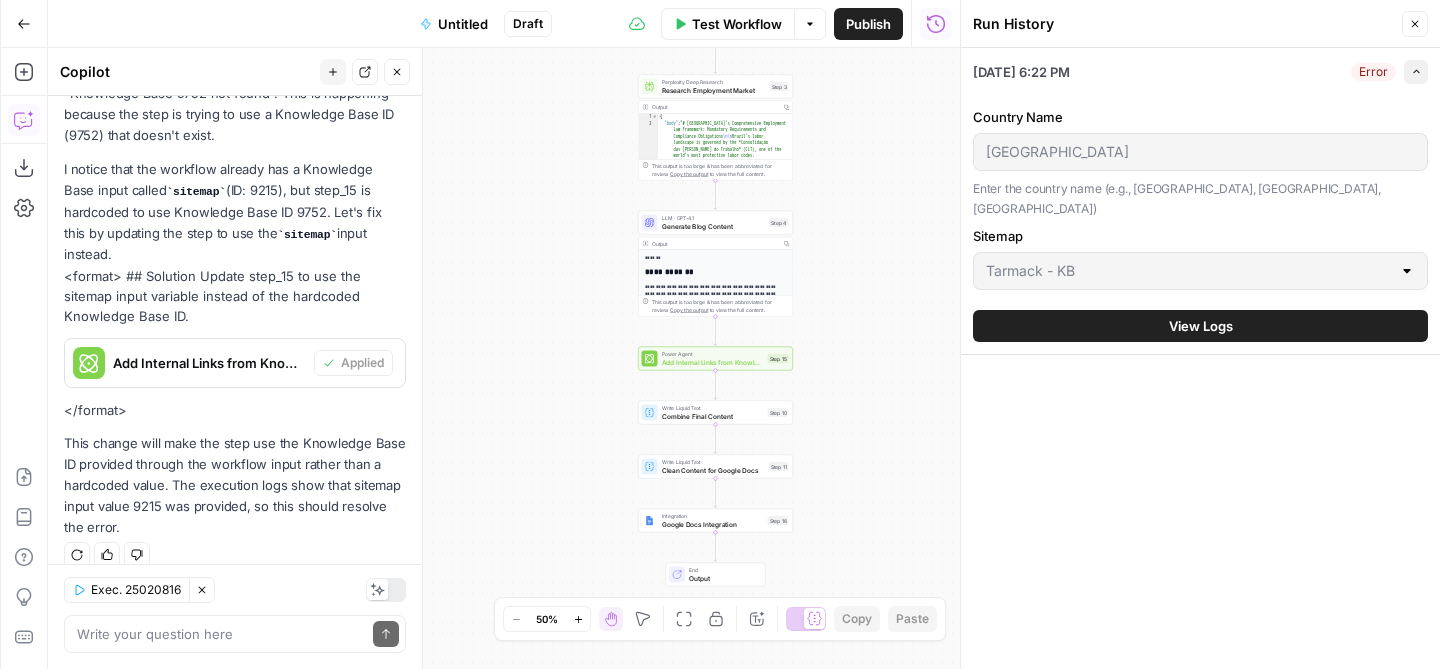 click on "**********" at bounding box center (504, 358) 